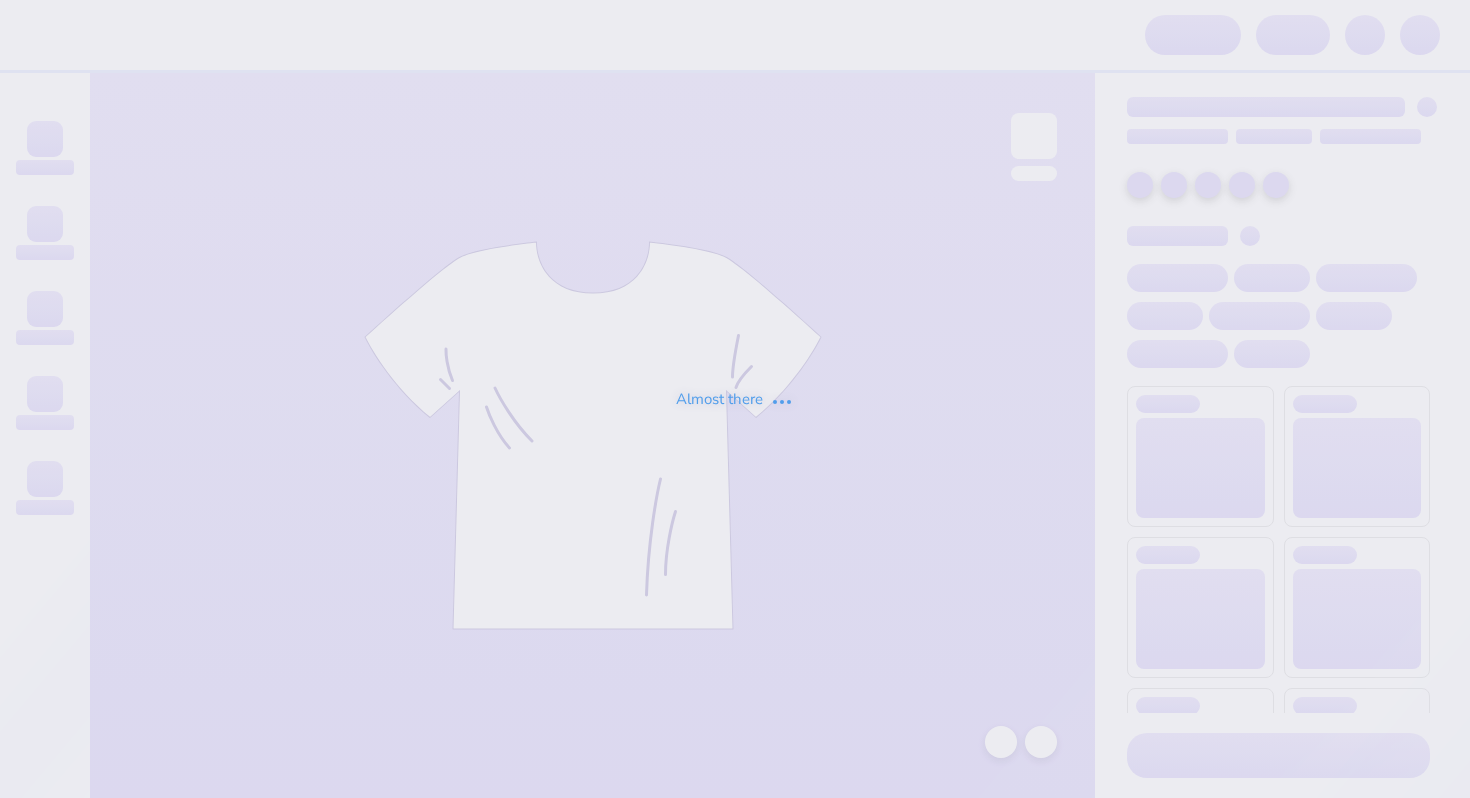 scroll, scrollTop: 0, scrollLeft: 0, axis: both 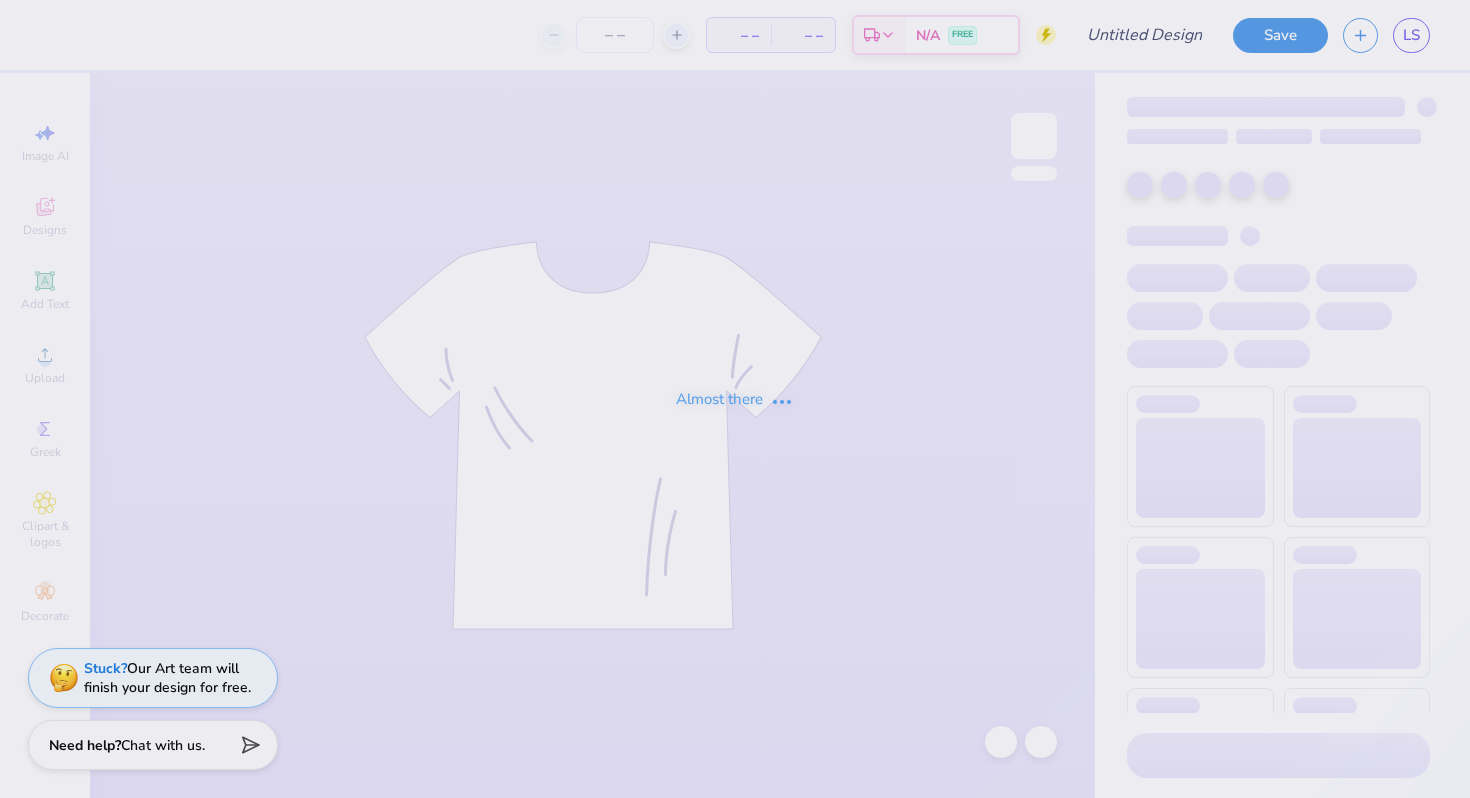 type on "[FIRST] [LAST] : [UNIVERSITY]" 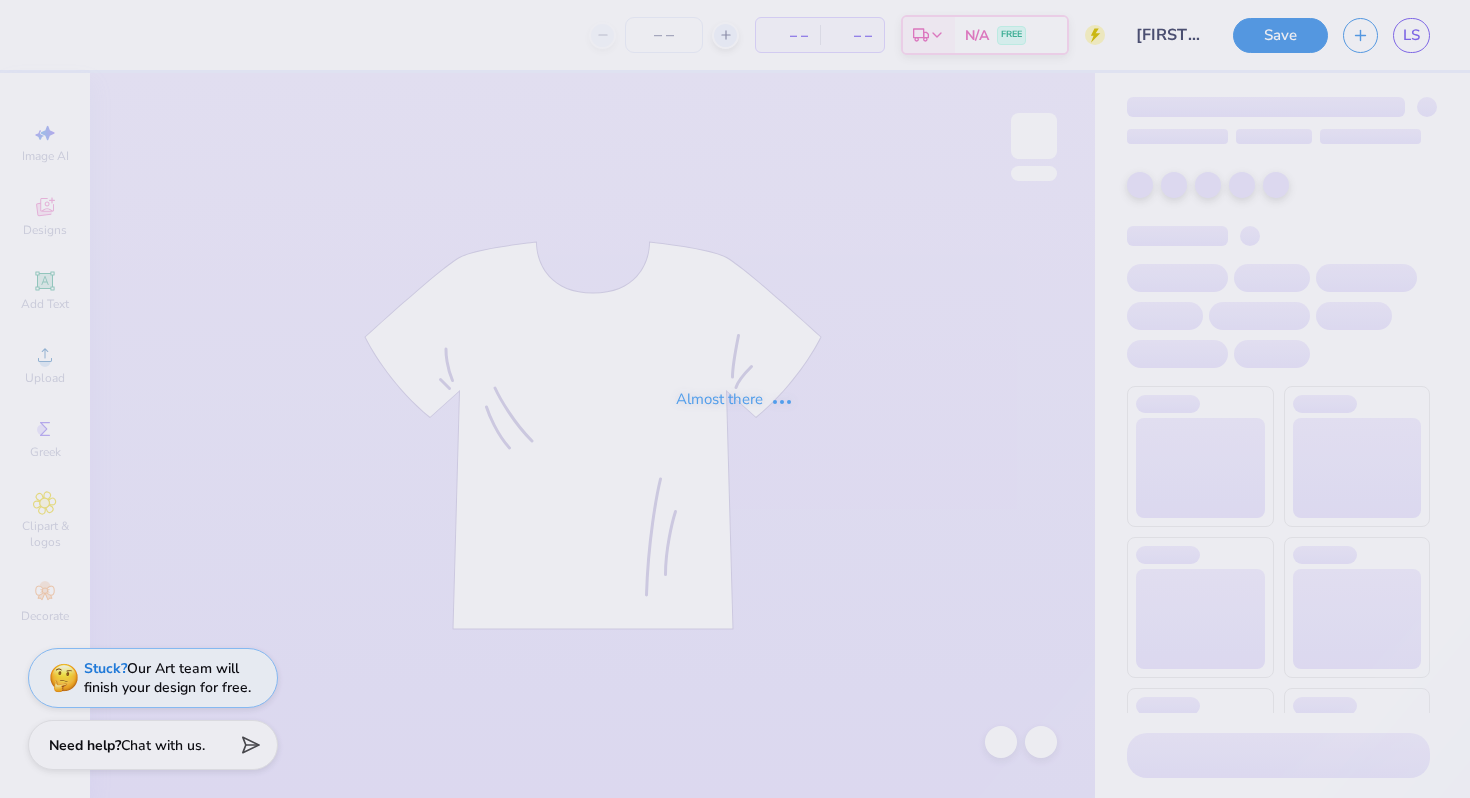 type on "24" 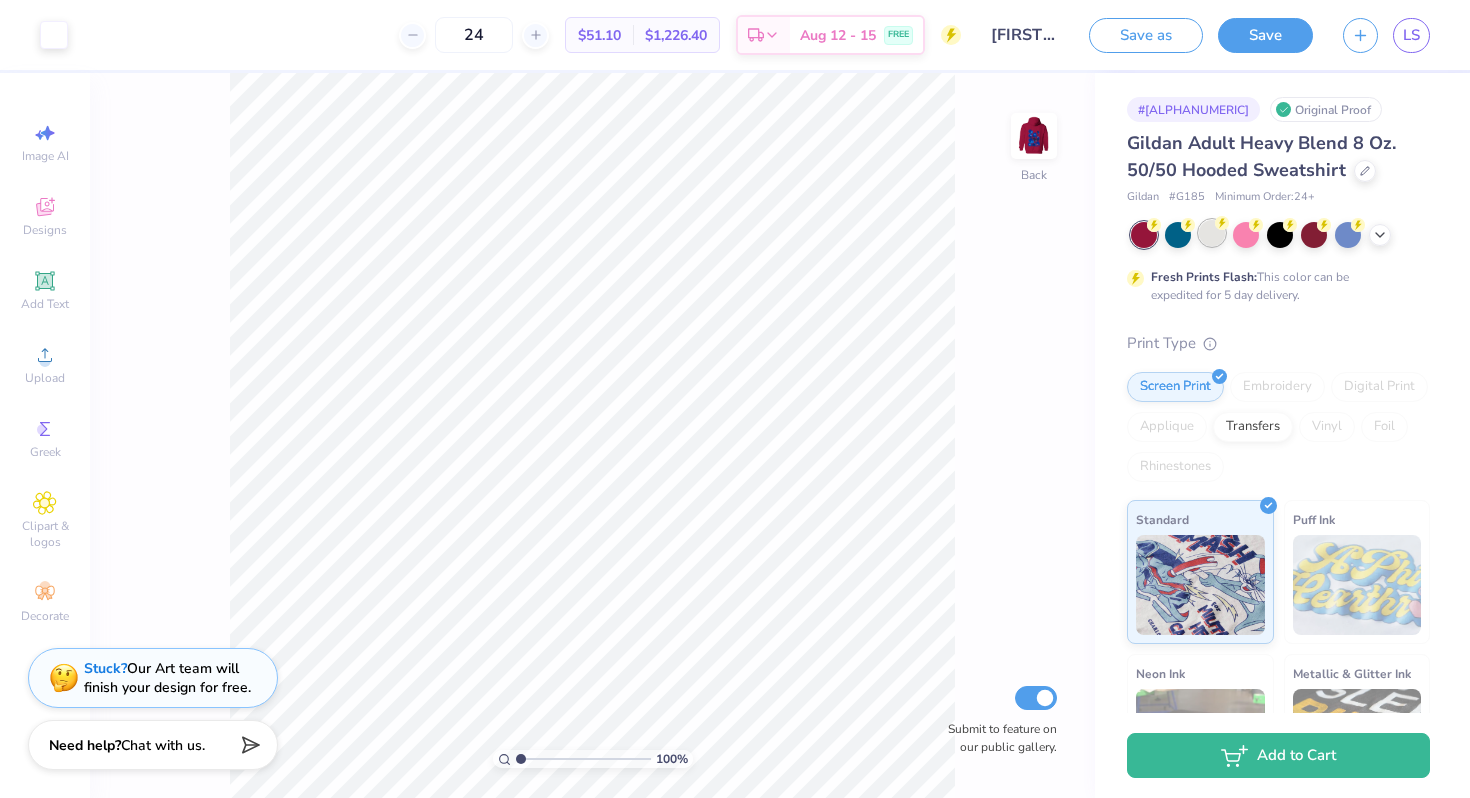 click at bounding box center (1212, 233) 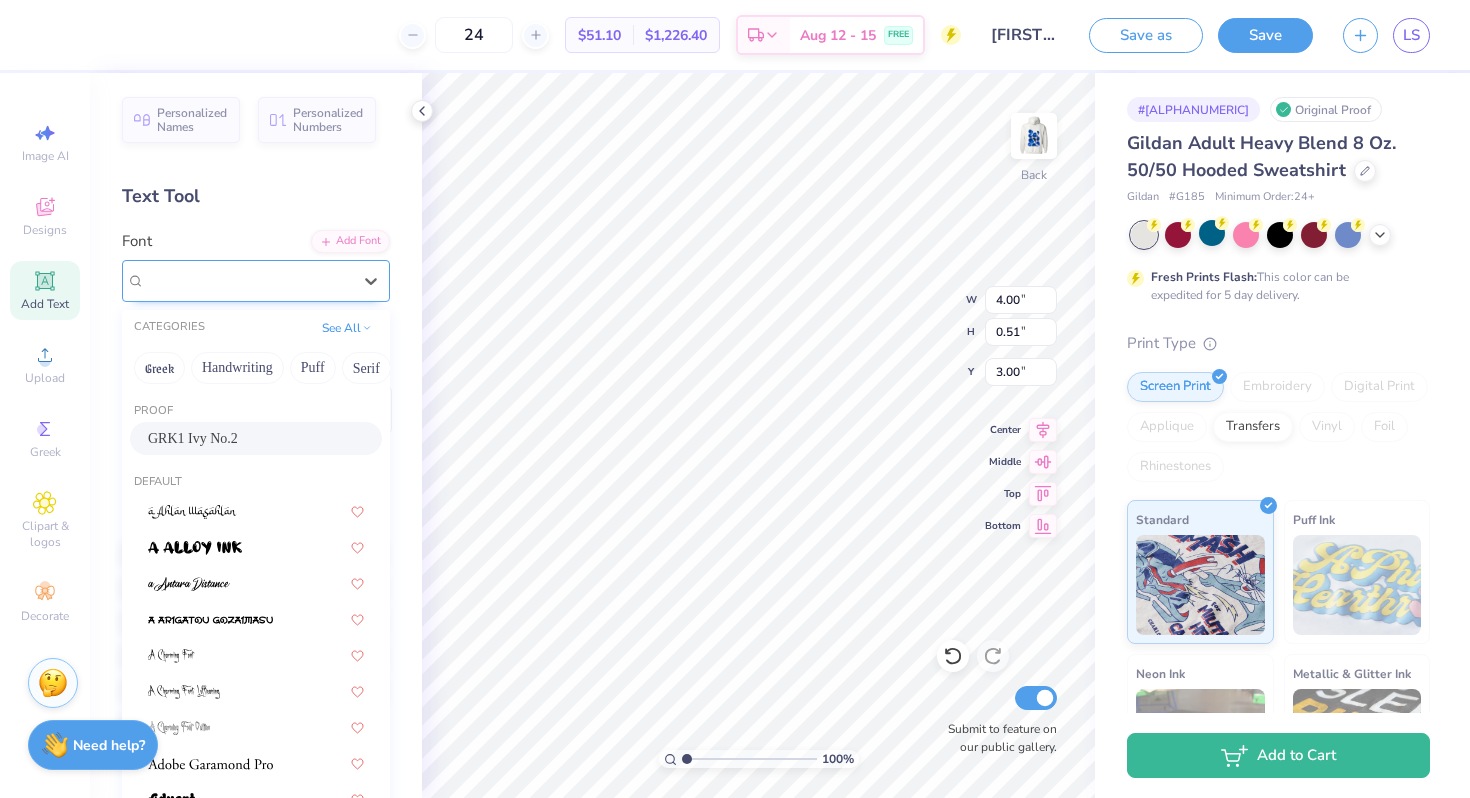 click on "GRK1 Ivy No.2" at bounding box center (248, 280) 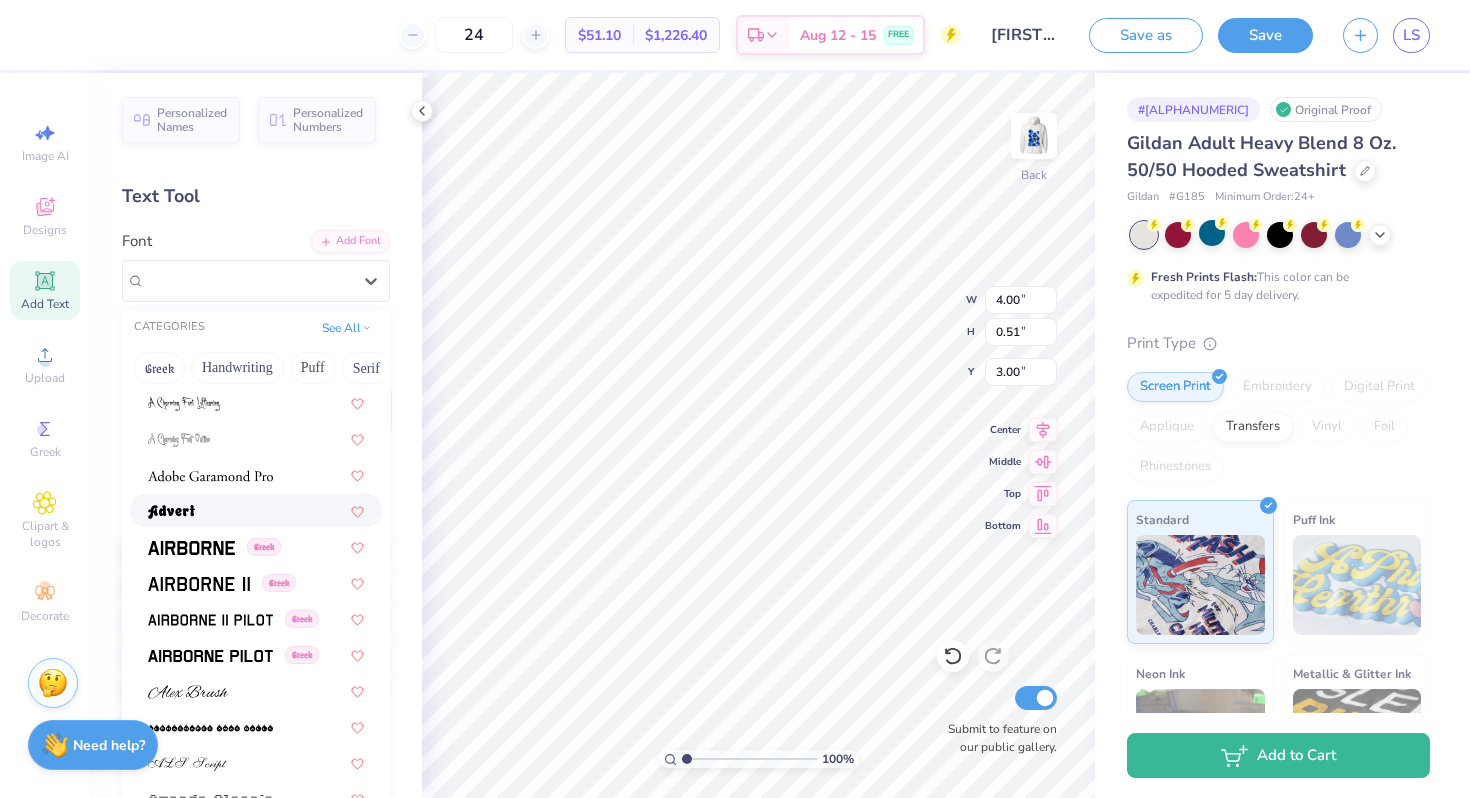 scroll, scrollTop: 297, scrollLeft: 0, axis: vertical 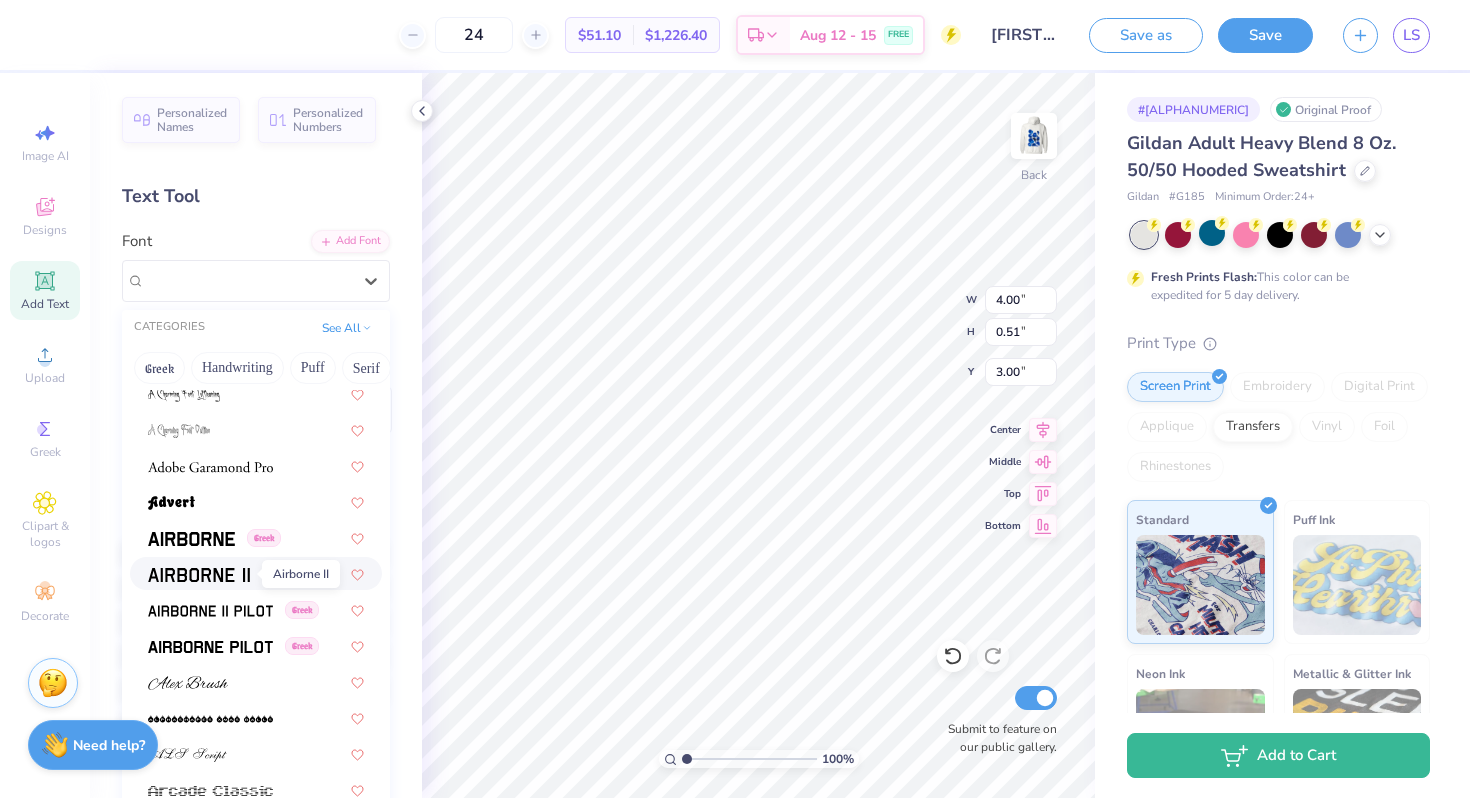 click at bounding box center [199, 575] 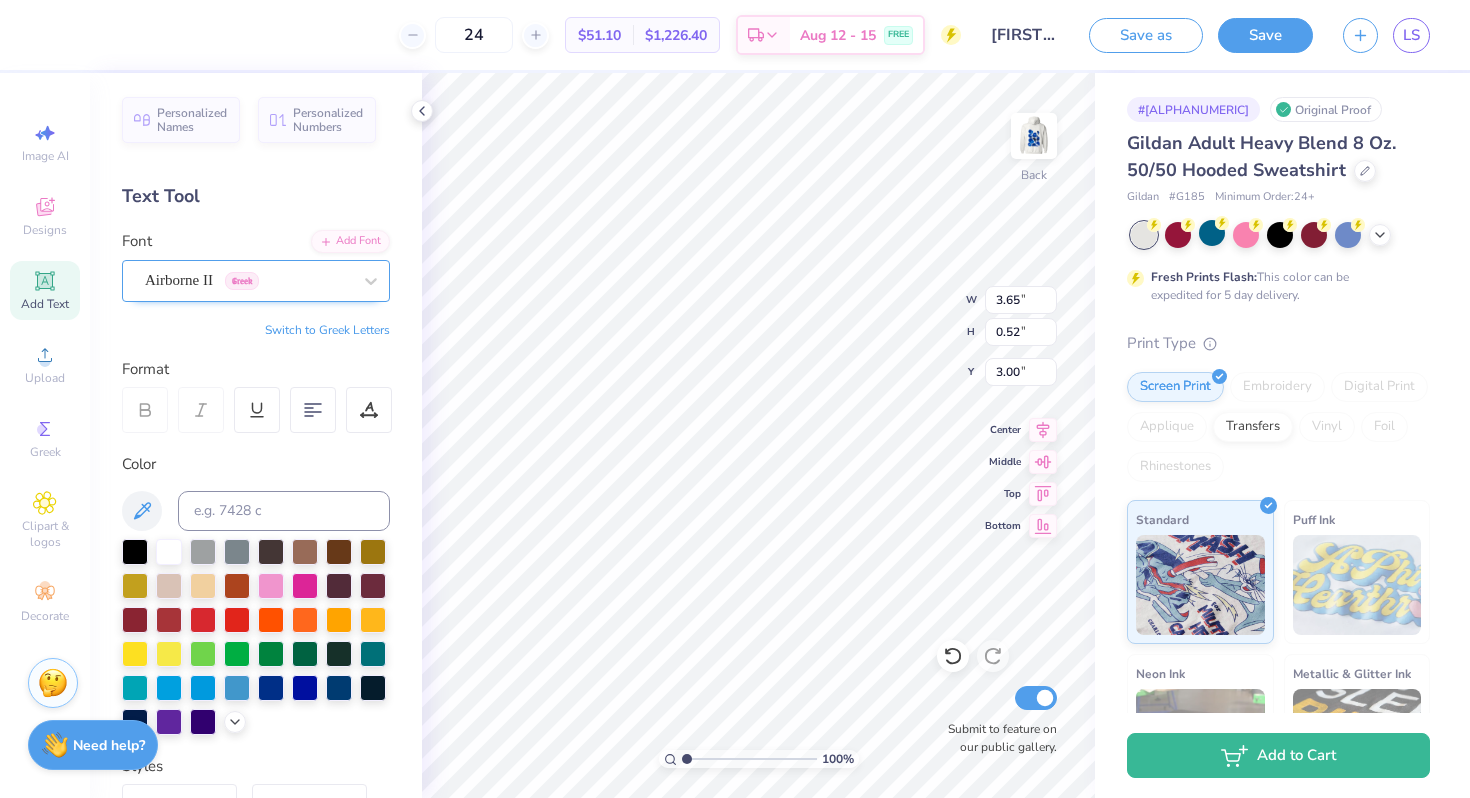 click on "Airborne II Greek" at bounding box center (248, 280) 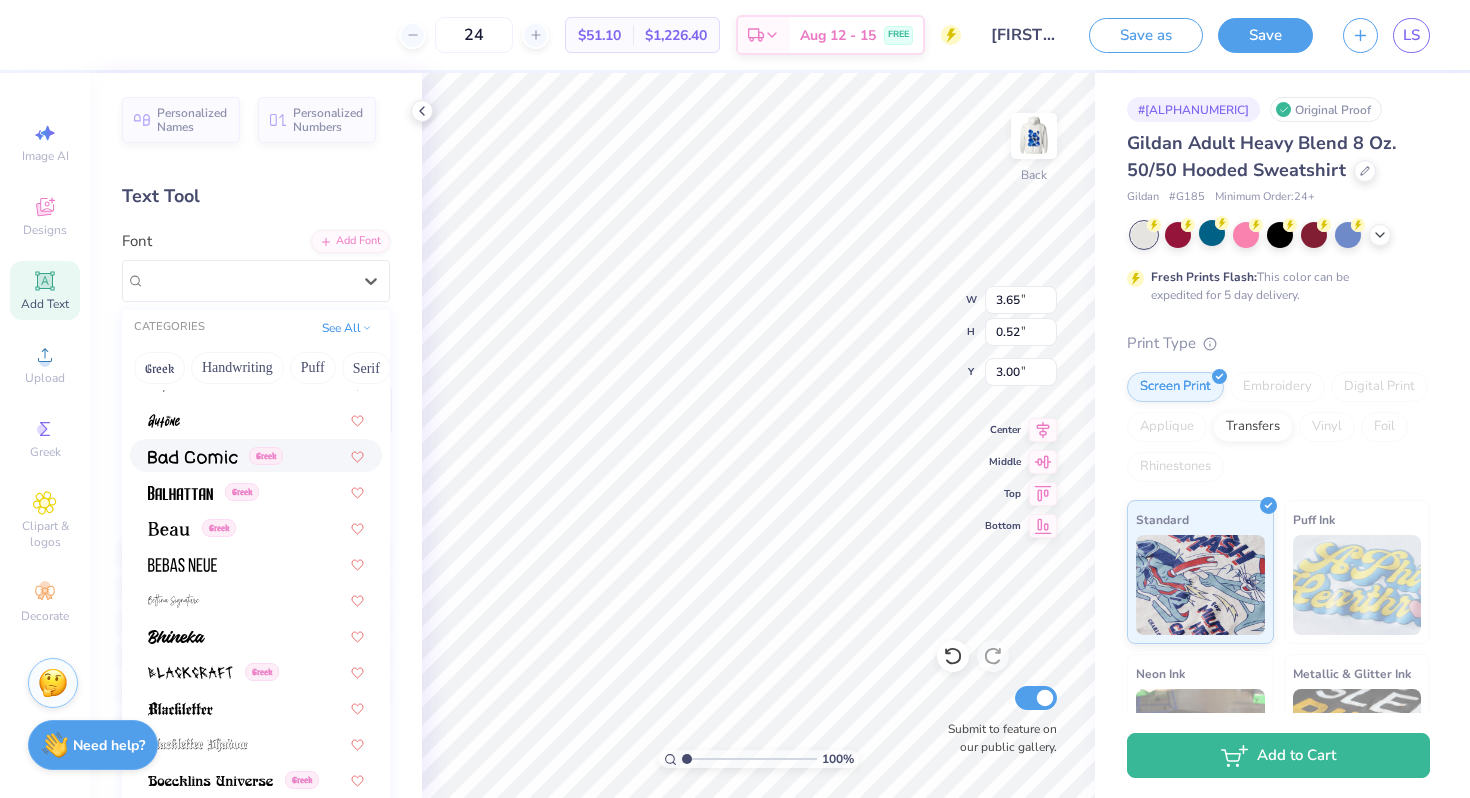 scroll, scrollTop: 899, scrollLeft: 0, axis: vertical 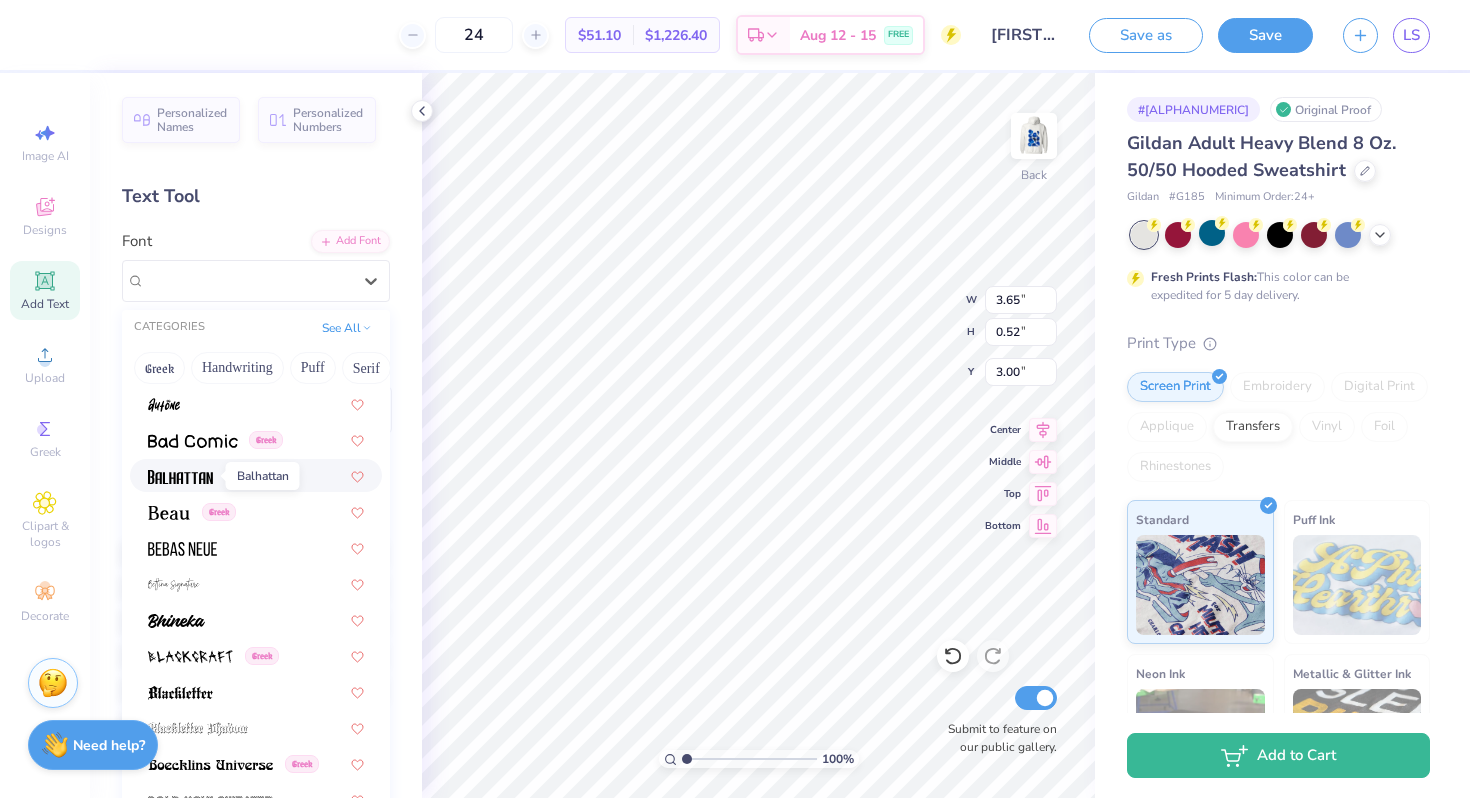 click at bounding box center [180, 477] 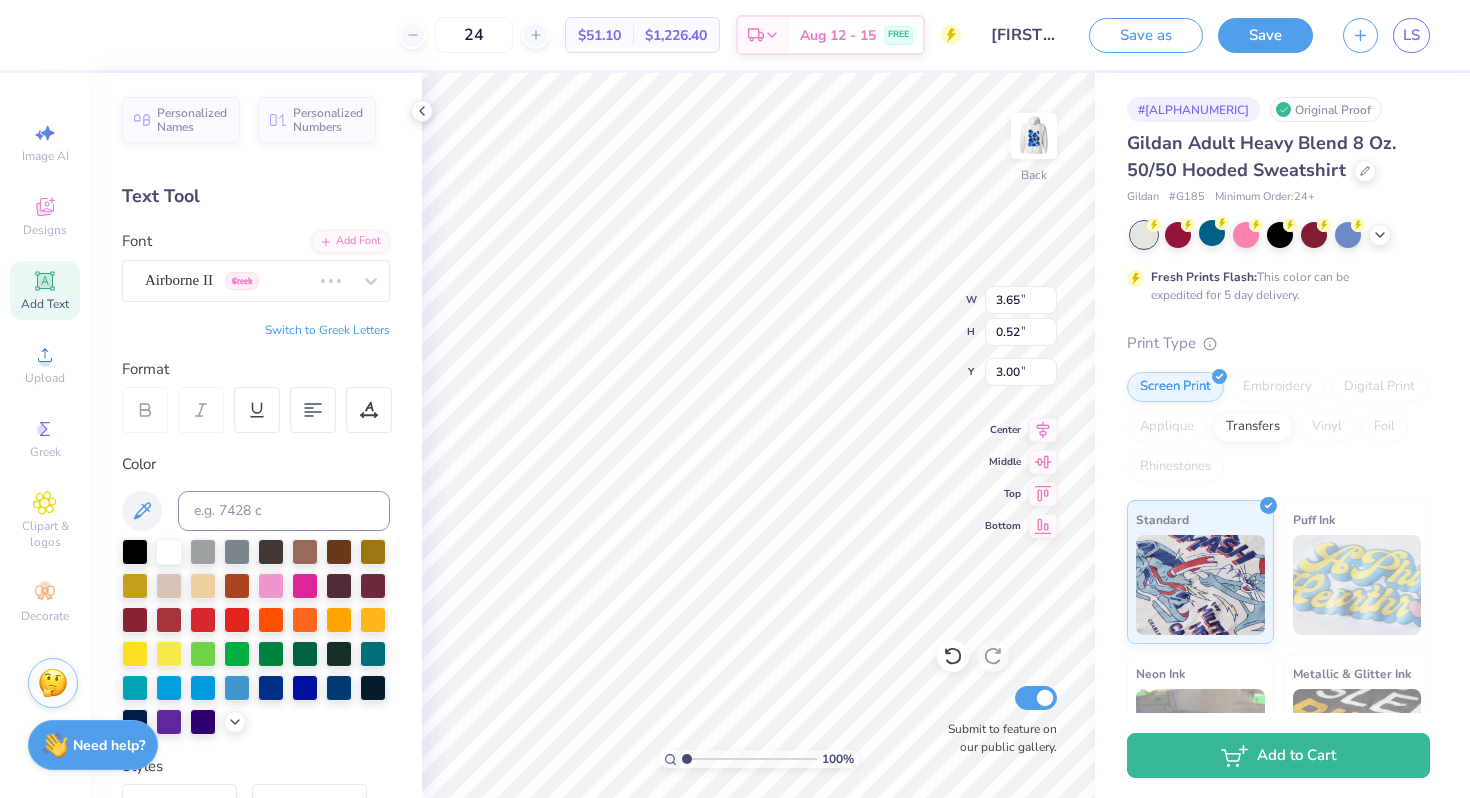 type on "2.60" 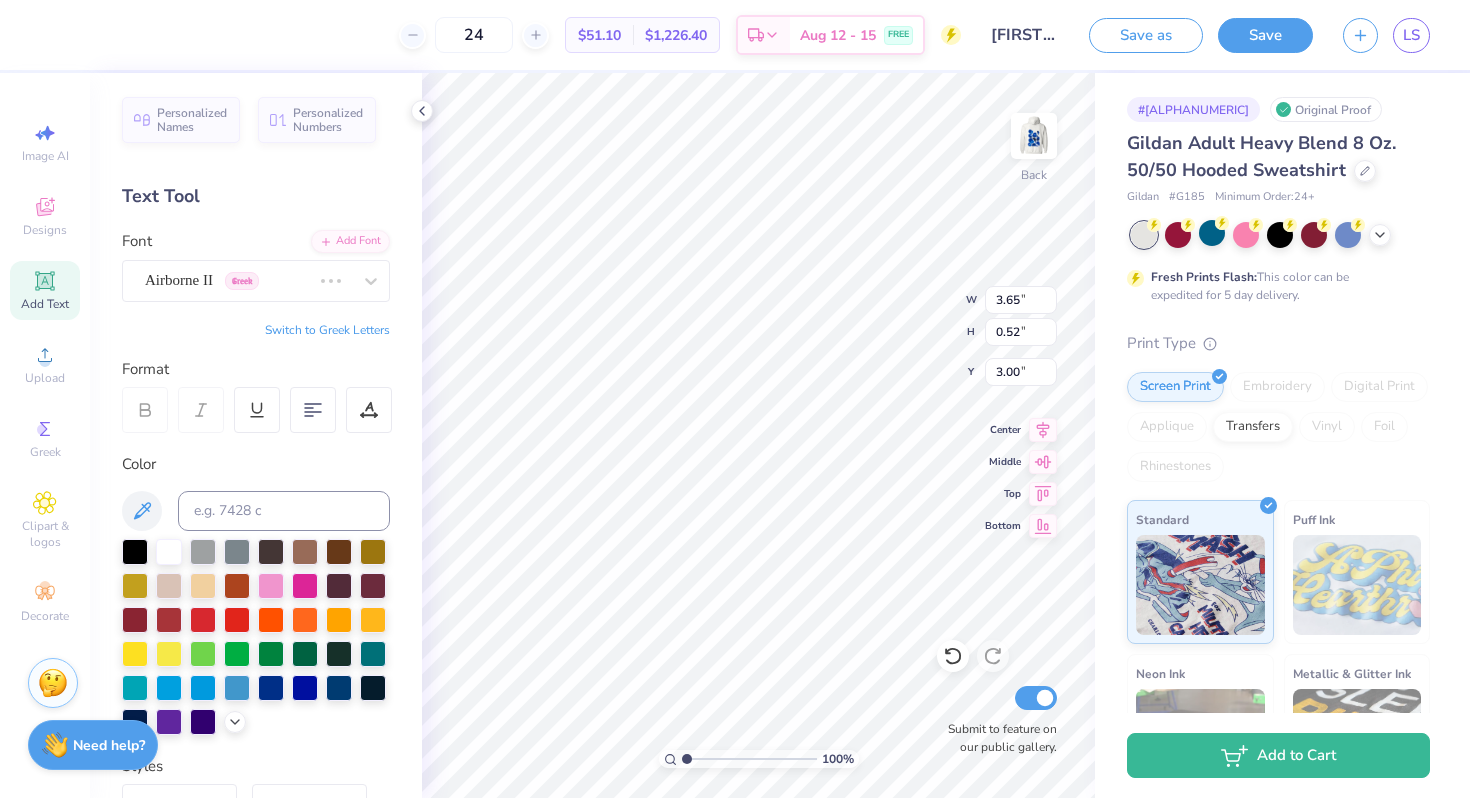 type on "0.57" 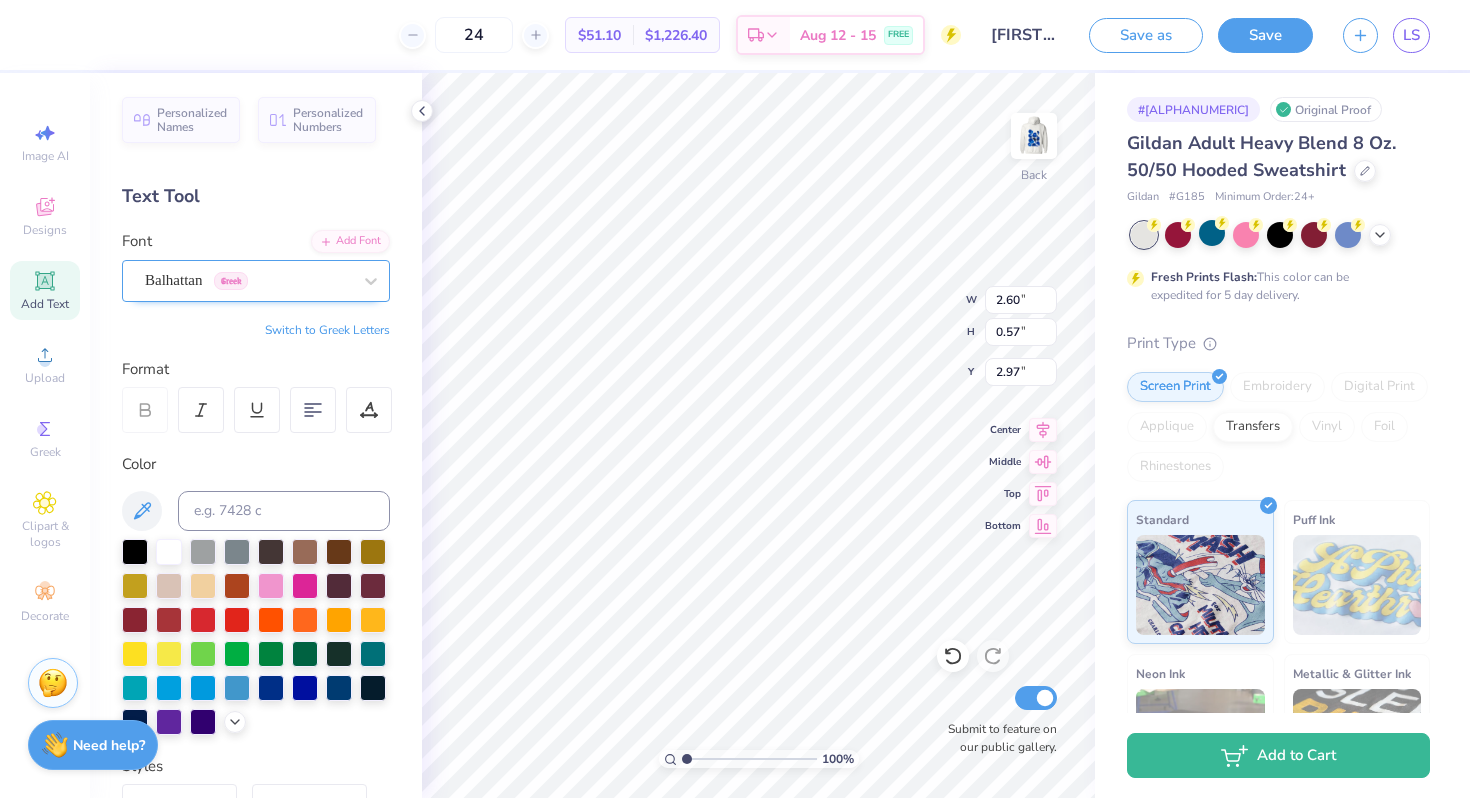 click on "Balhattan Greek" at bounding box center [248, 280] 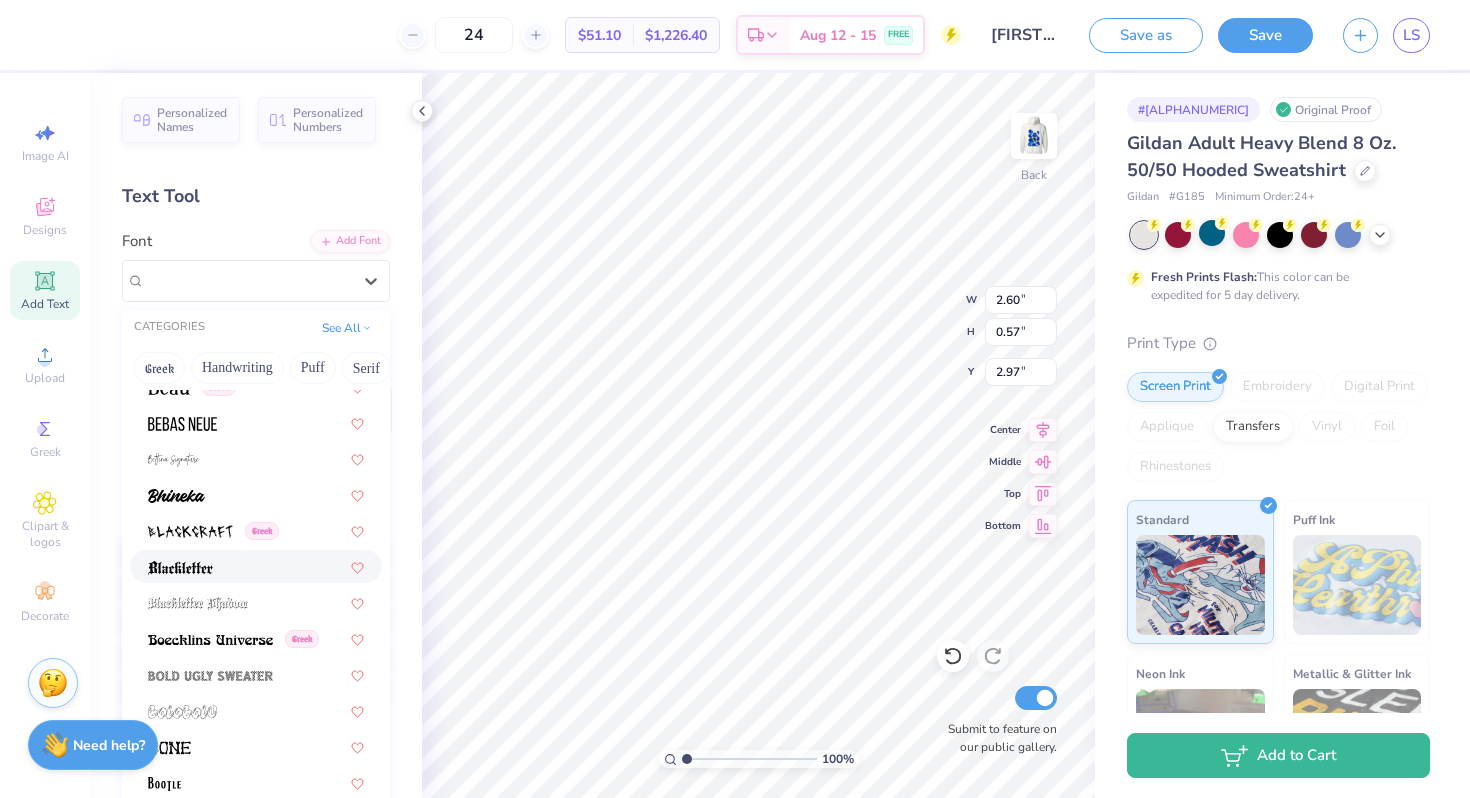 scroll, scrollTop: 1049, scrollLeft: 0, axis: vertical 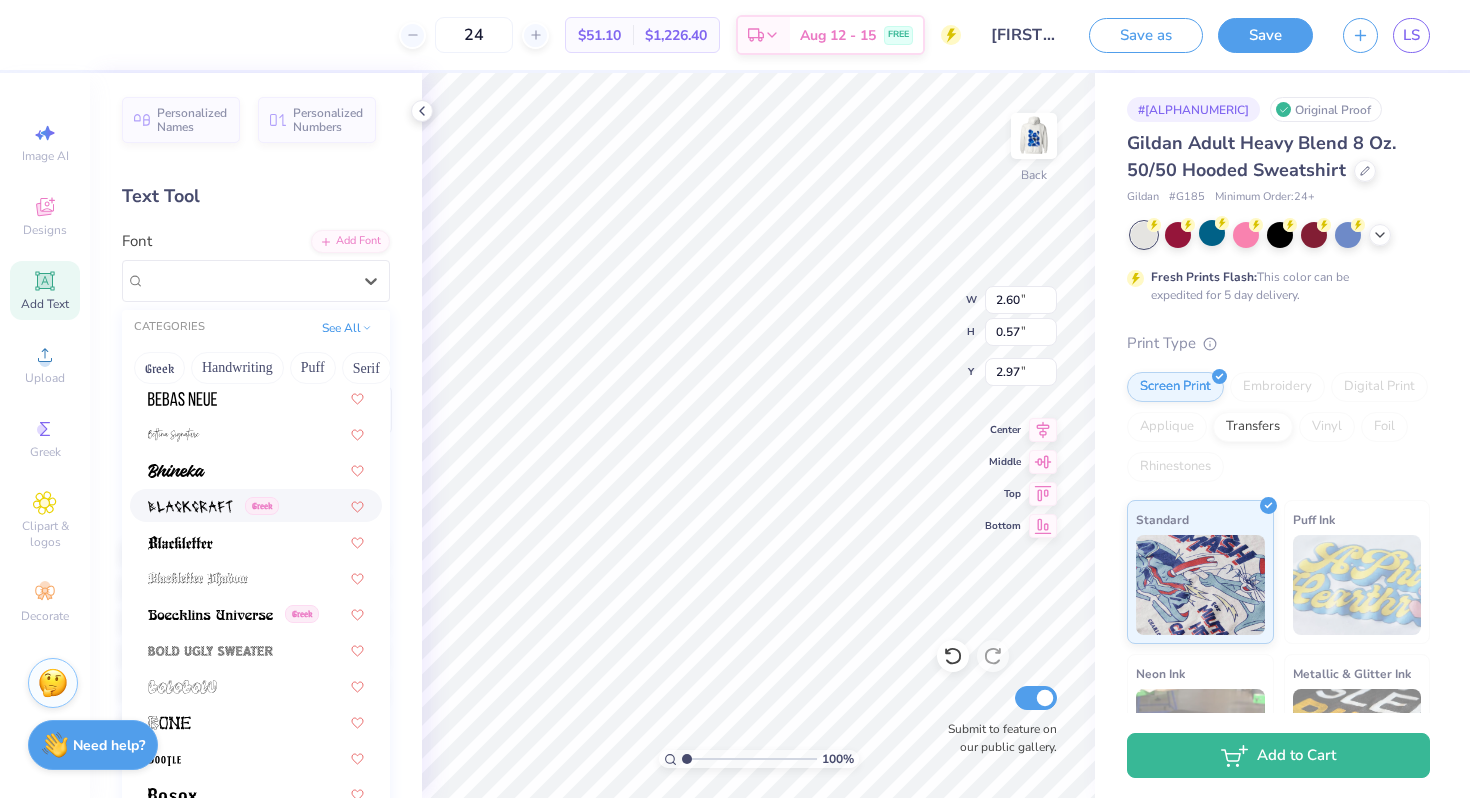 click on "Greek" at bounding box center [256, 505] 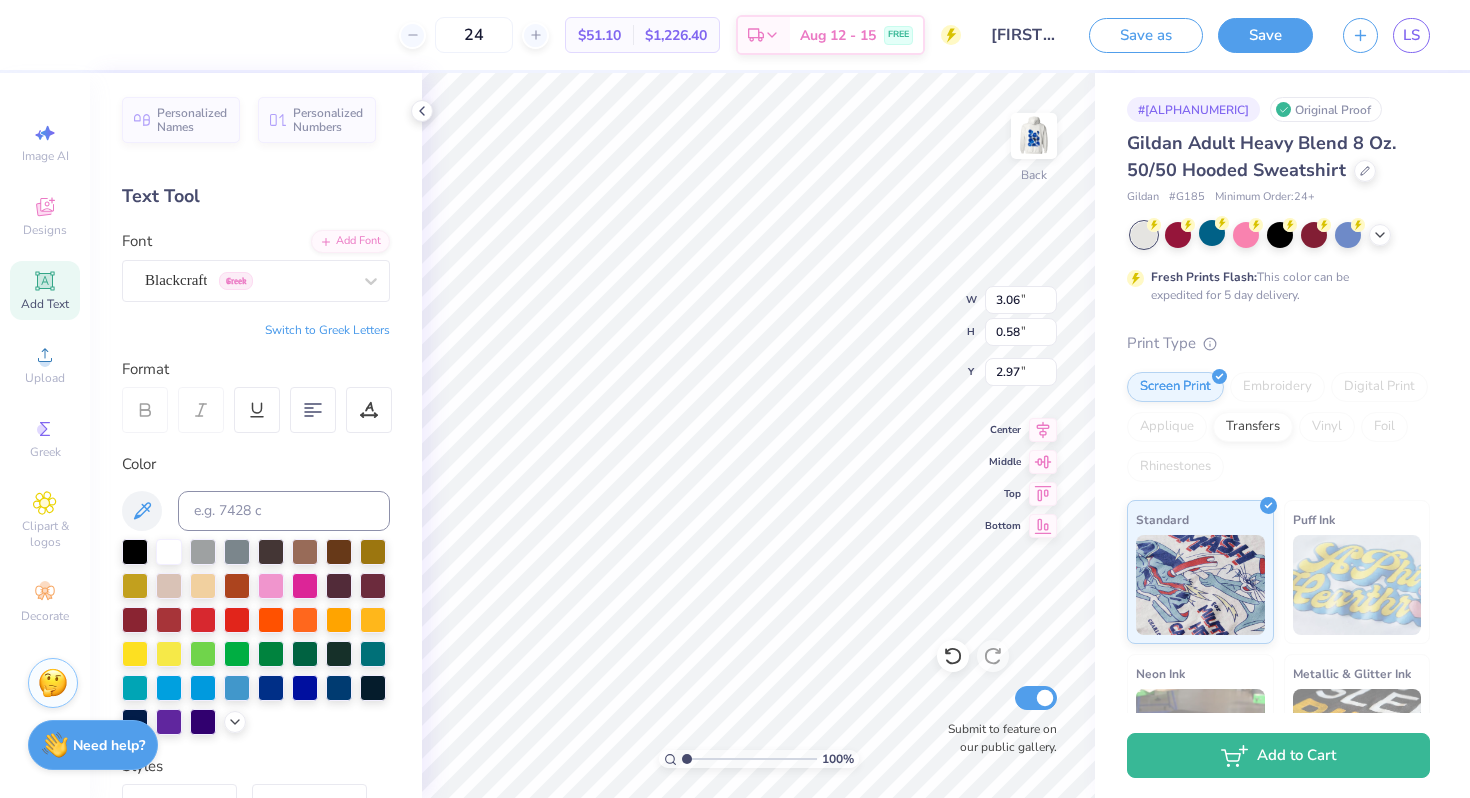 type on "6.37" 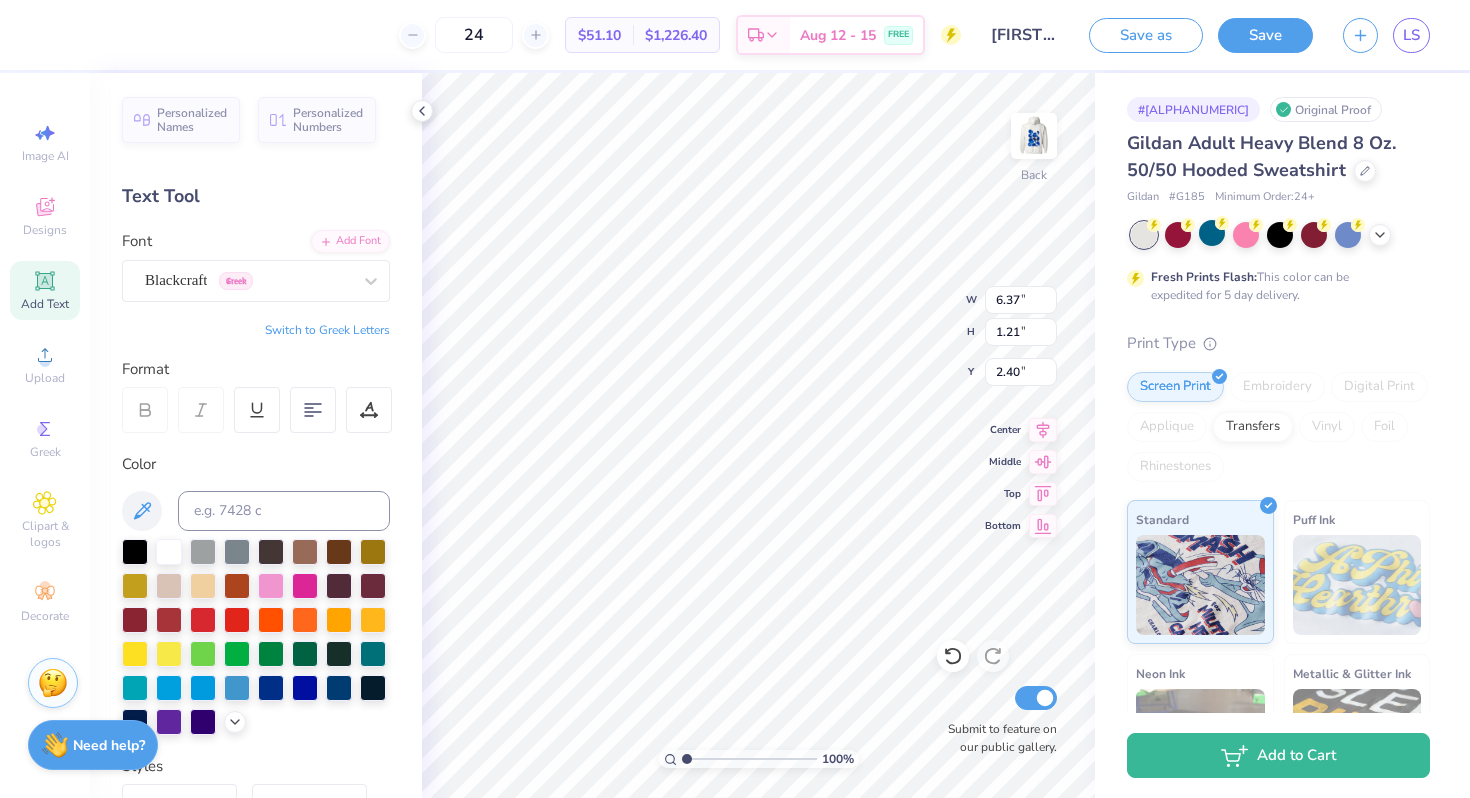 type on "2.40" 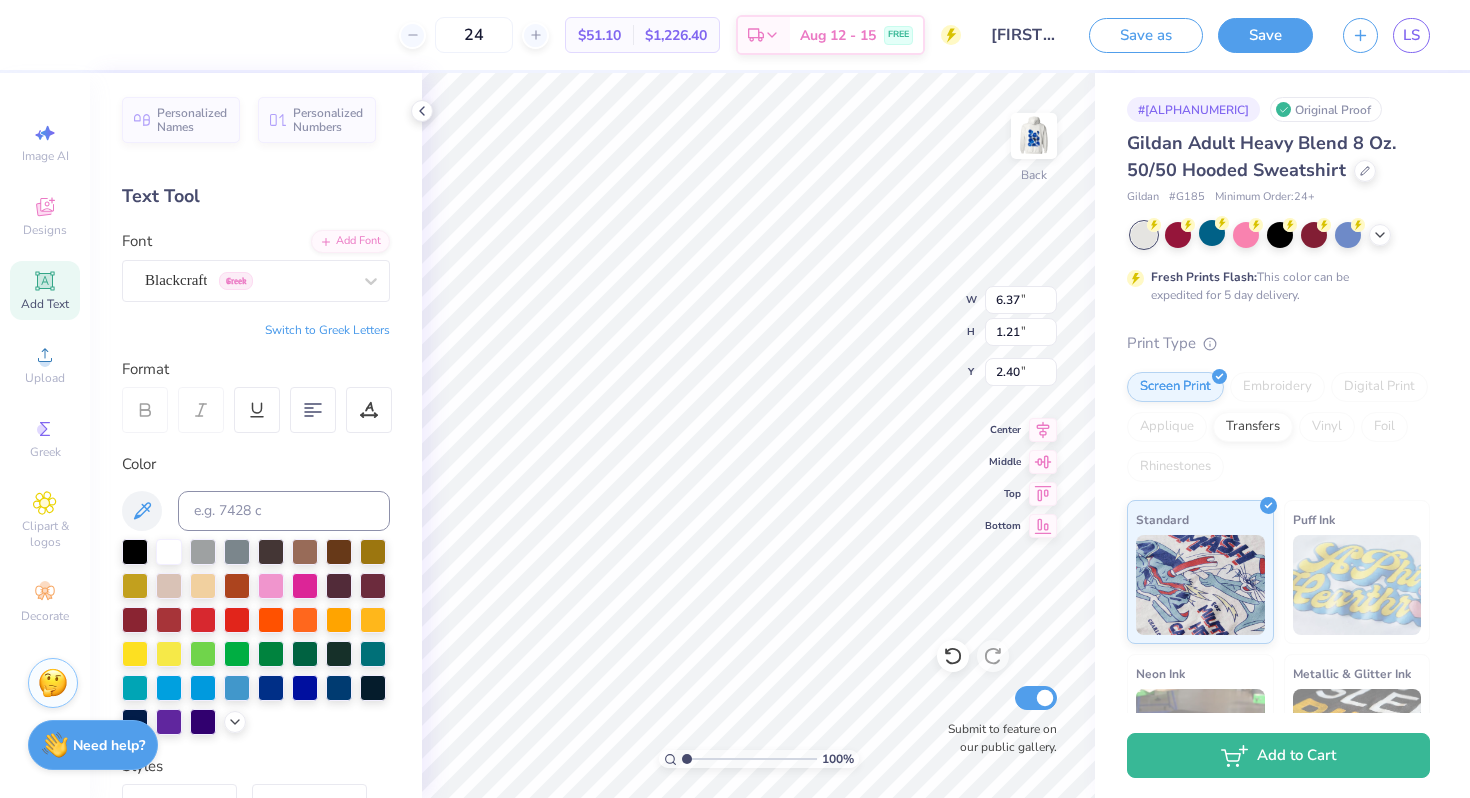 type on "5.14" 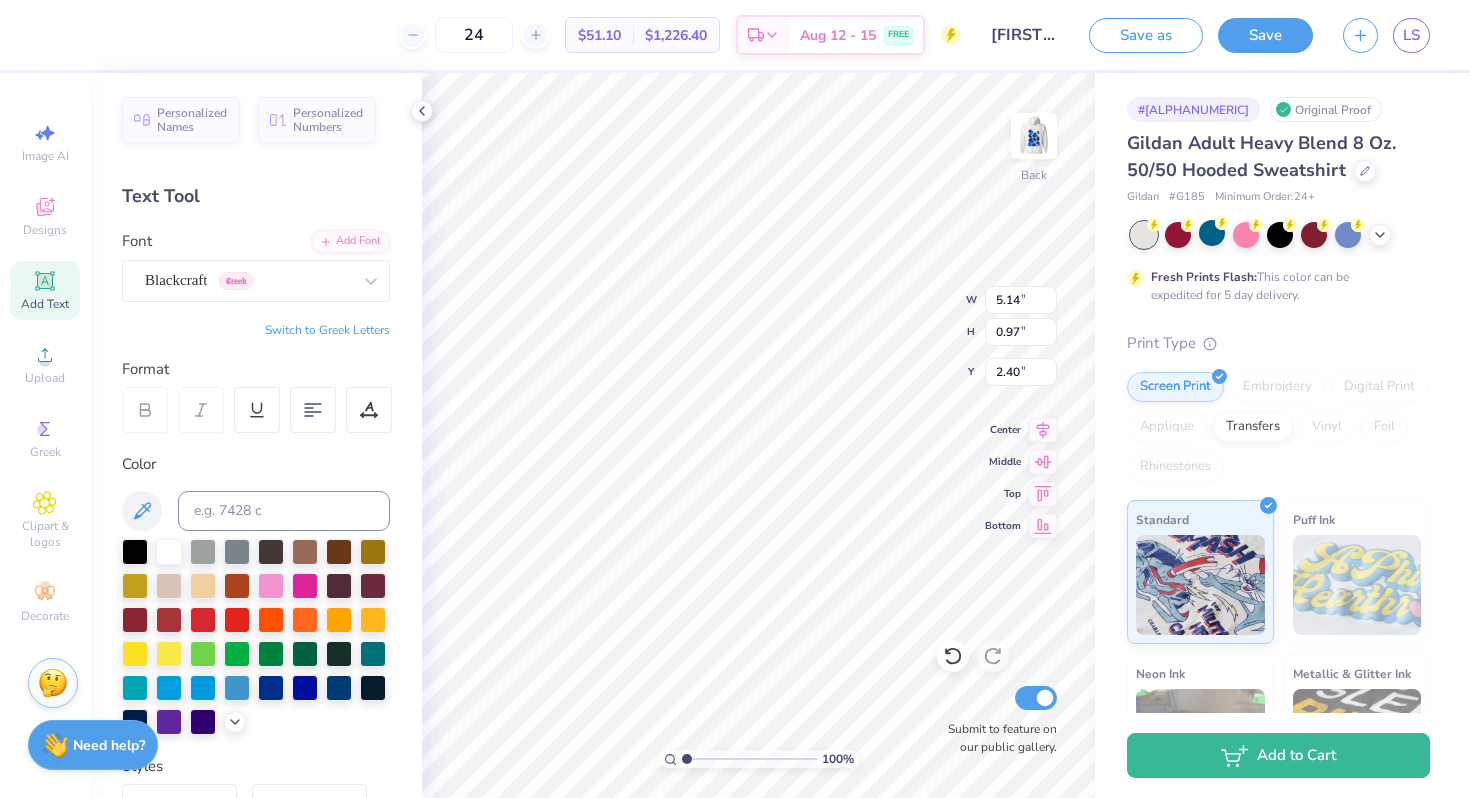 type on "3.27" 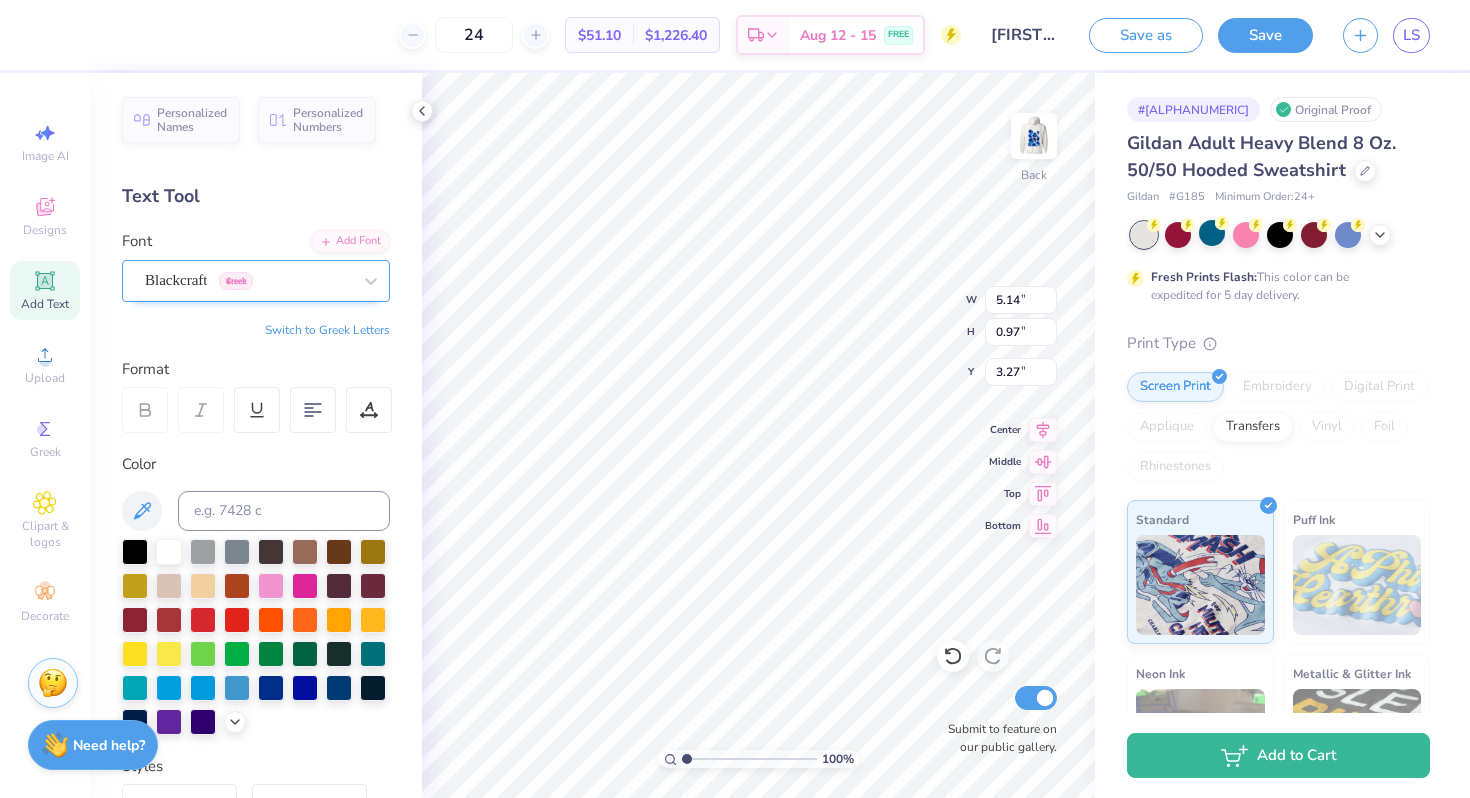 click on "Blackcraft Greek" at bounding box center [248, 280] 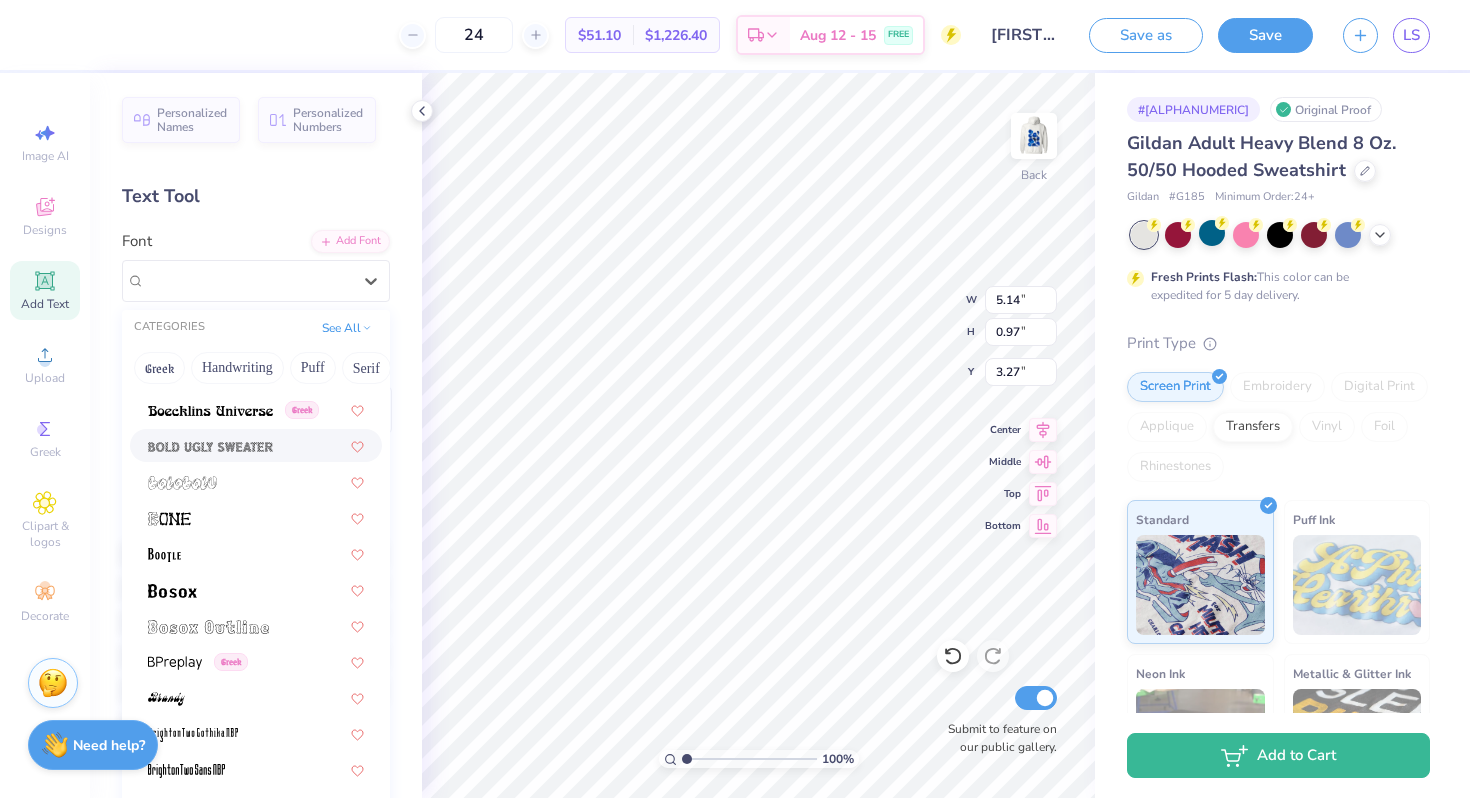 scroll, scrollTop: 1268, scrollLeft: 0, axis: vertical 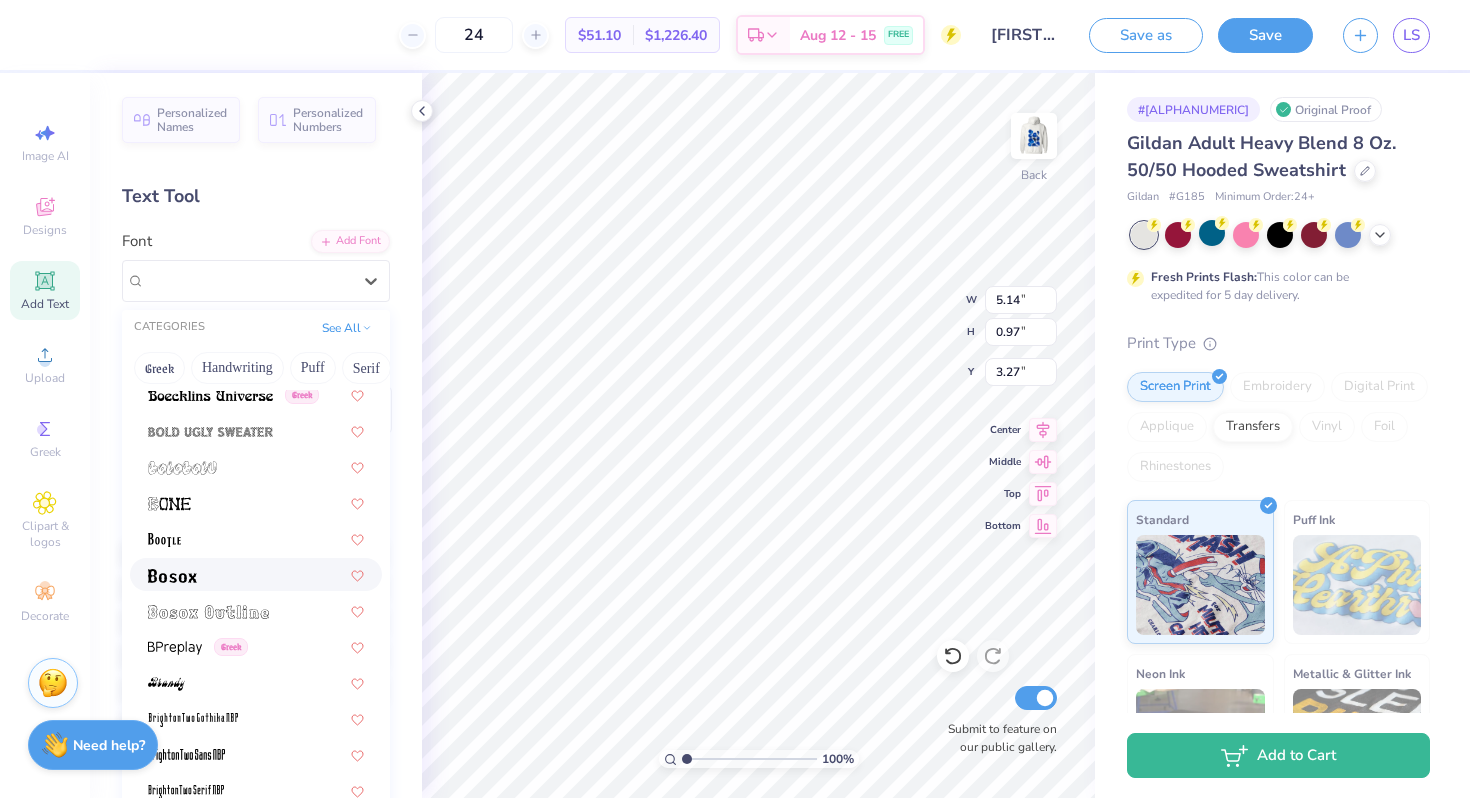 click at bounding box center [256, 574] 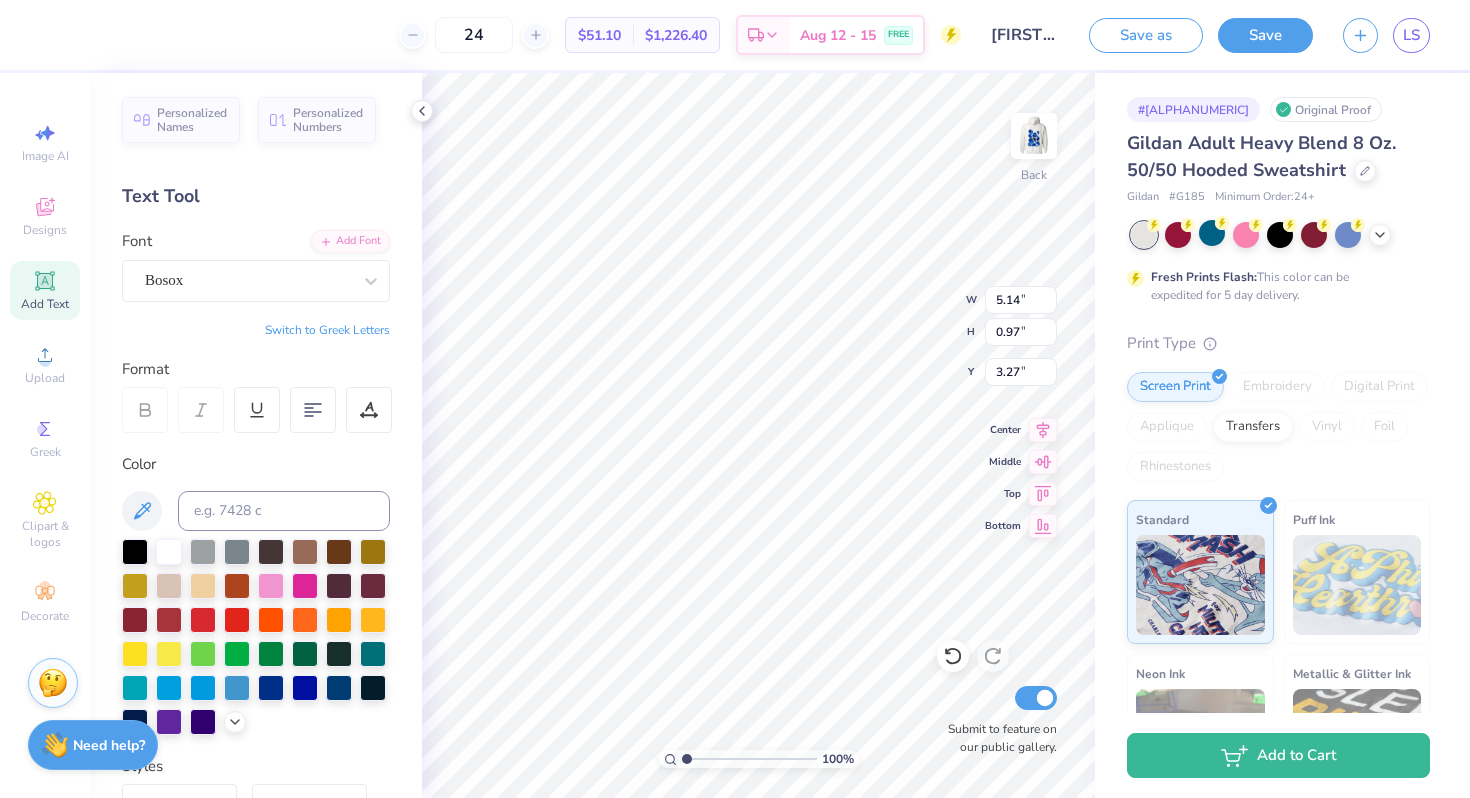 type on "4.48" 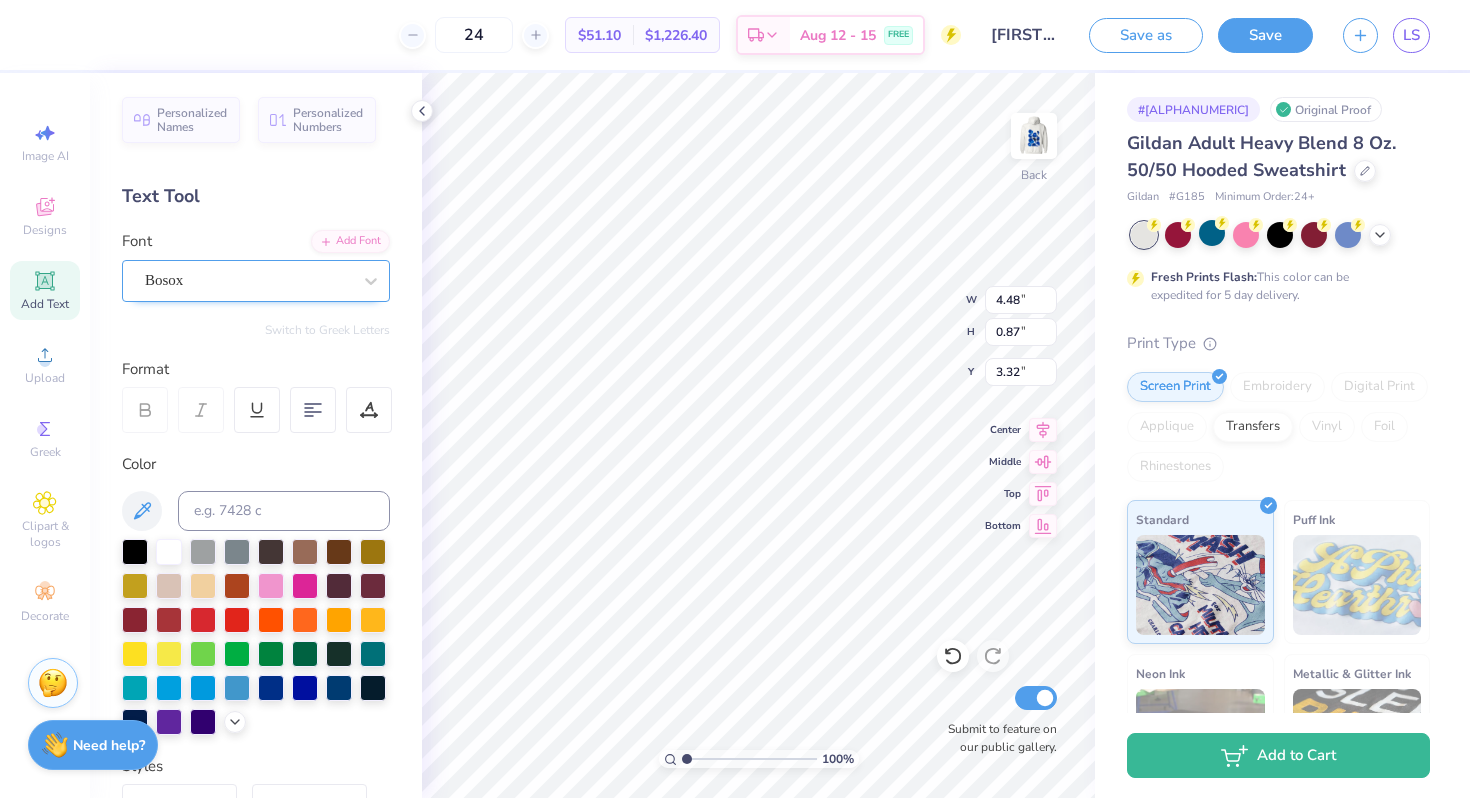 click on "Bosox" at bounding box center (248, 280) 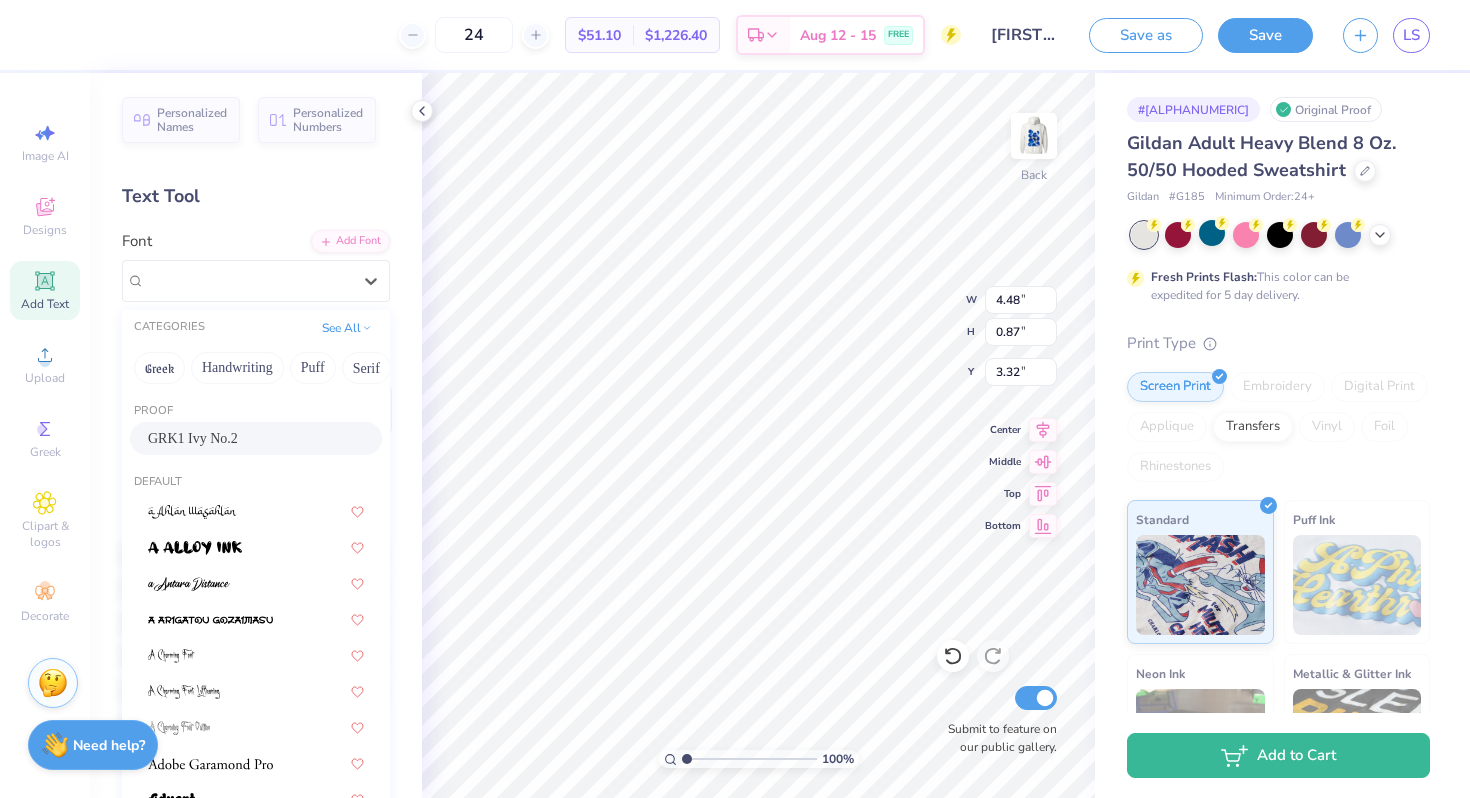 click on "GRK1 Ivy No.2" at bounding box center (193, 438) 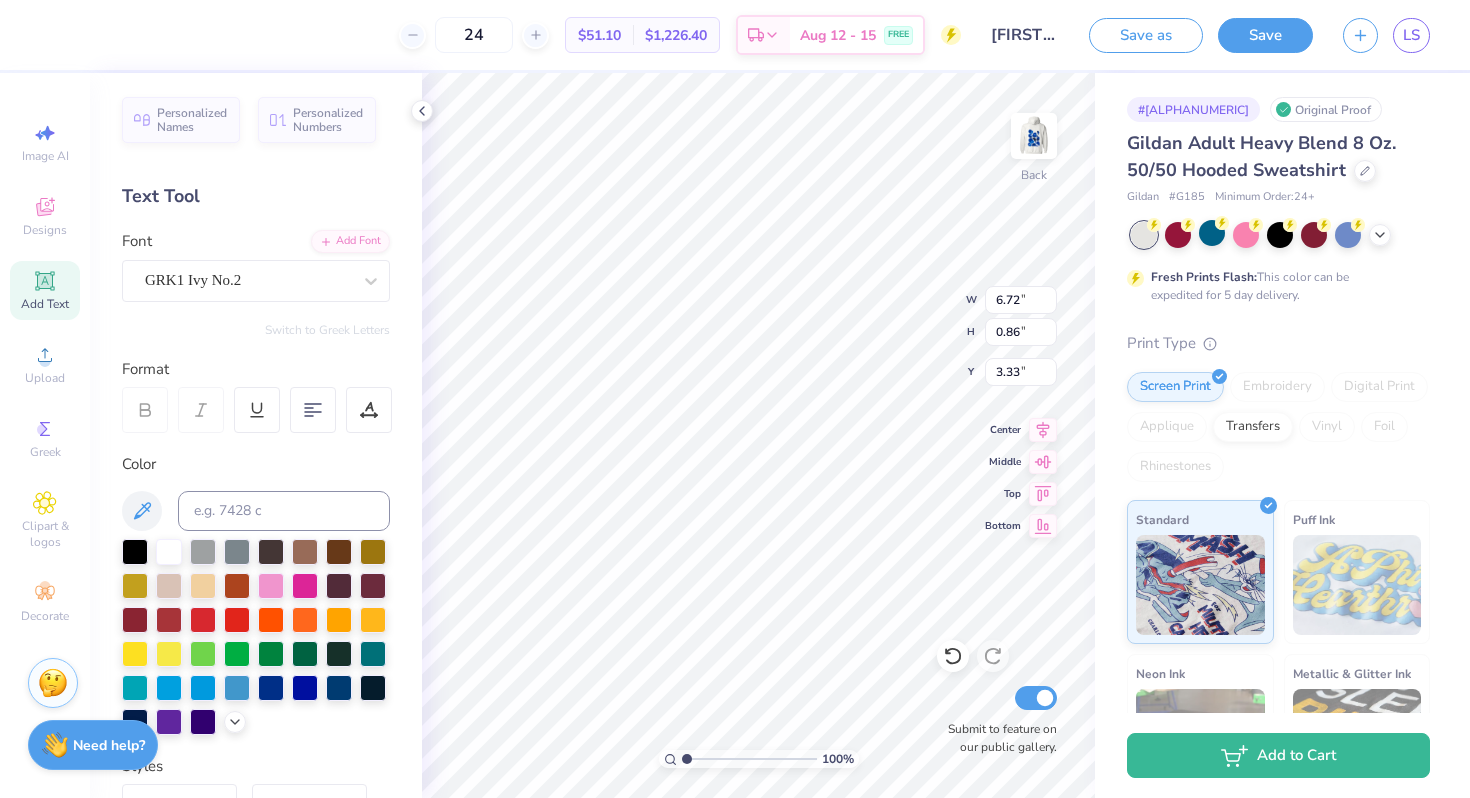 type on "5.54" 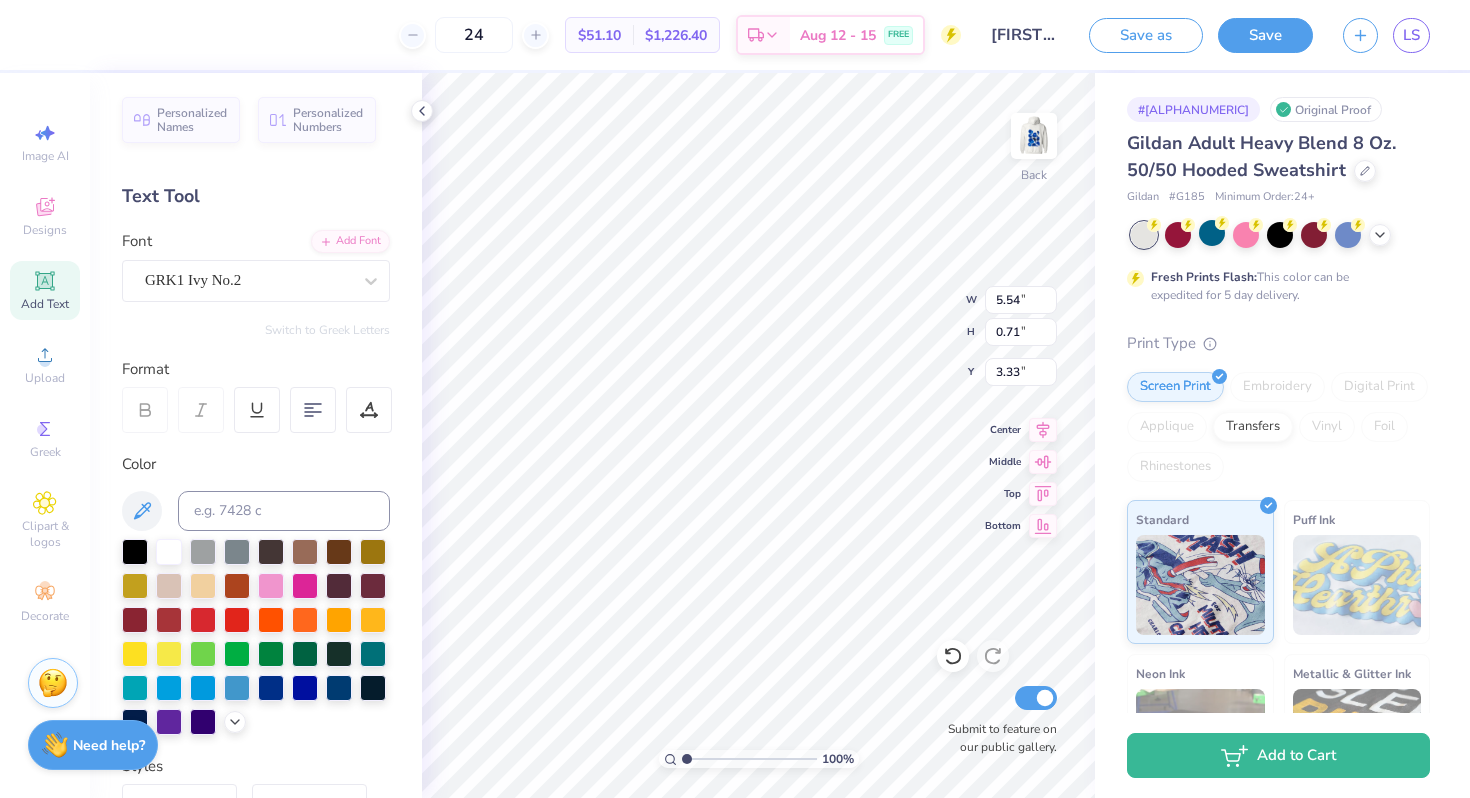 type on "3.00" 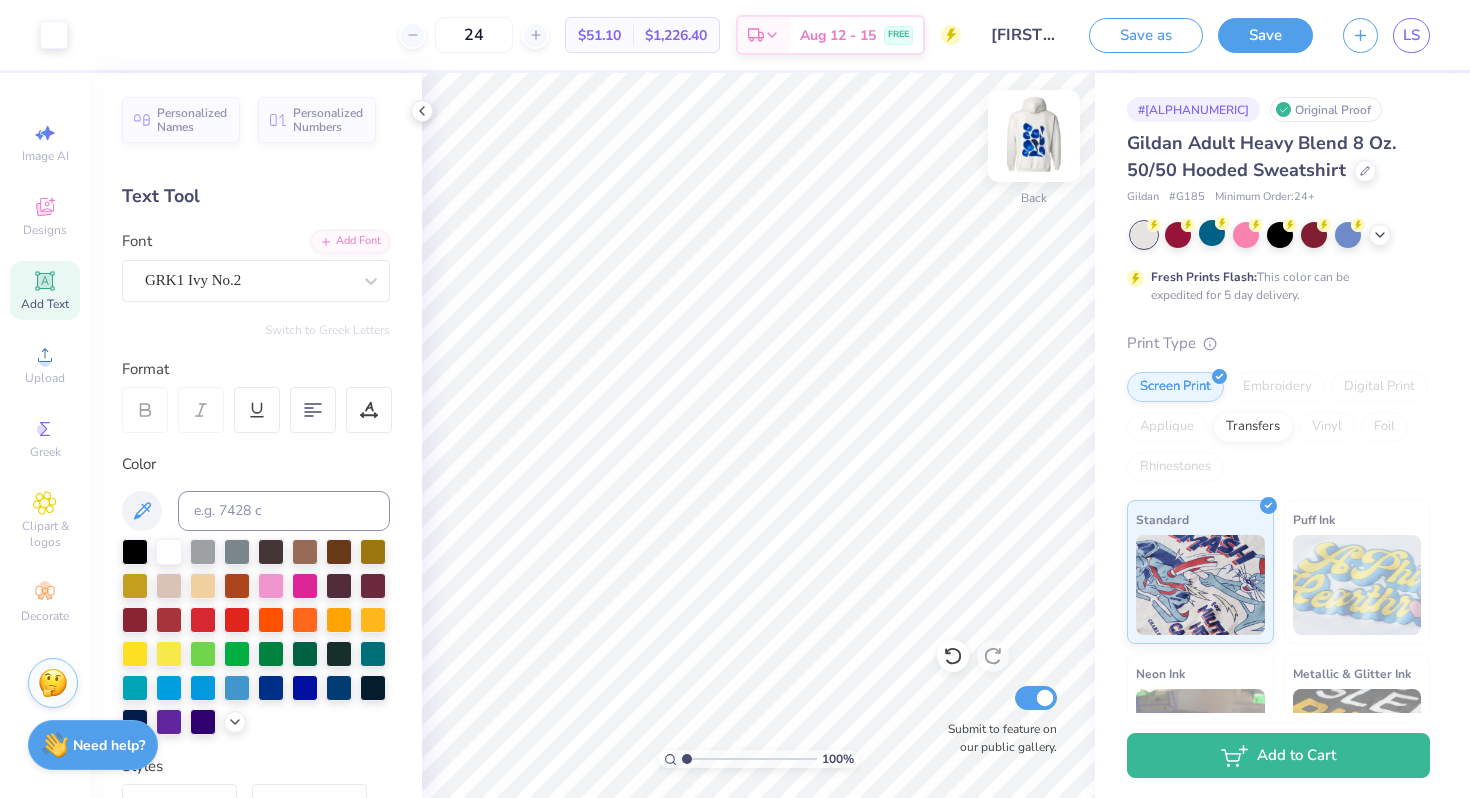 click at bounding box center (1034, 136) 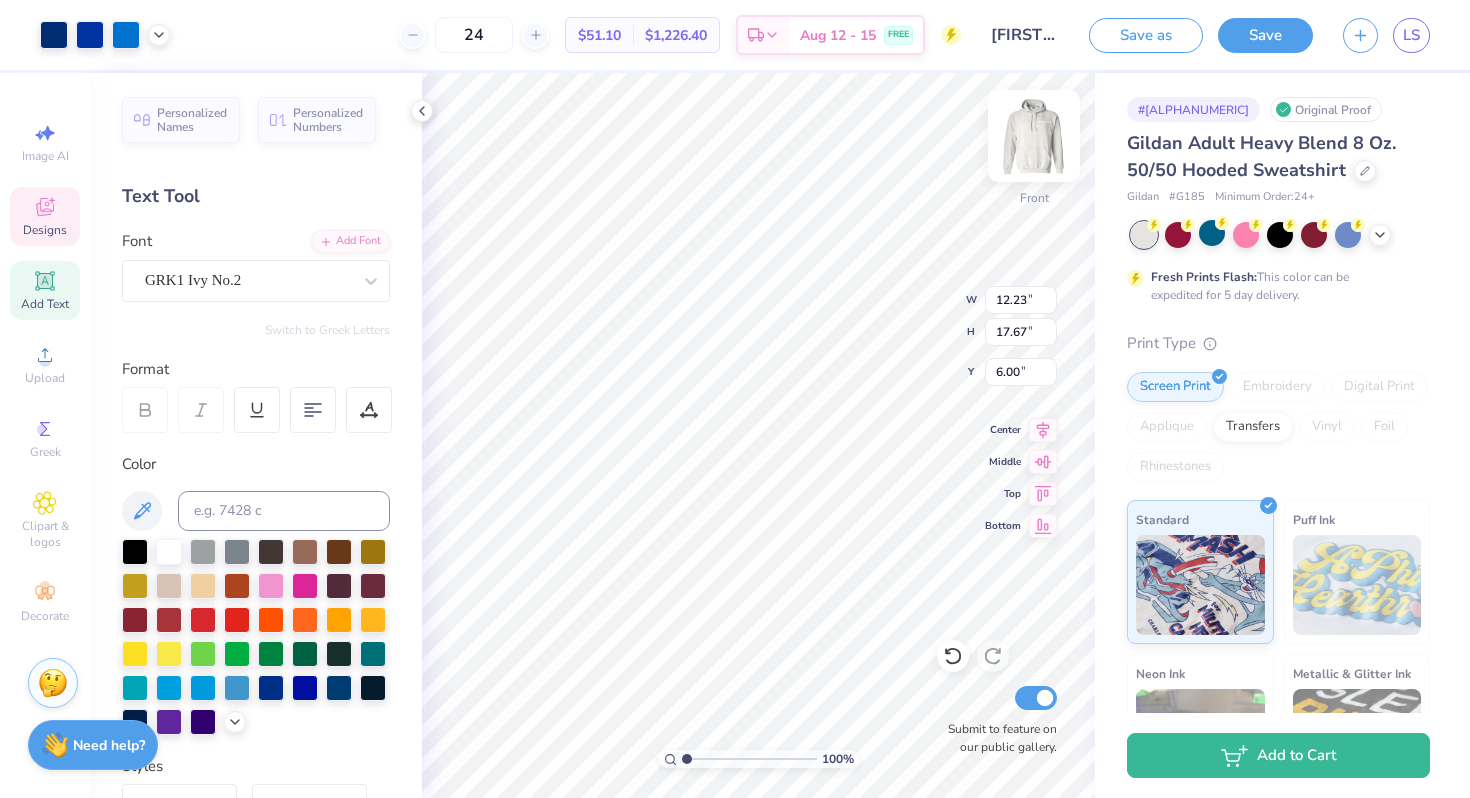 type on "12.23" 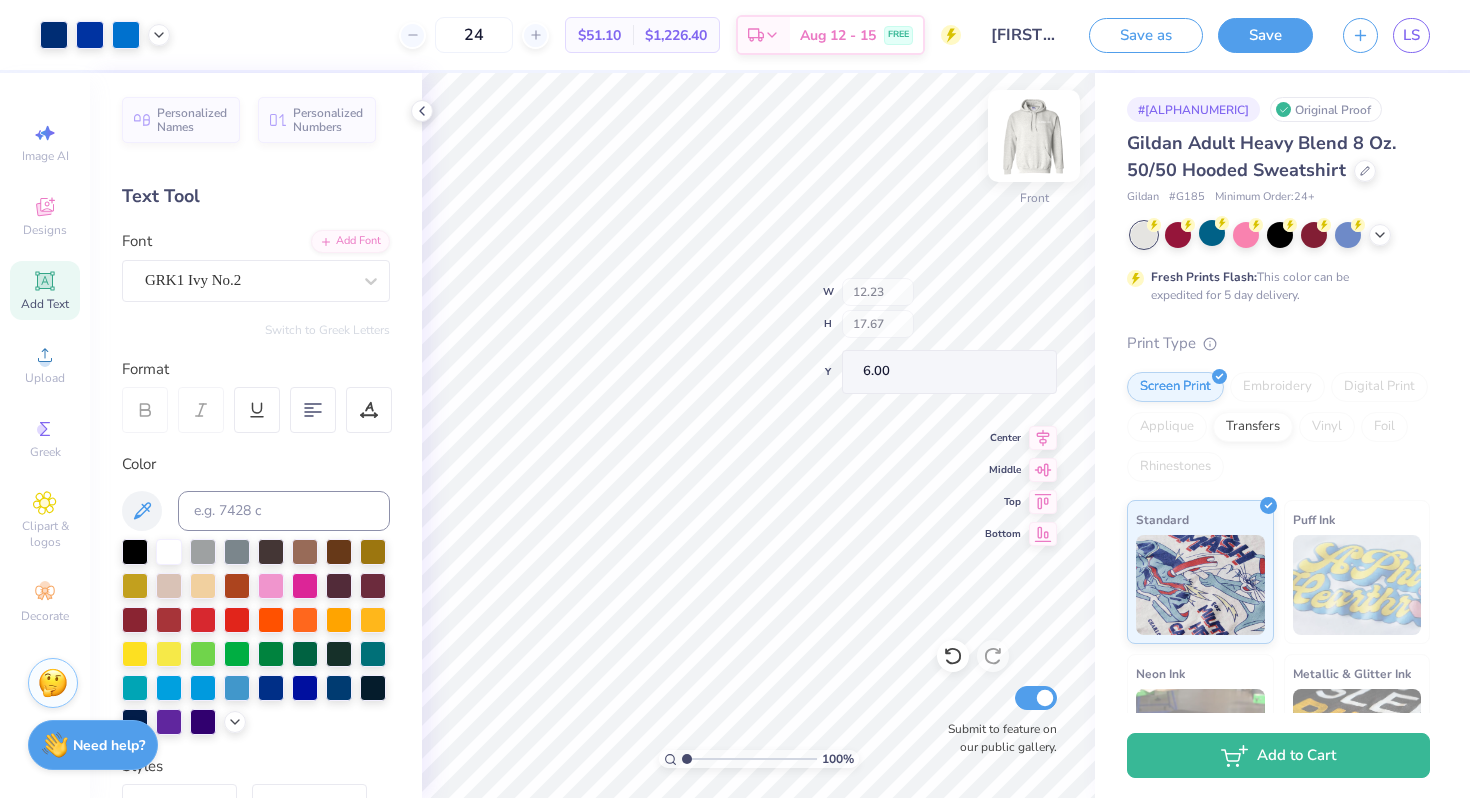 click on "100  % Front W 12.23 H 17.67 Y 6.00 Center Middle Top Bottom Submit to feature on our public gallery." at bounding box center [758, 435] 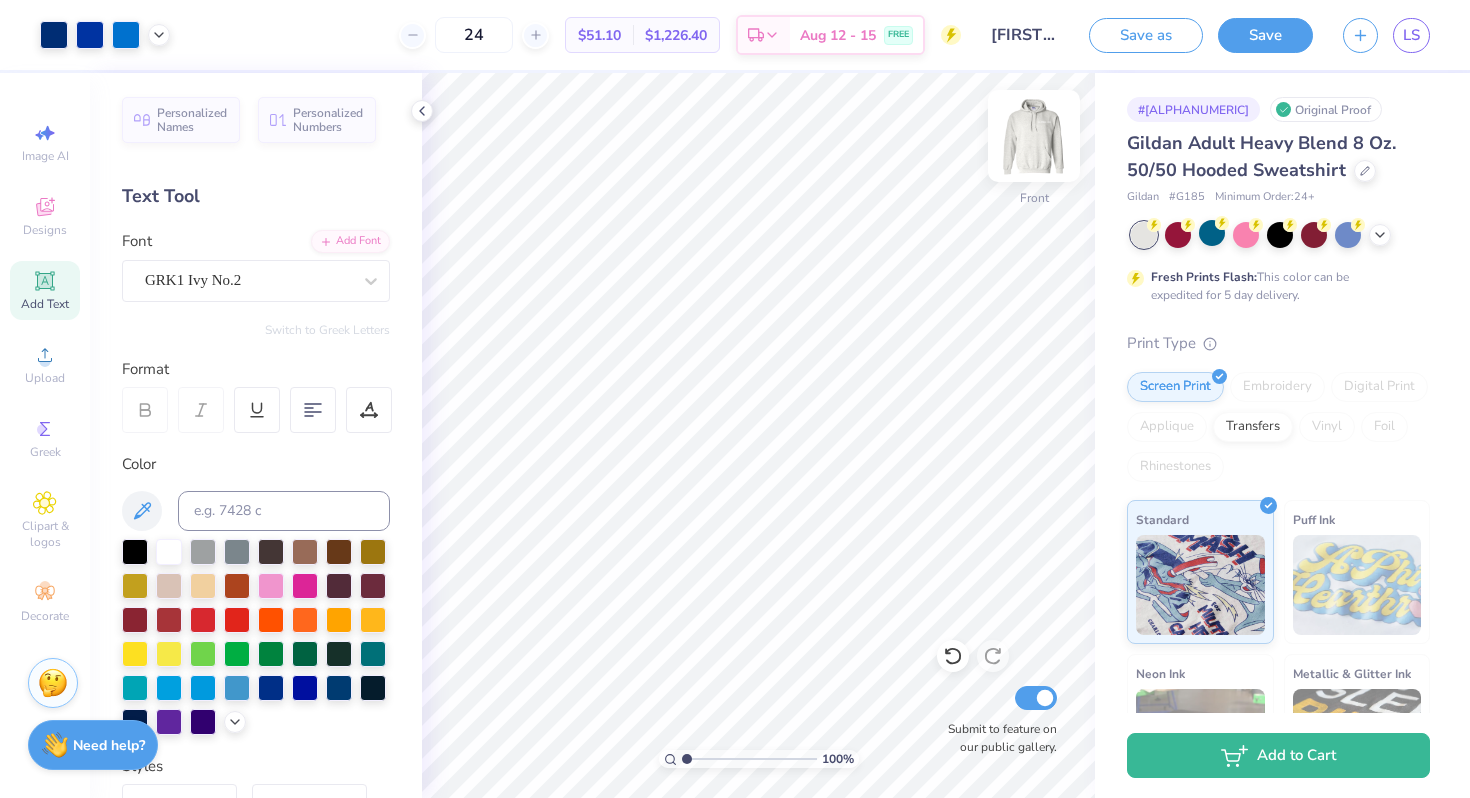 click at bounding box center (1034, 136) 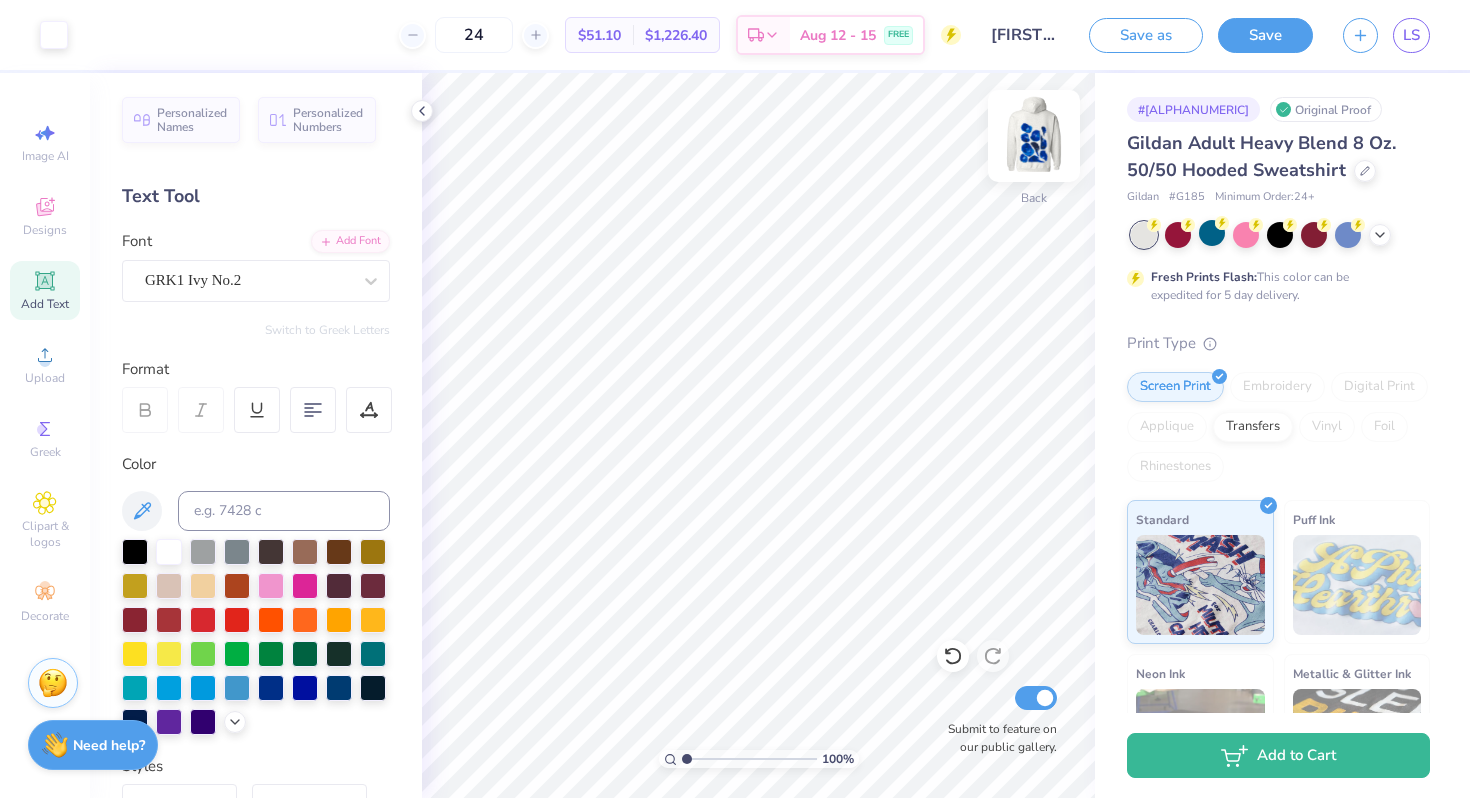 click at bounding box center [1034, 136] 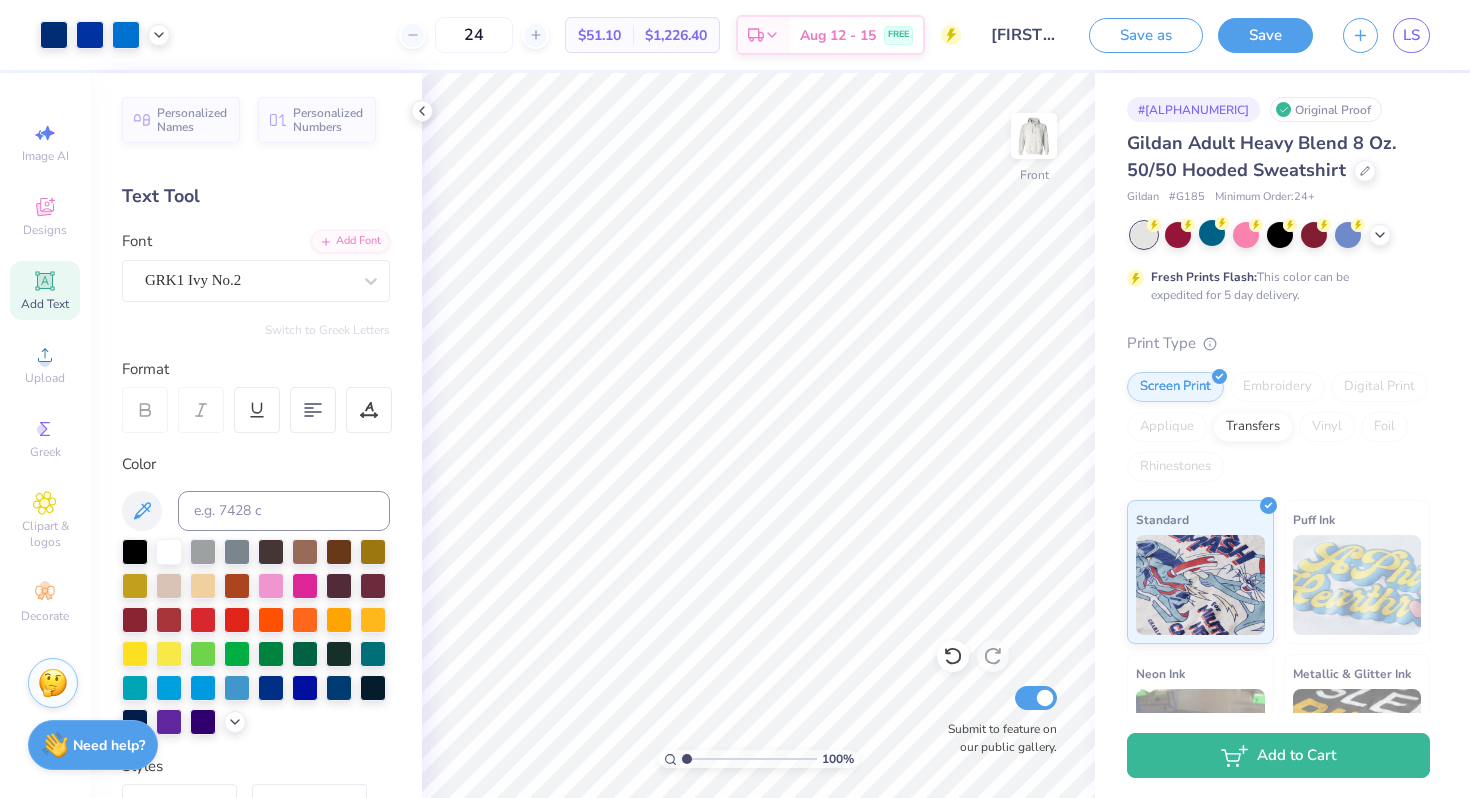 click at bounding box center (1034, 136) 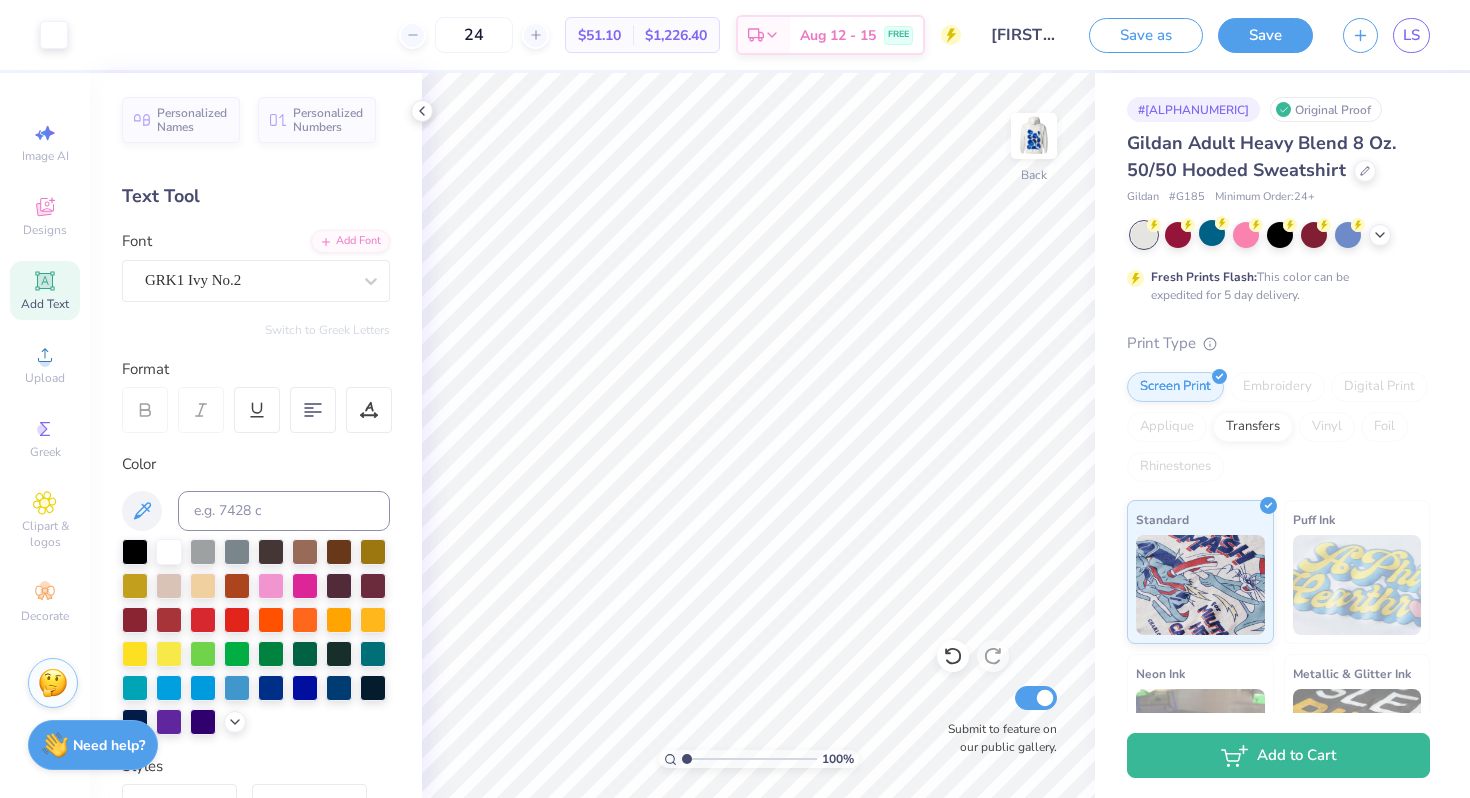 click at bounding box center (1034, 136) 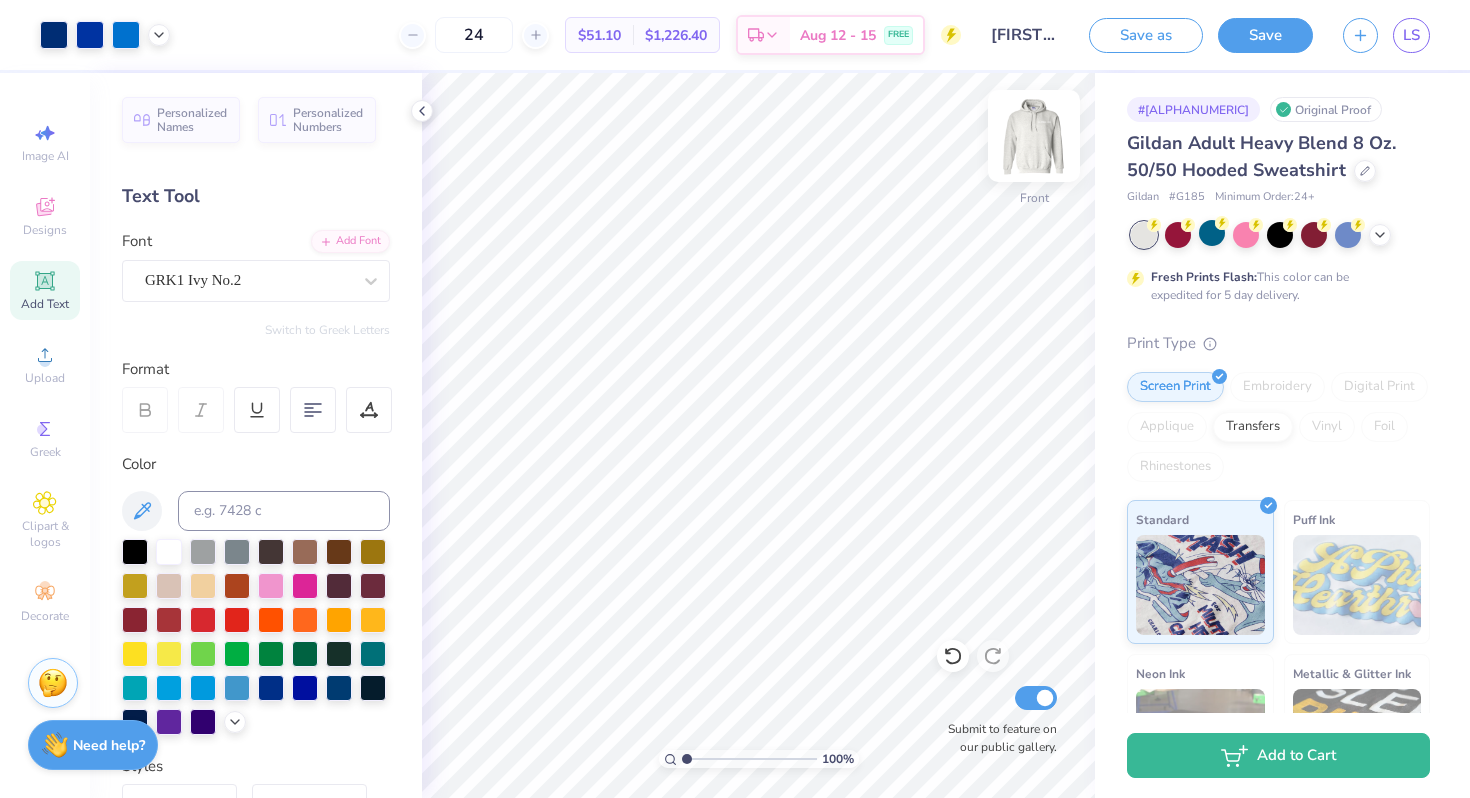 click at bounding box center (1034, 136) 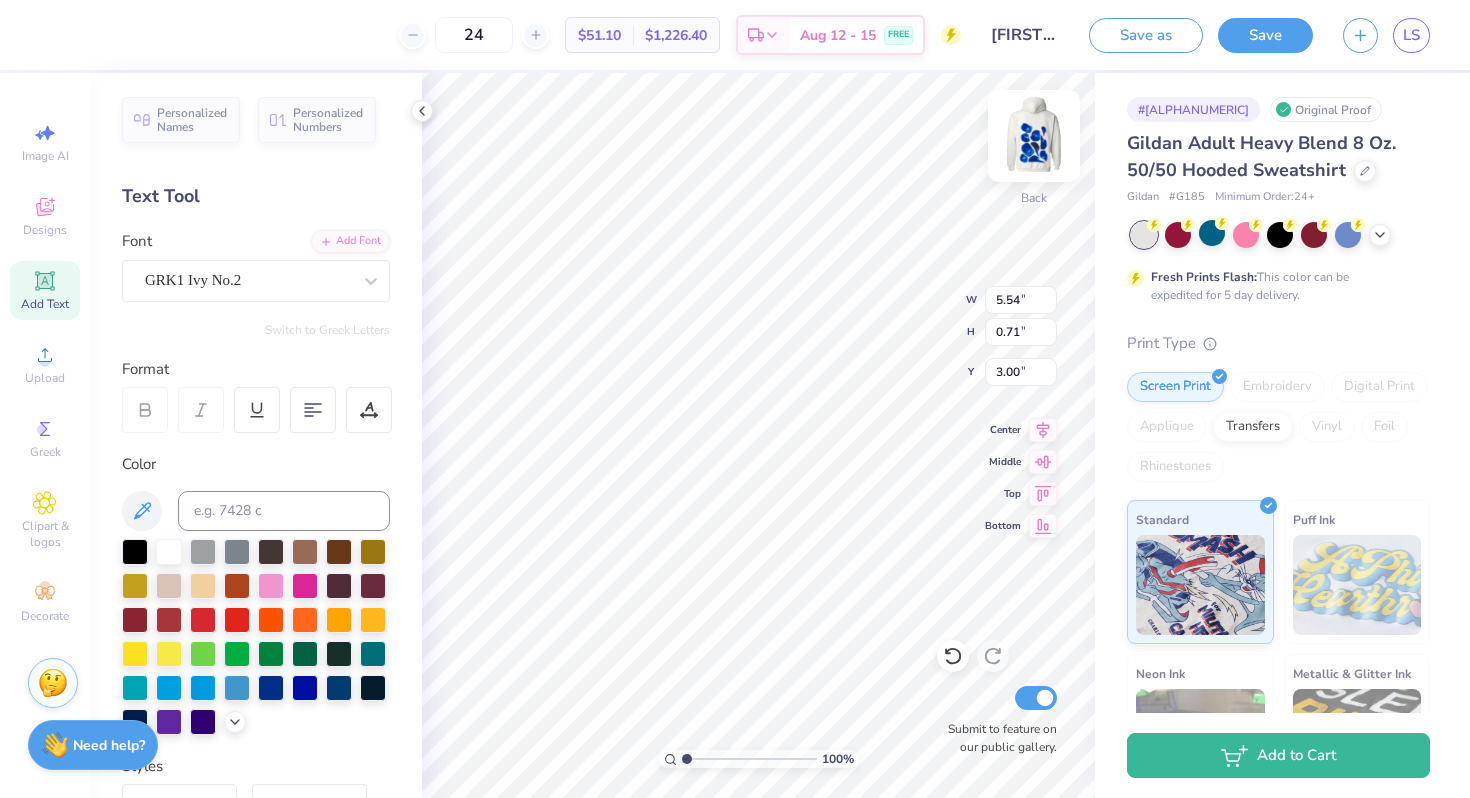 type on "3.73" 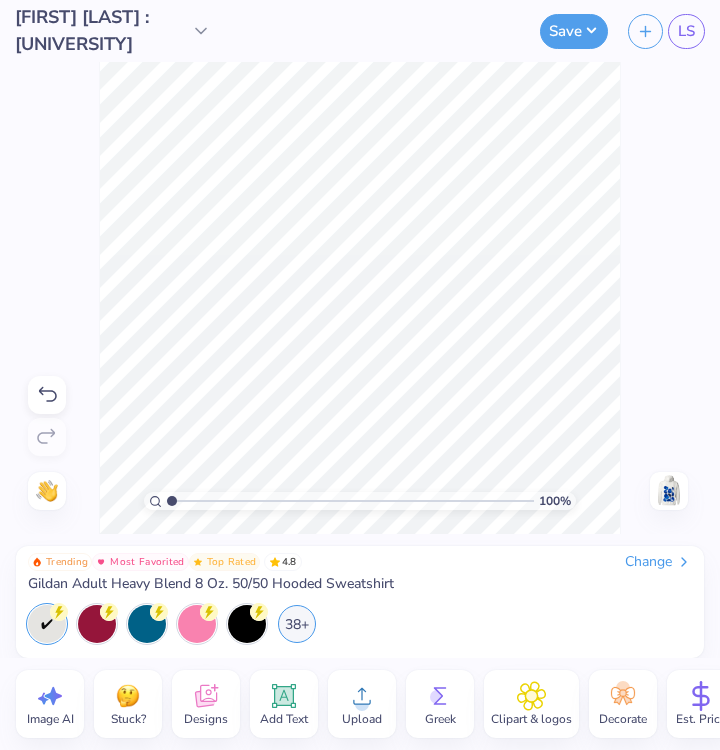 click at bounding box center (669, 491) 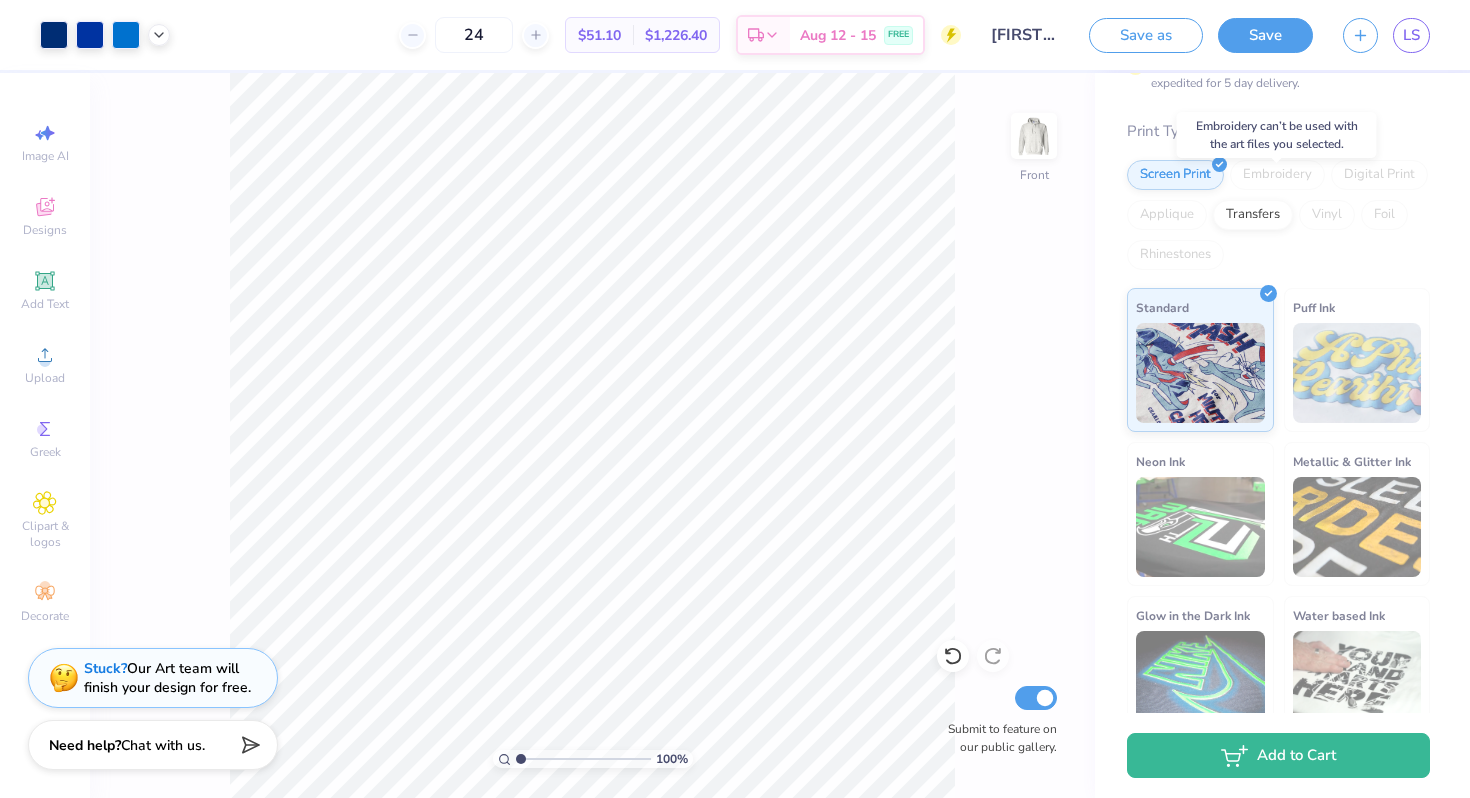 scroll, scrollTop: 239, scrollLeft: 0, axis: vertical 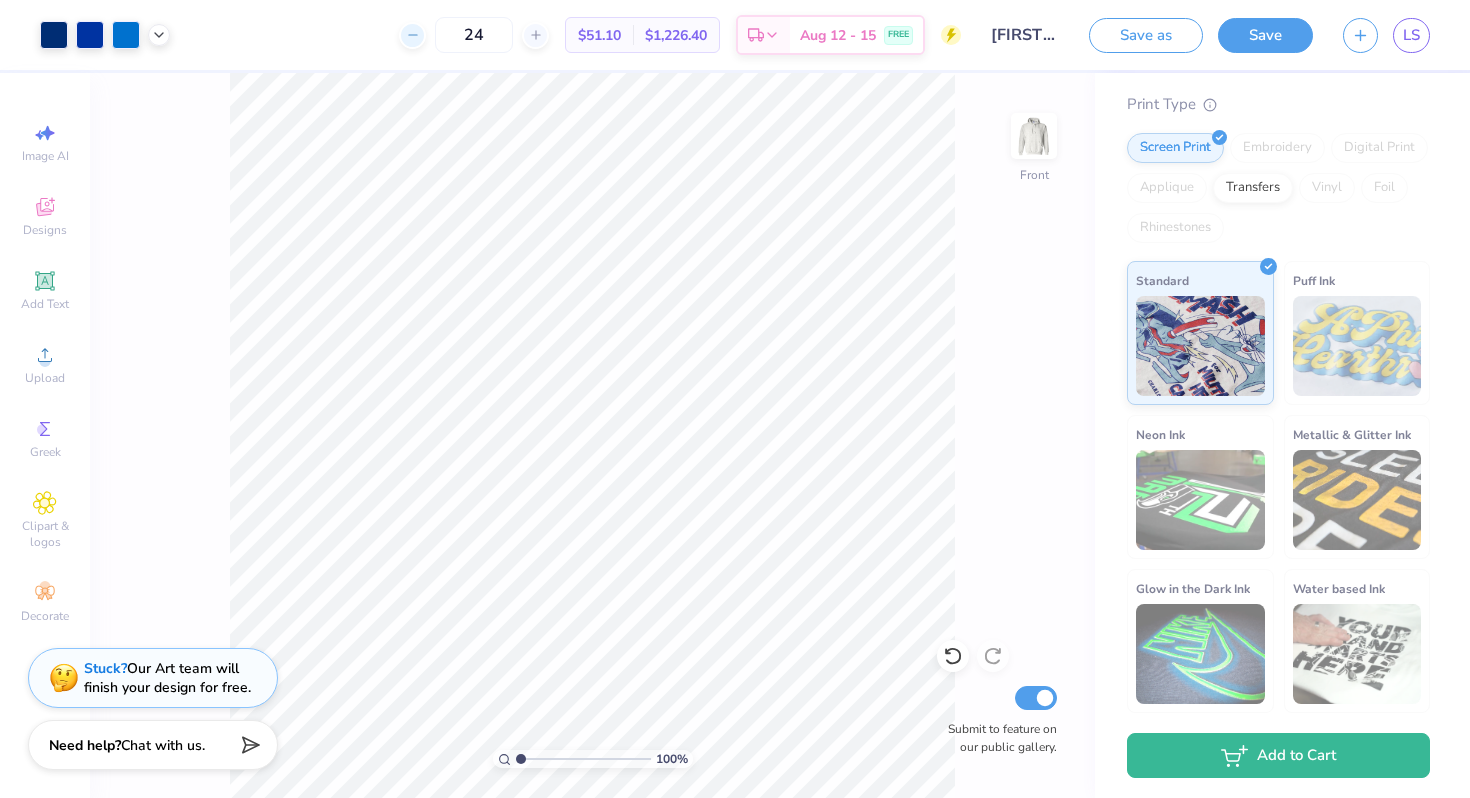 click 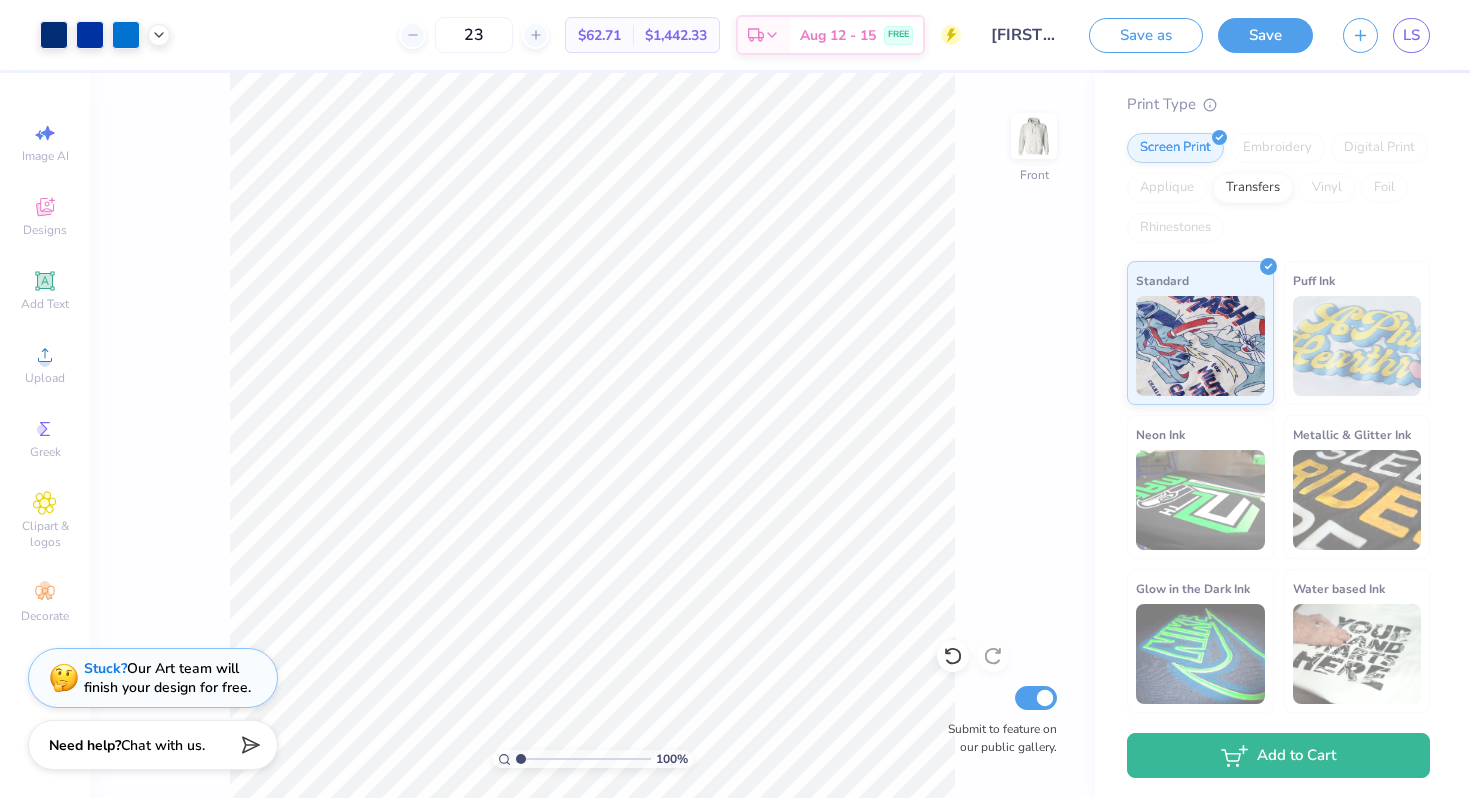 click on "23" at bounding box center (474, 35) 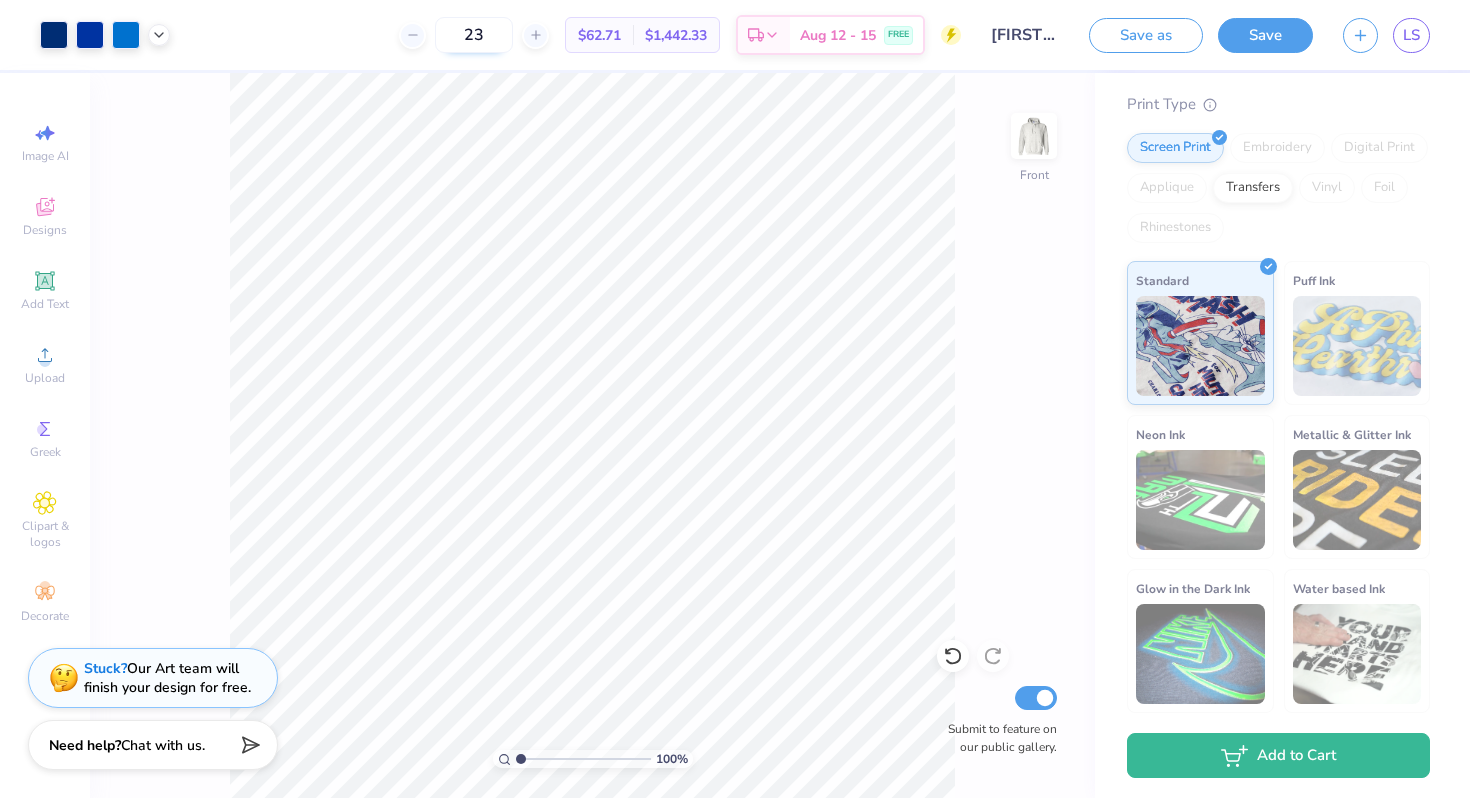 click on "23" at bounding box center (474, 35) 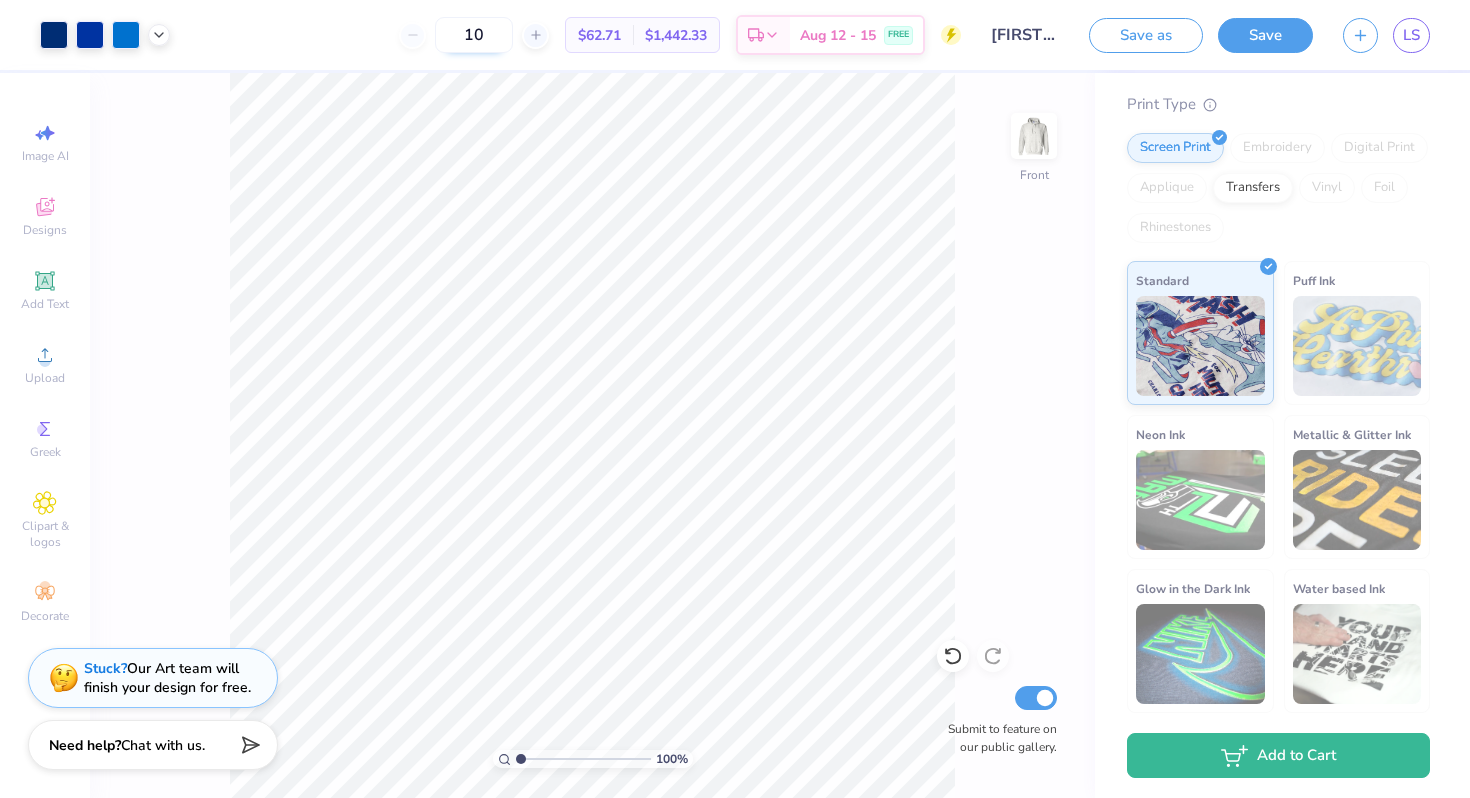 type on "12" 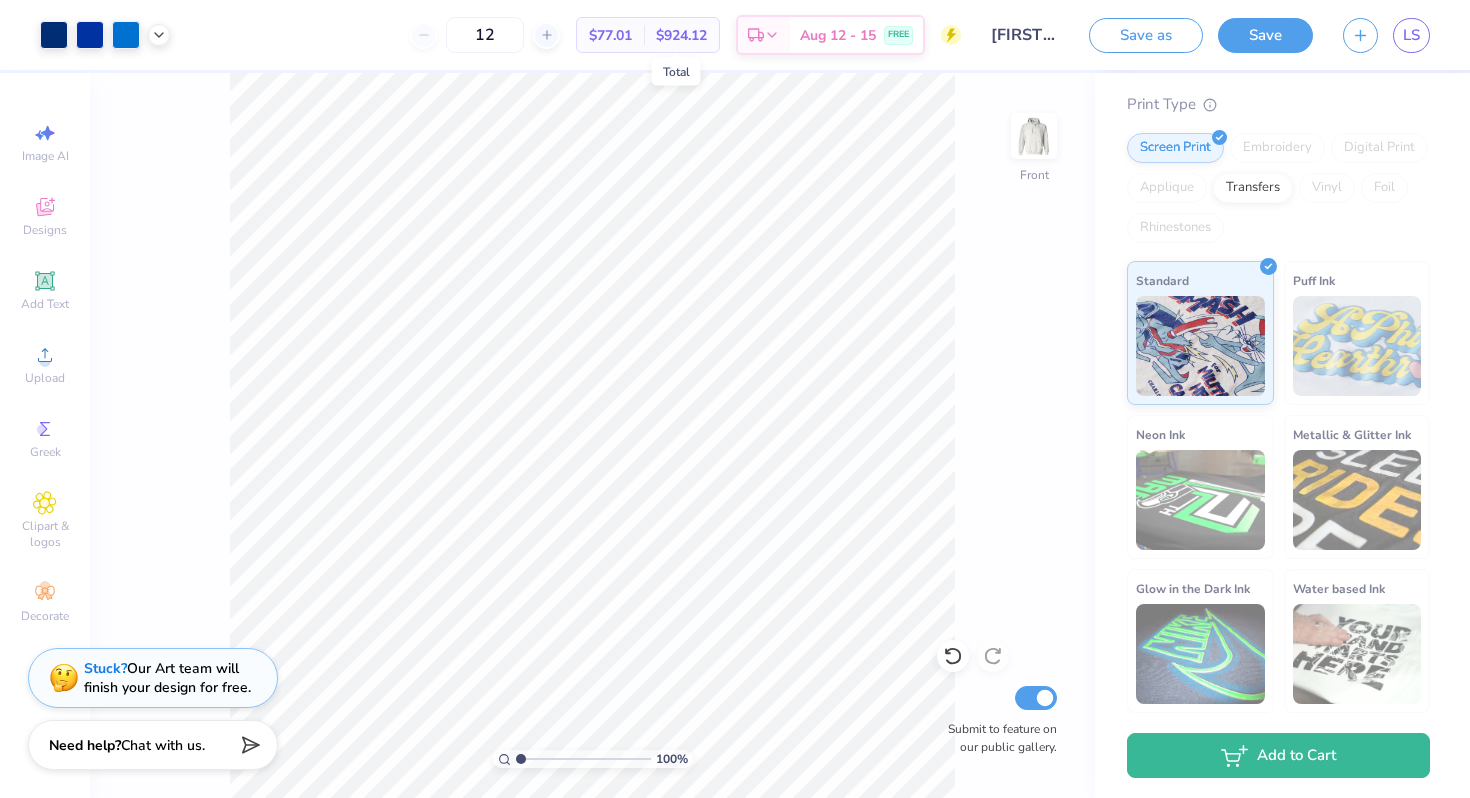 click on "$924.12" at bounding box center [681, 35] 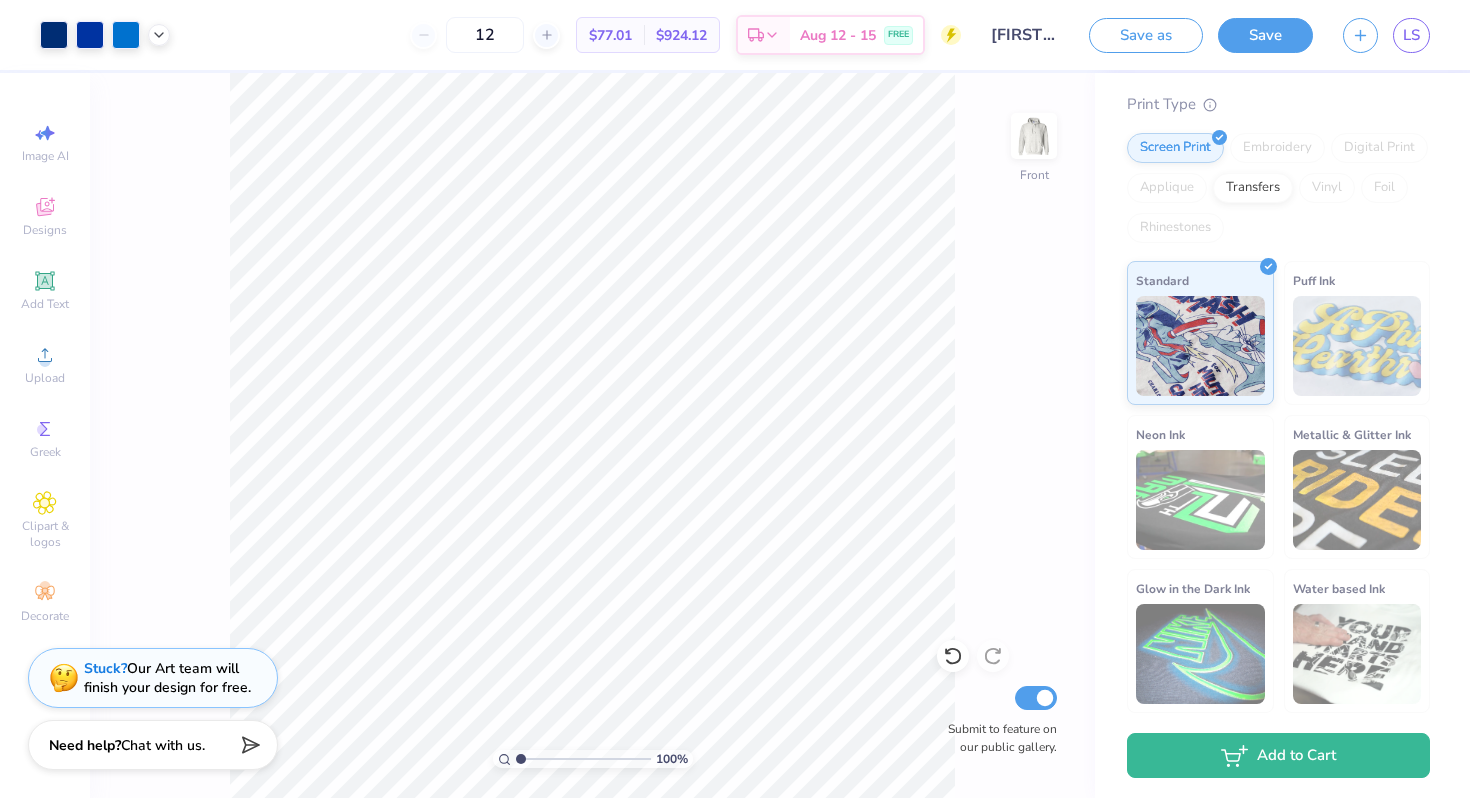click on "$77.01" at bounding box center (610, 35) 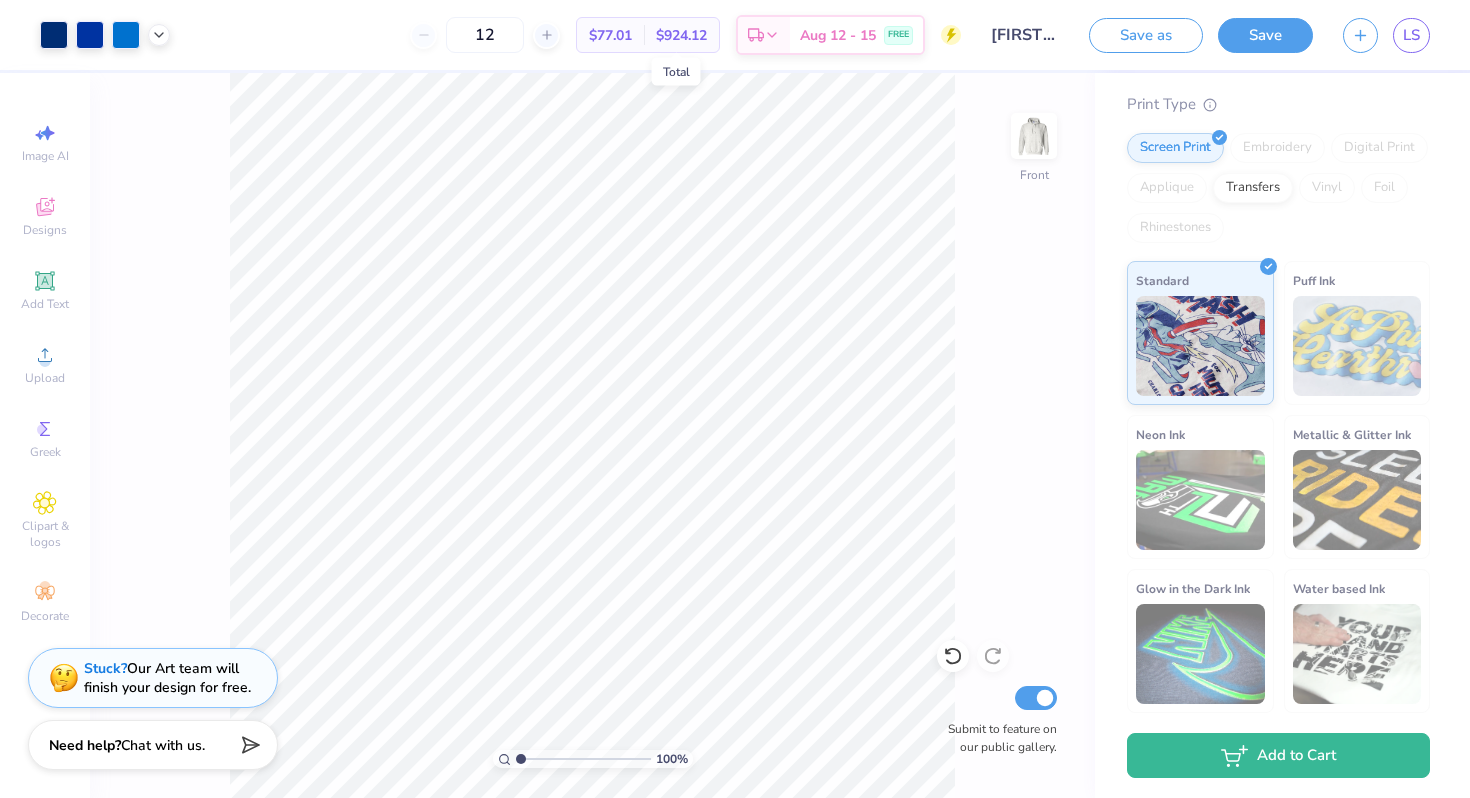 click on "$924.12" at bounding box center [681, 35] 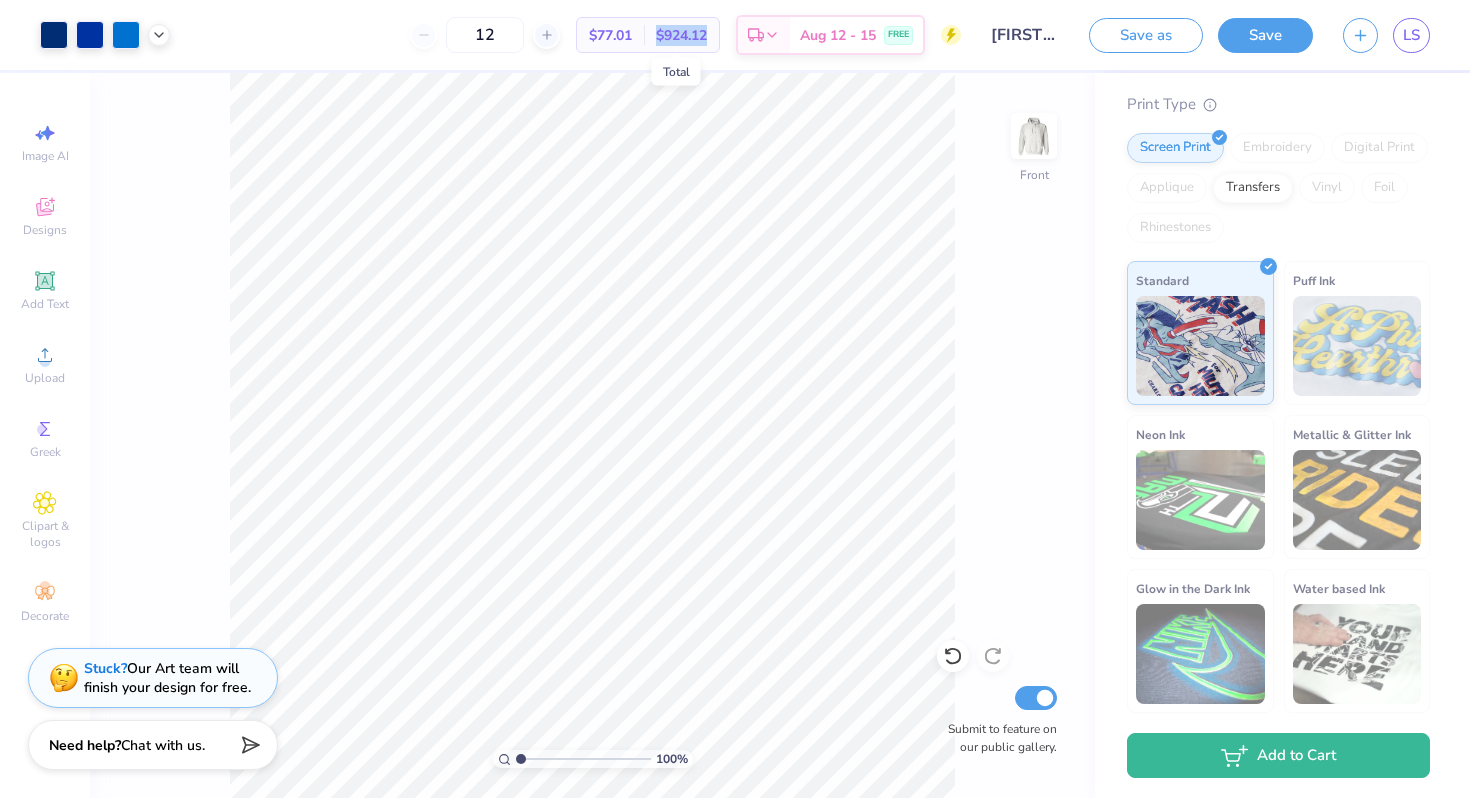 drag, startPoint x: 707, startPoint y: 37, endPoint x: 652, endPoint y: 35, distance: 55.03635 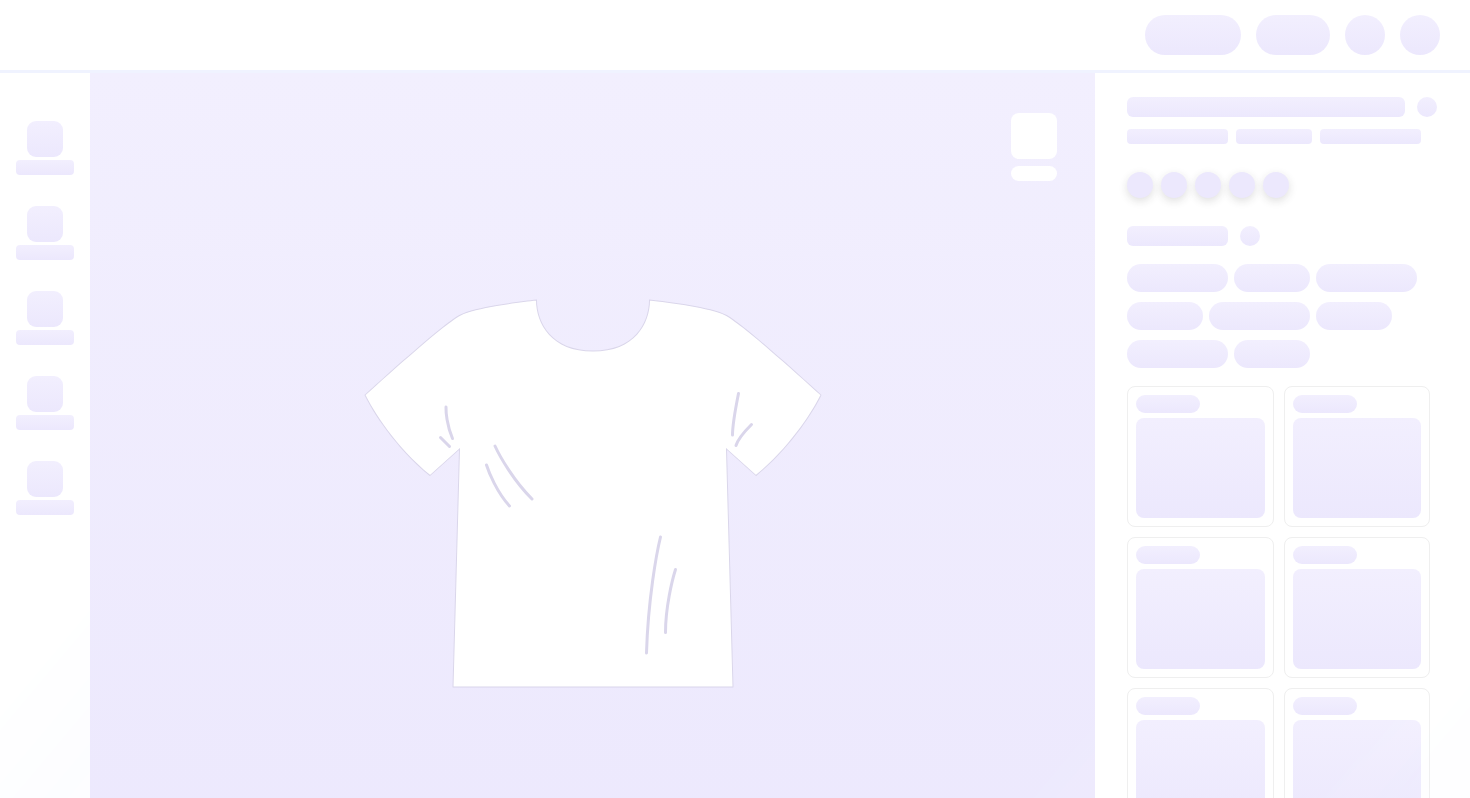 scroll, scrollTop: 0, scrollLeft: 0, axis: both 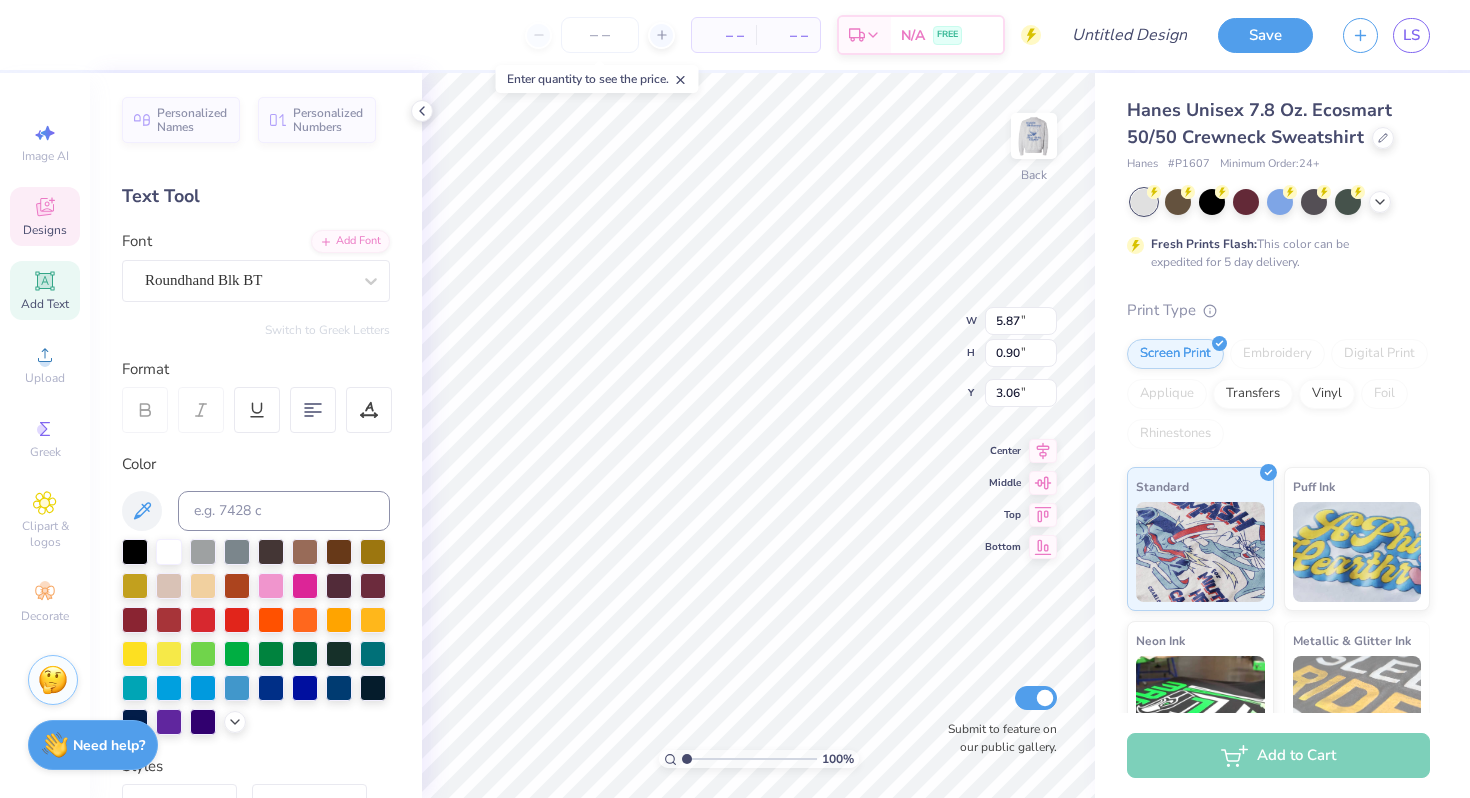 type on "Gamma Chi" 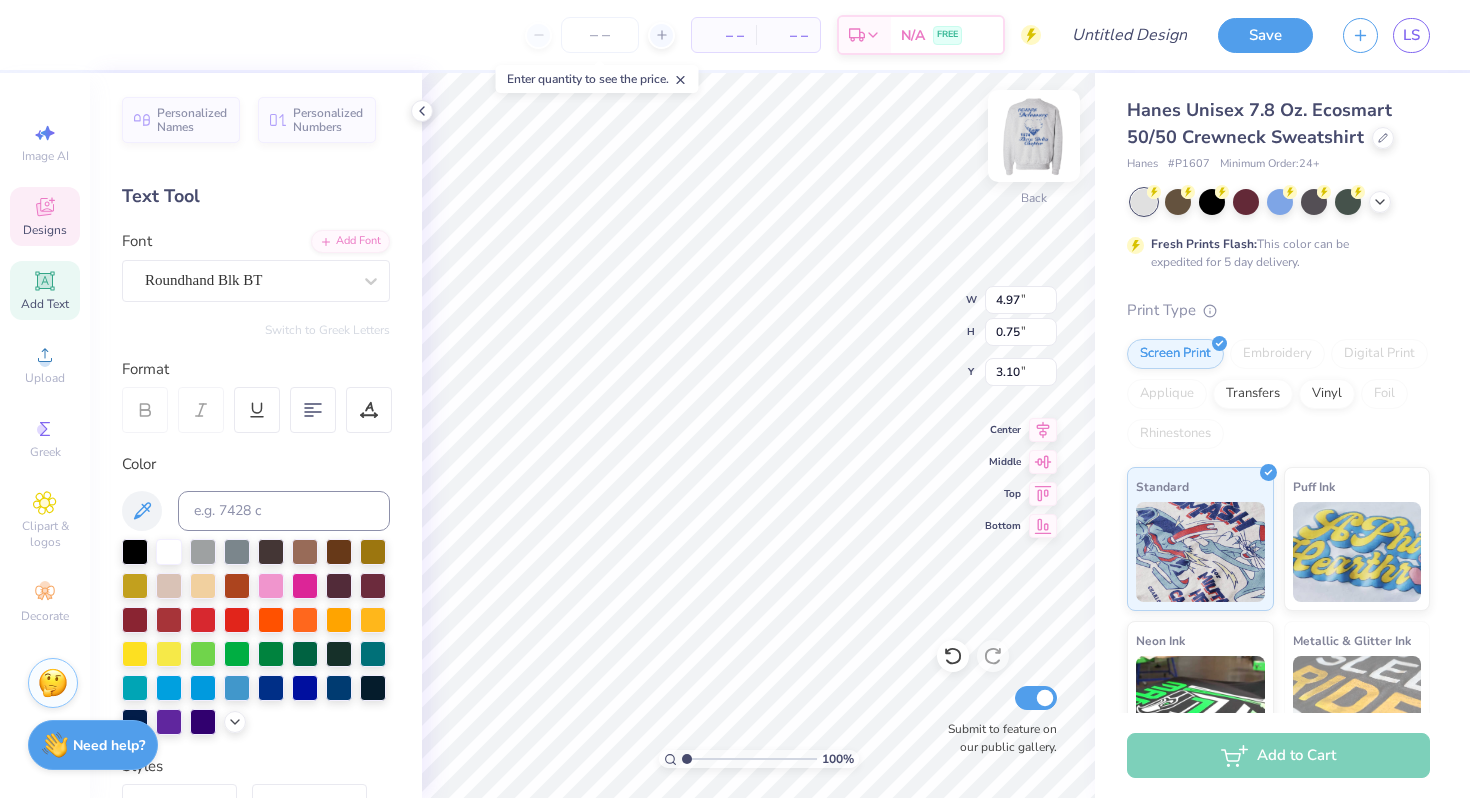 click at bounding box center [1034, 136] 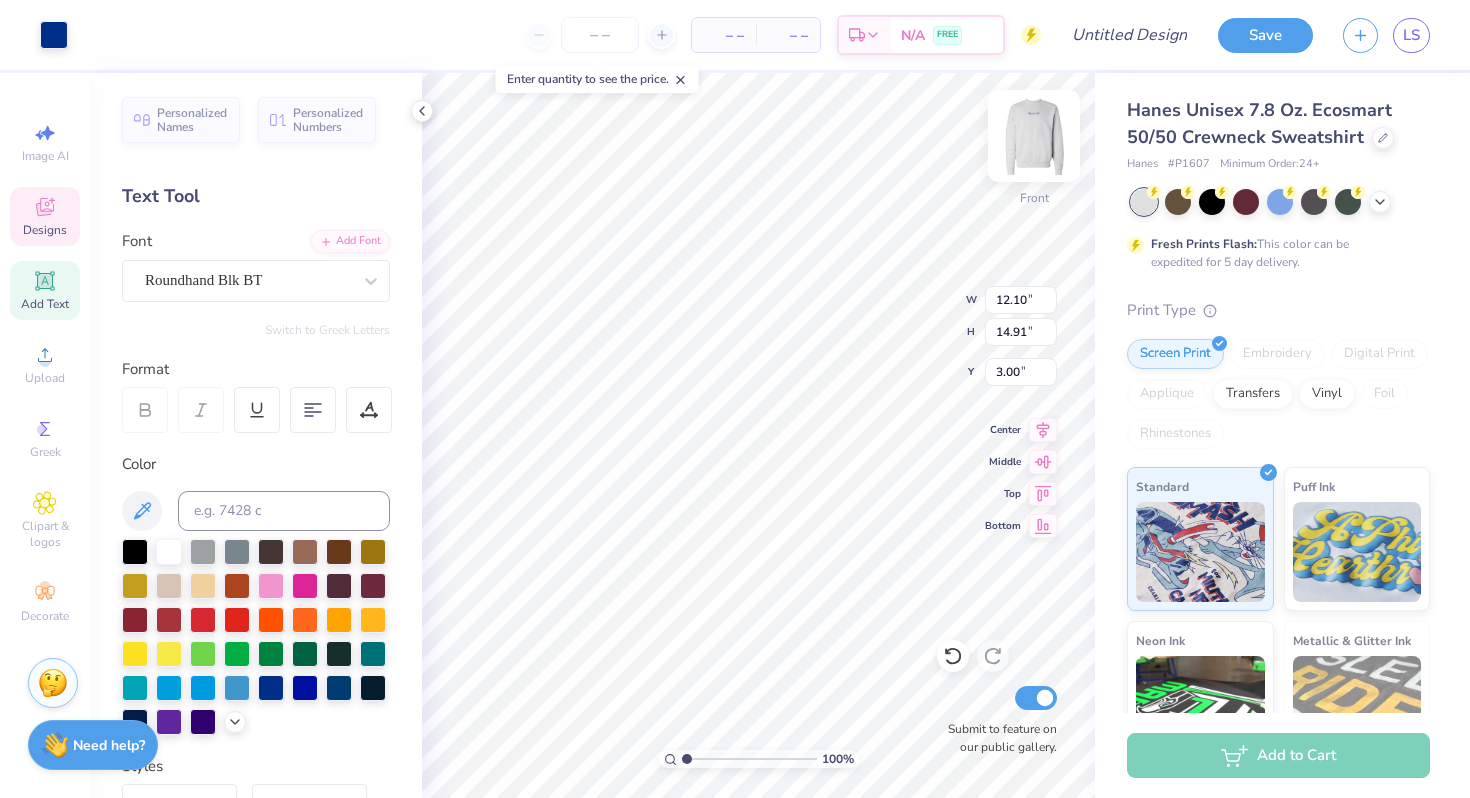 type on "3.00" 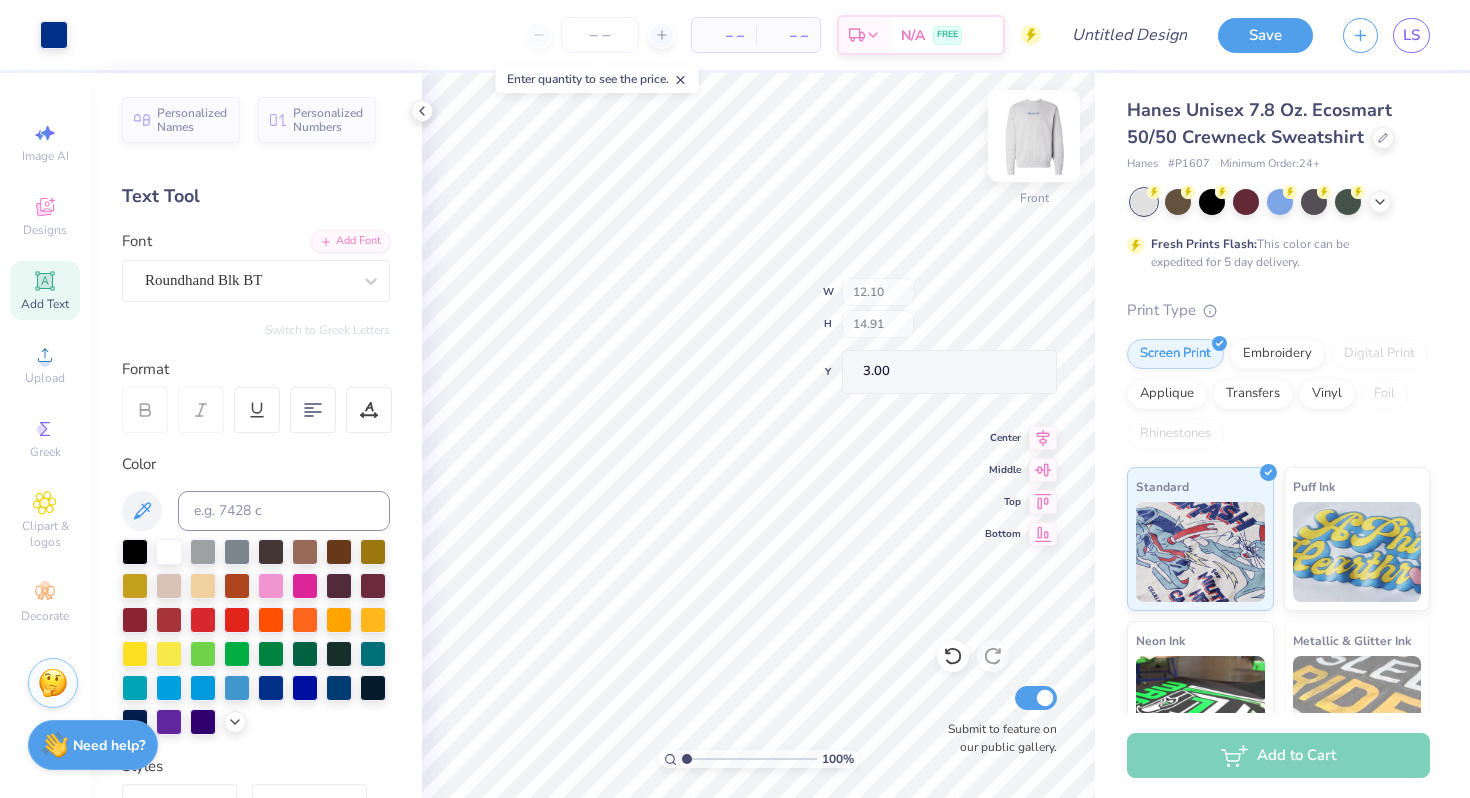 type on "11.22" 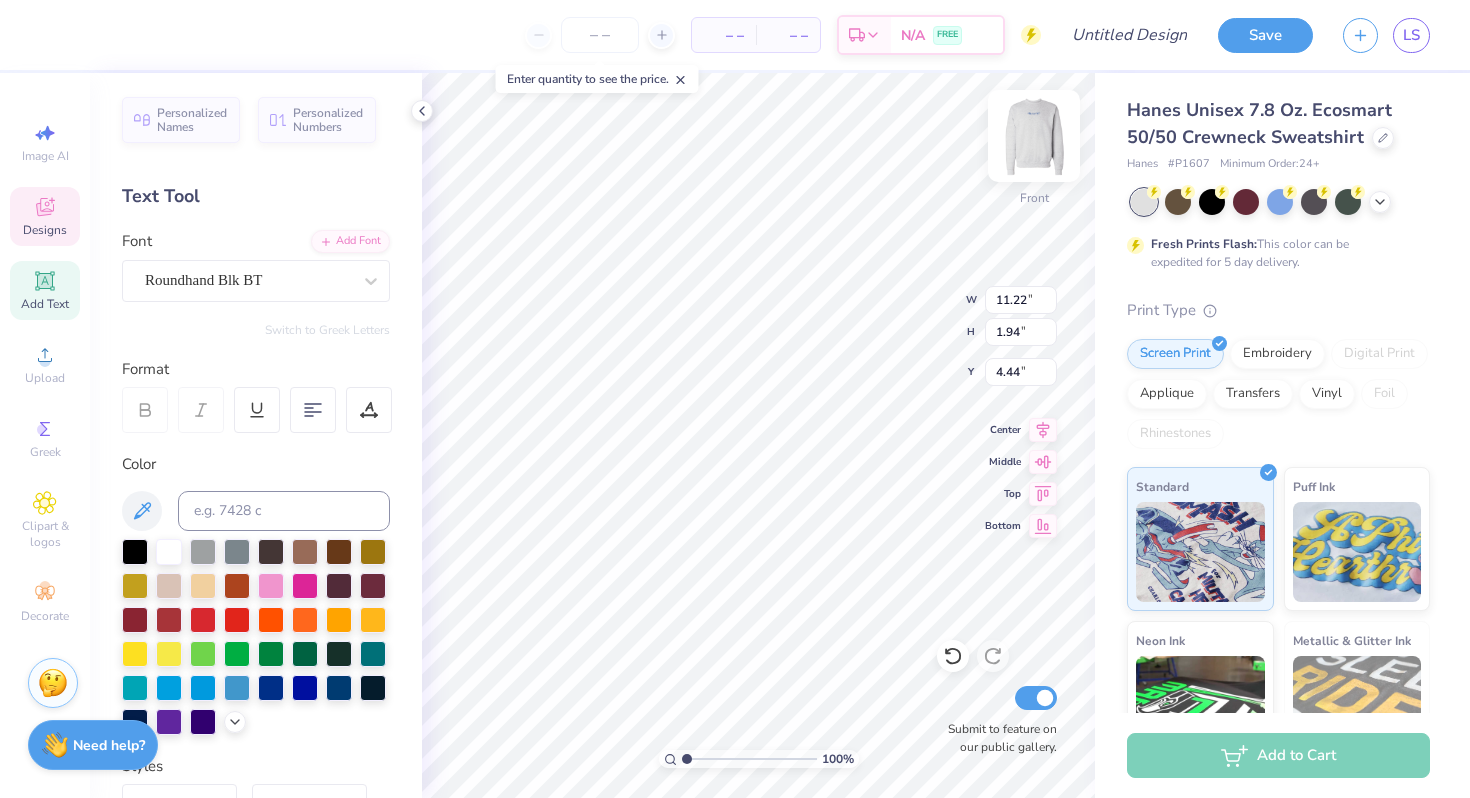 type on "4.28" 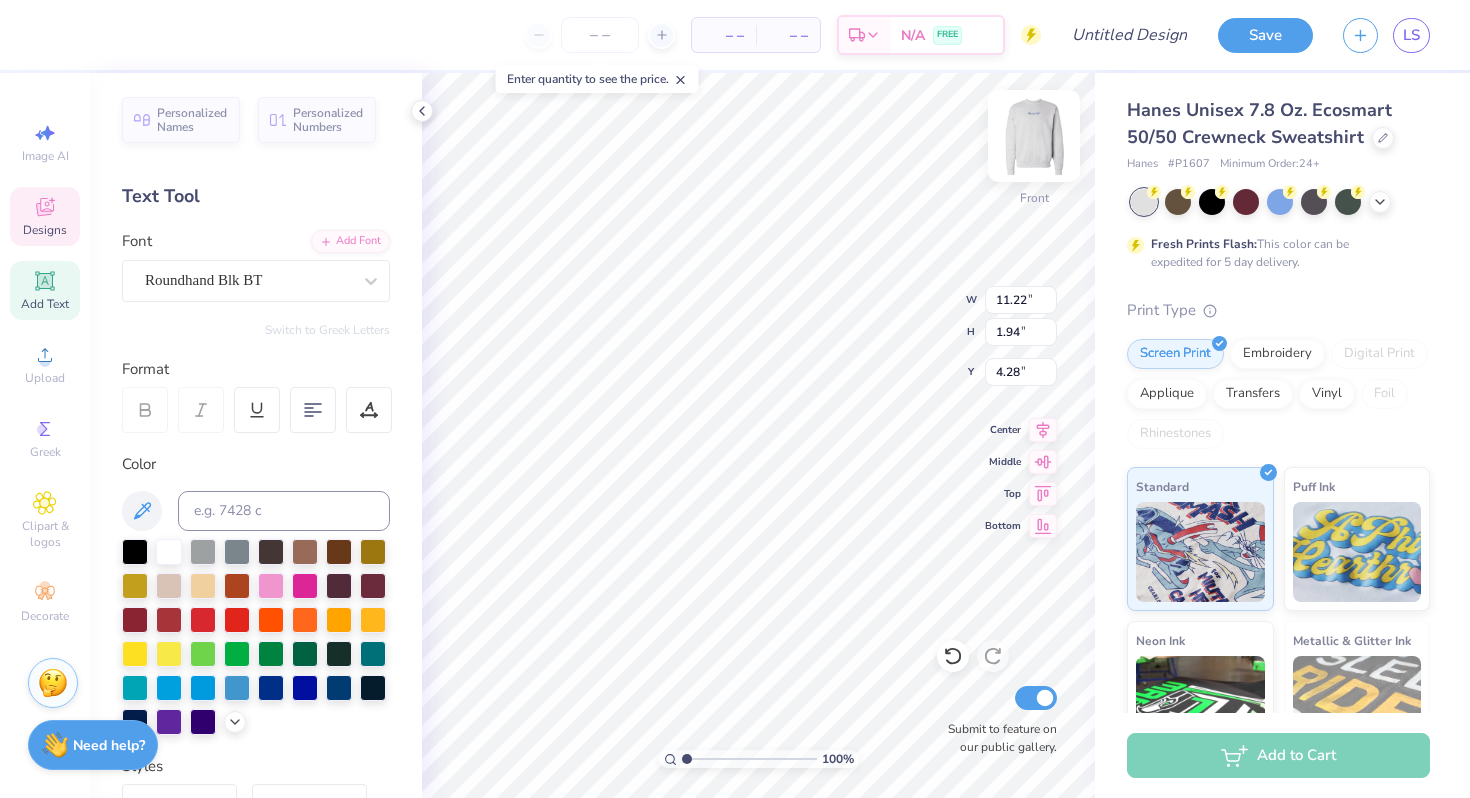 scroll, scrollTop: 0, scrollLeft: 2, axis: horizontal 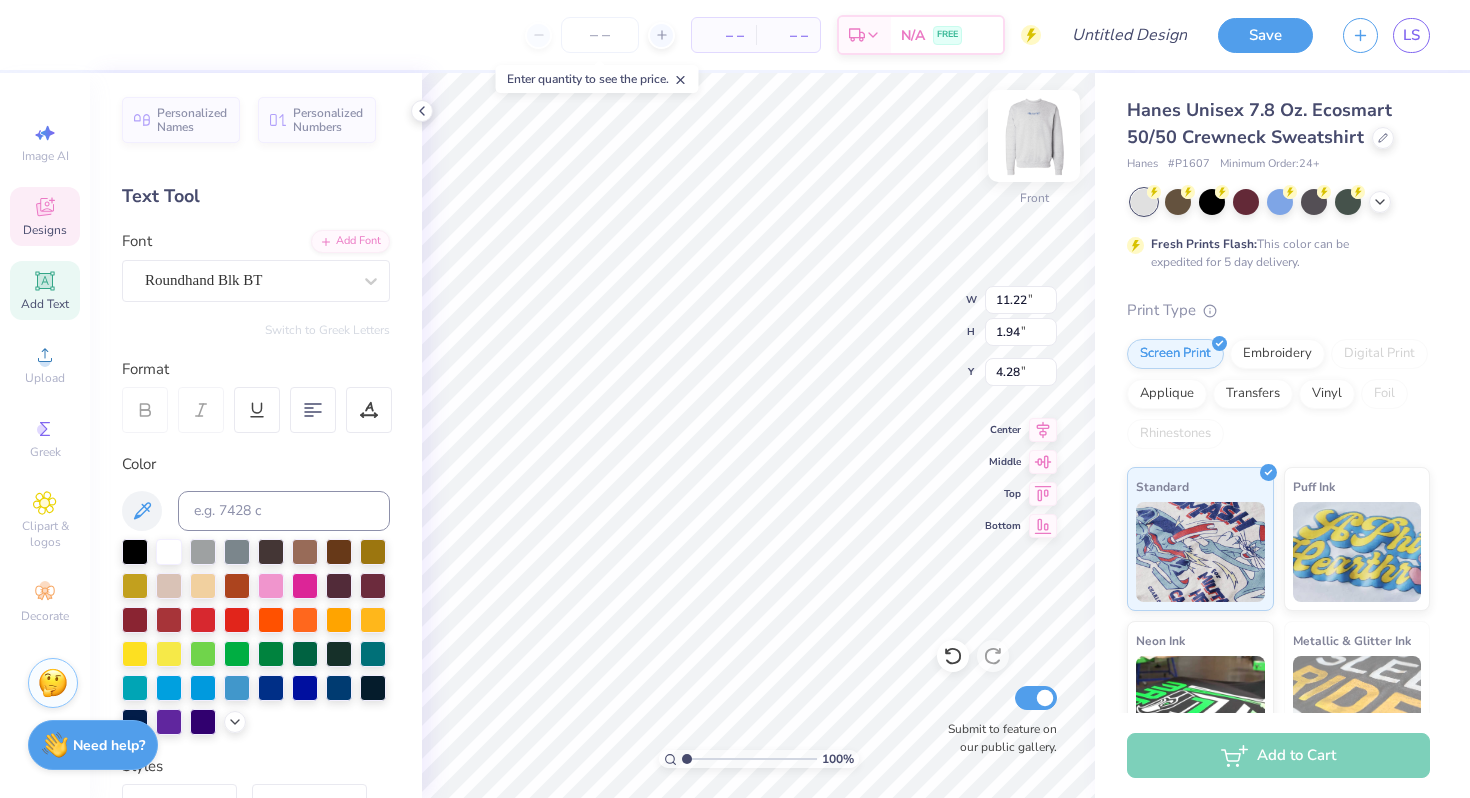 type on "[STATE]" 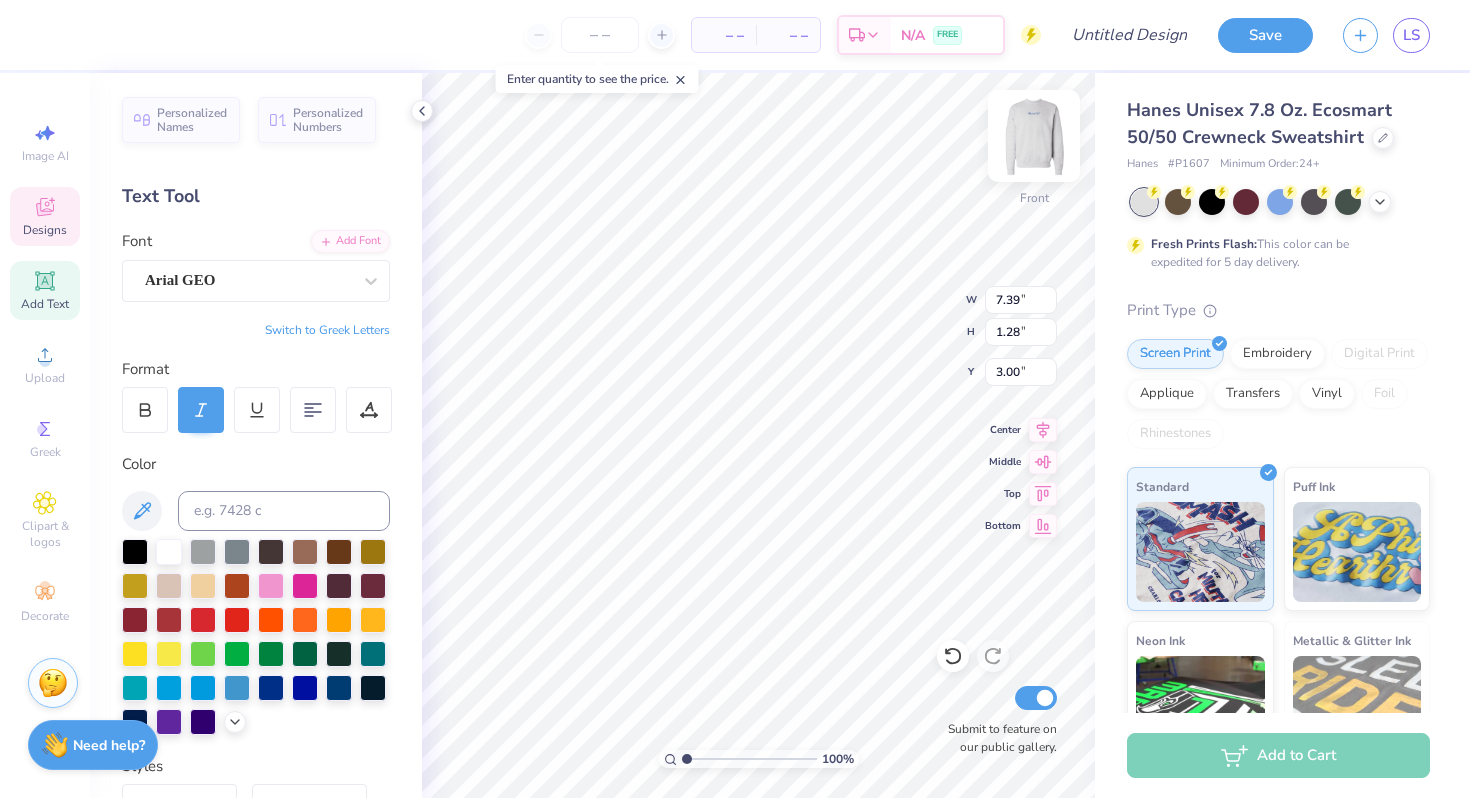 scroll, scrollTop: 0, scrollLeft: 0, axis: both 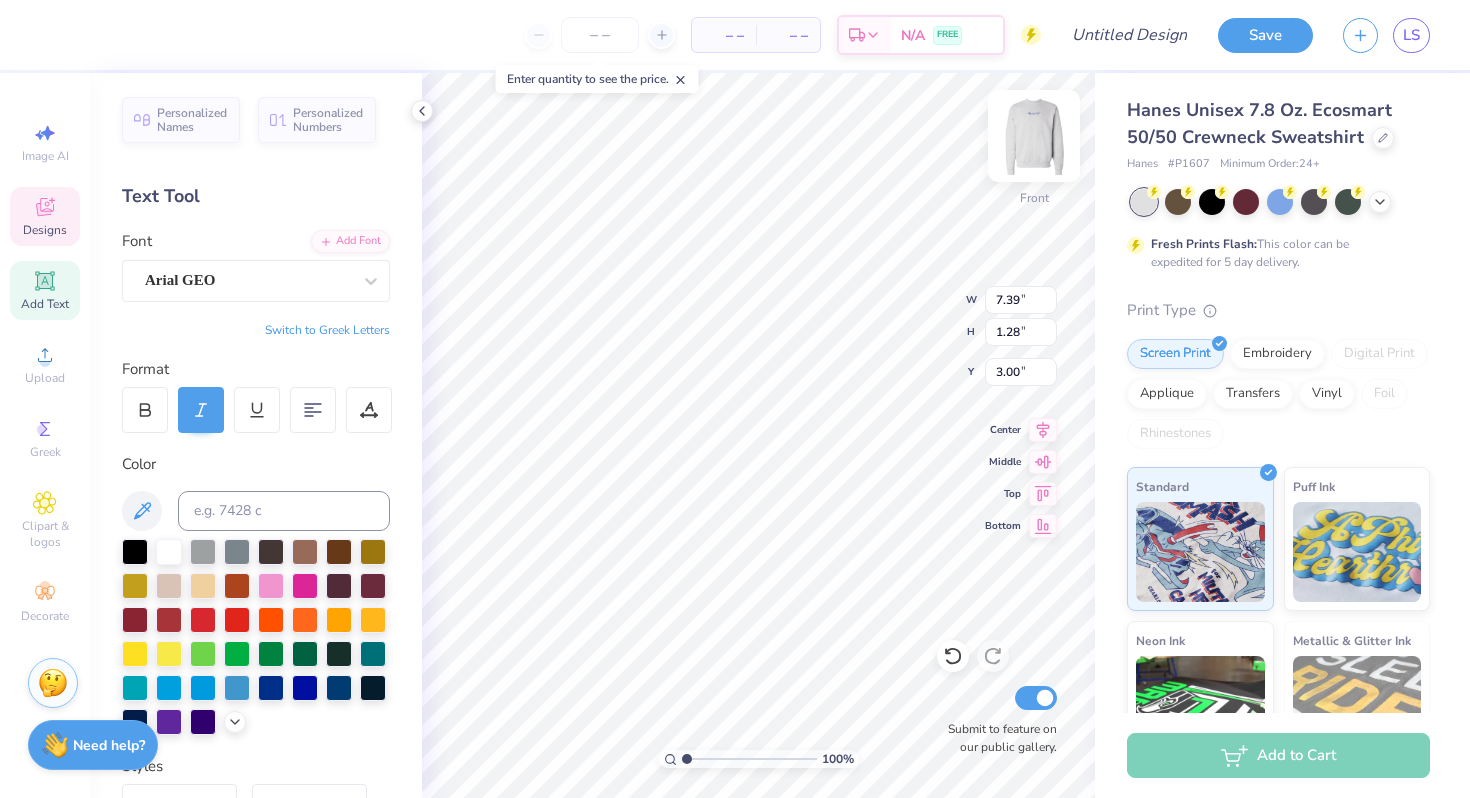 type on "[CITY]" 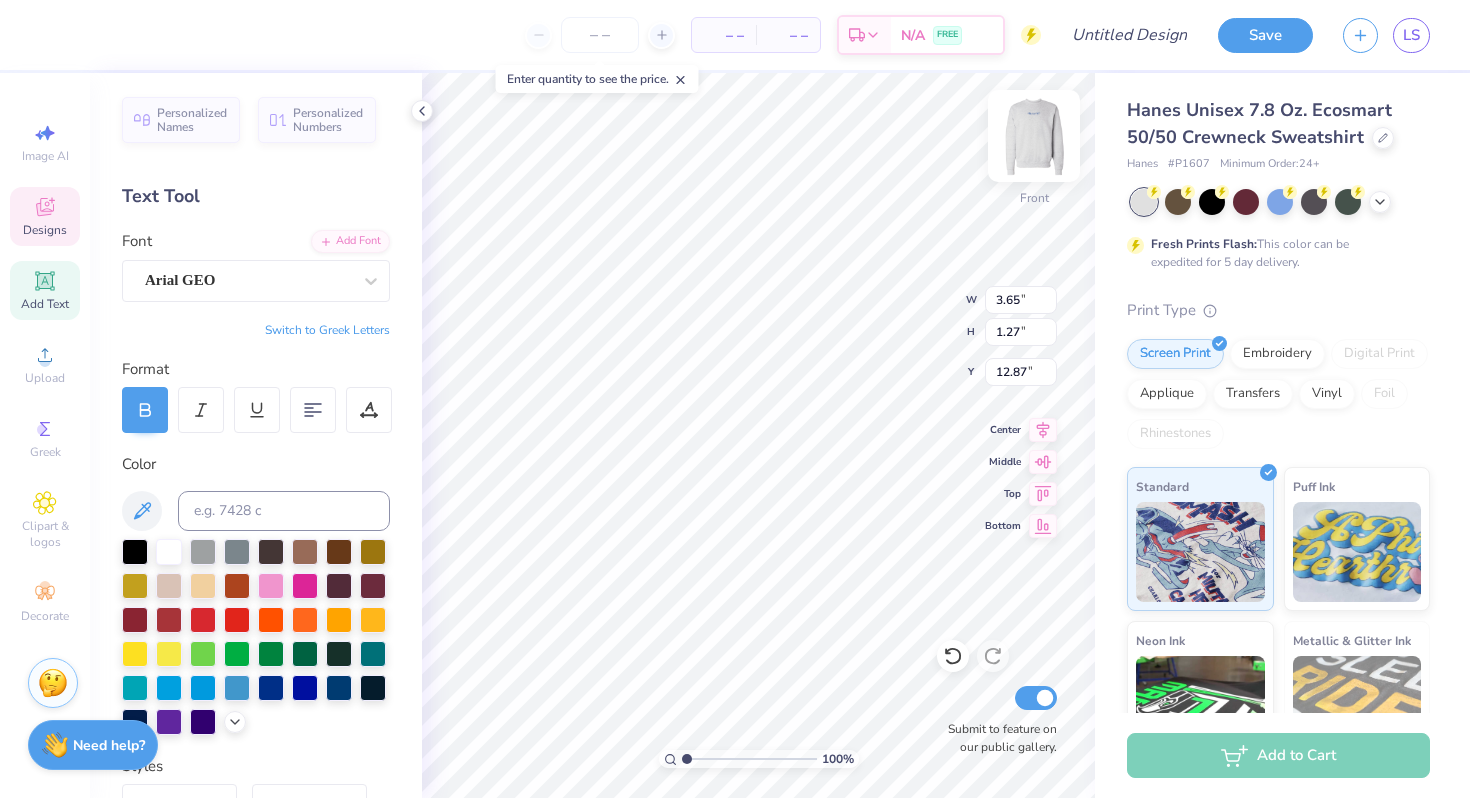 type on "7.22" 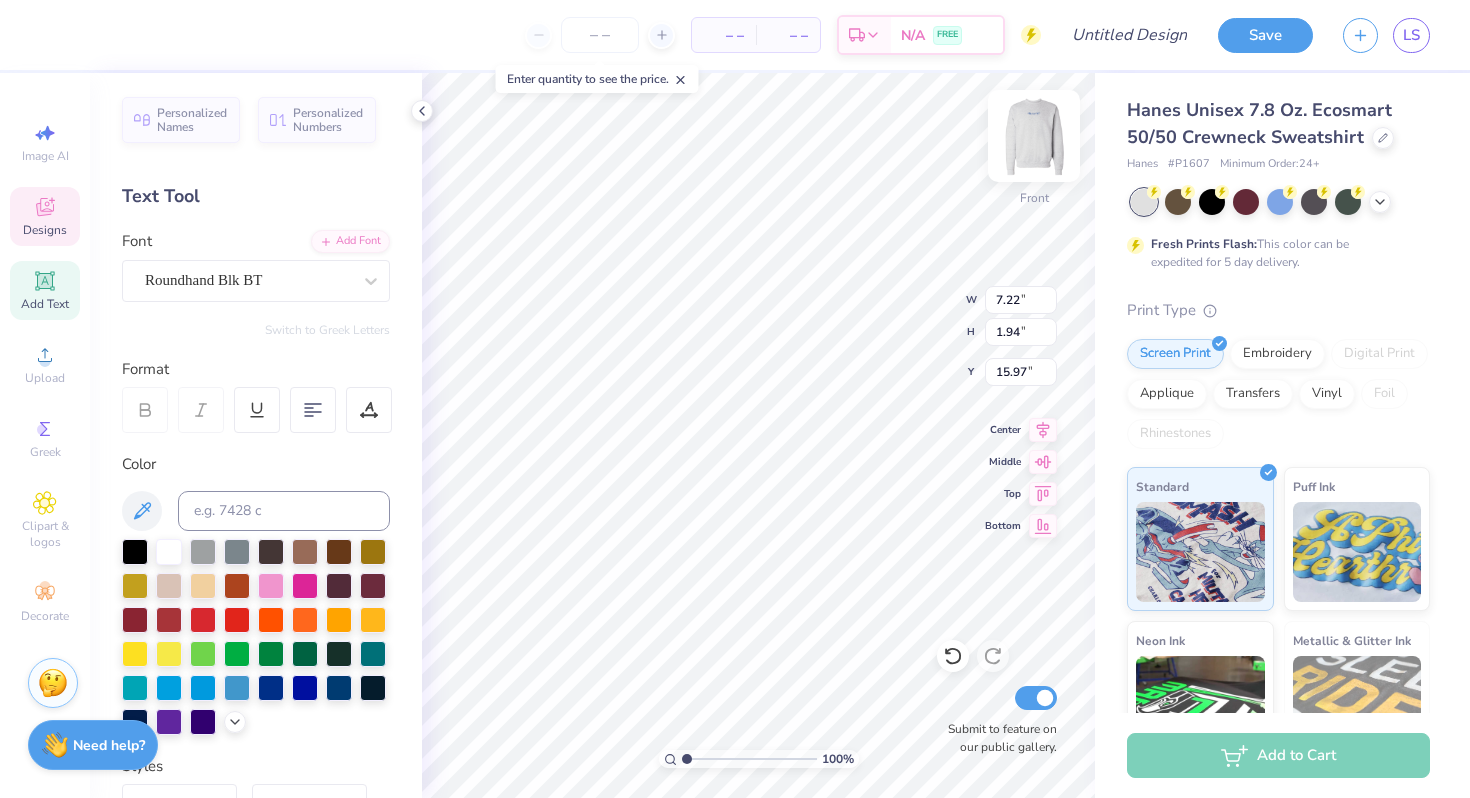 type on "11.62" 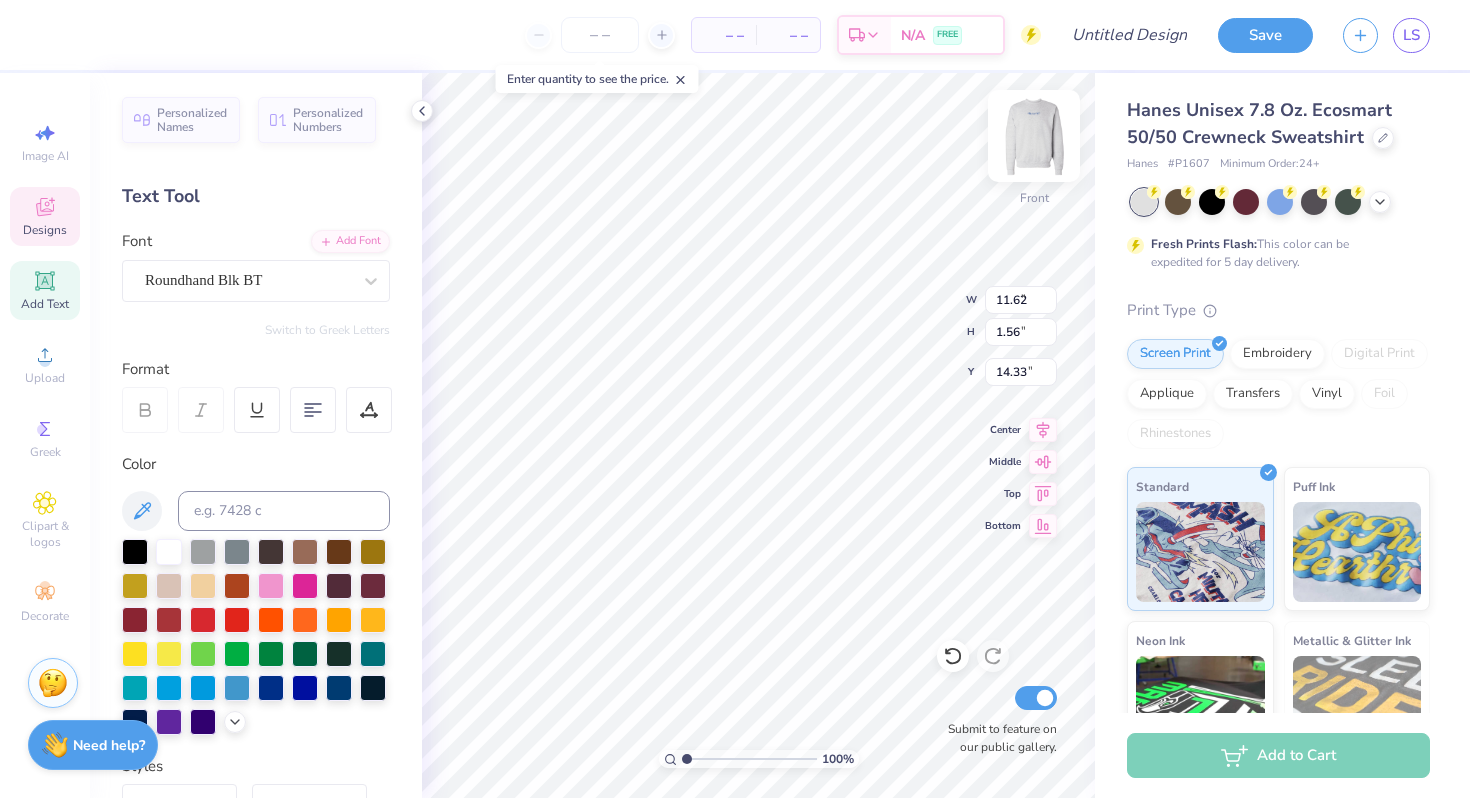 type on "14.42" 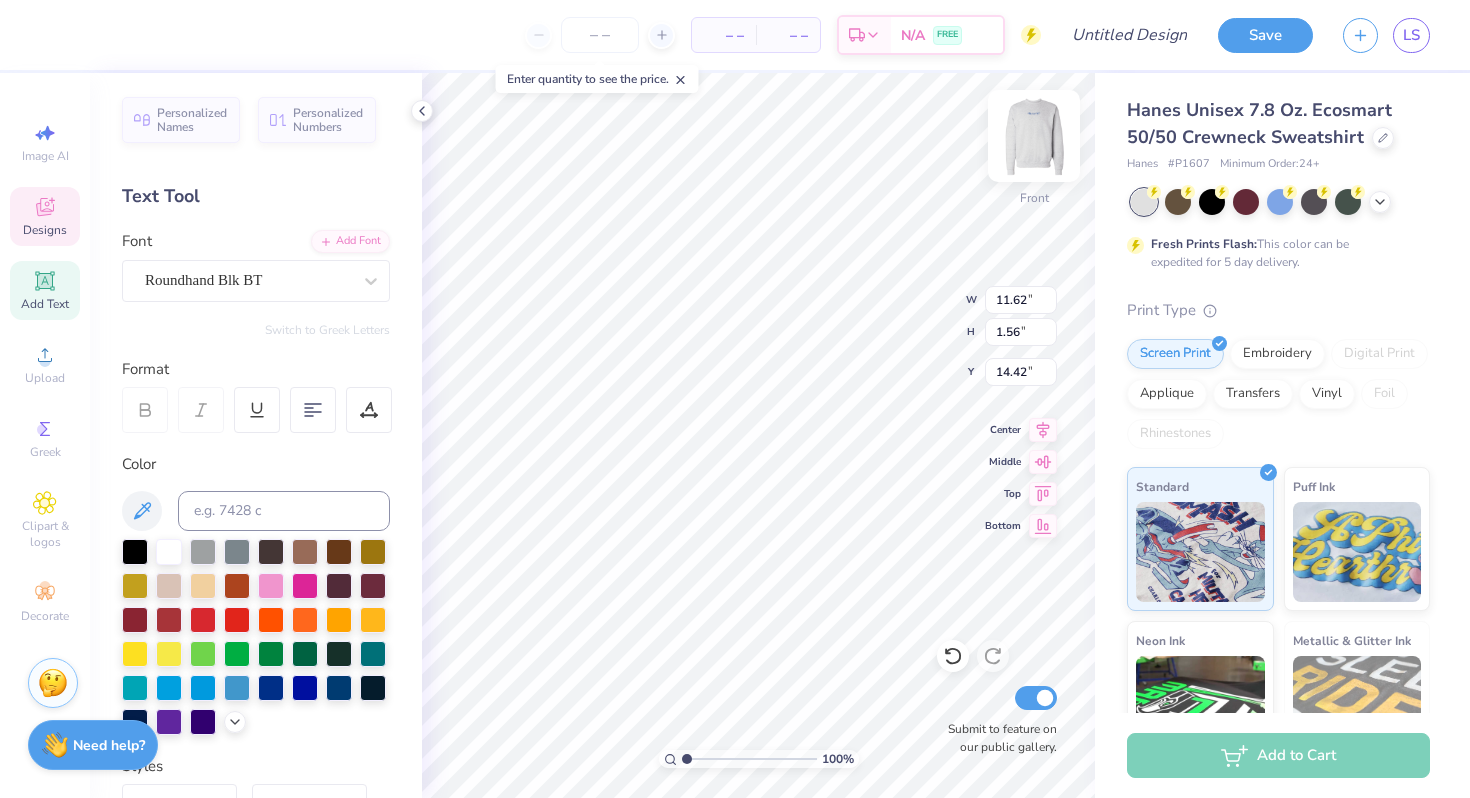 scroll, scrollTop: 0, scrollLeft: 1, axis: horizontal 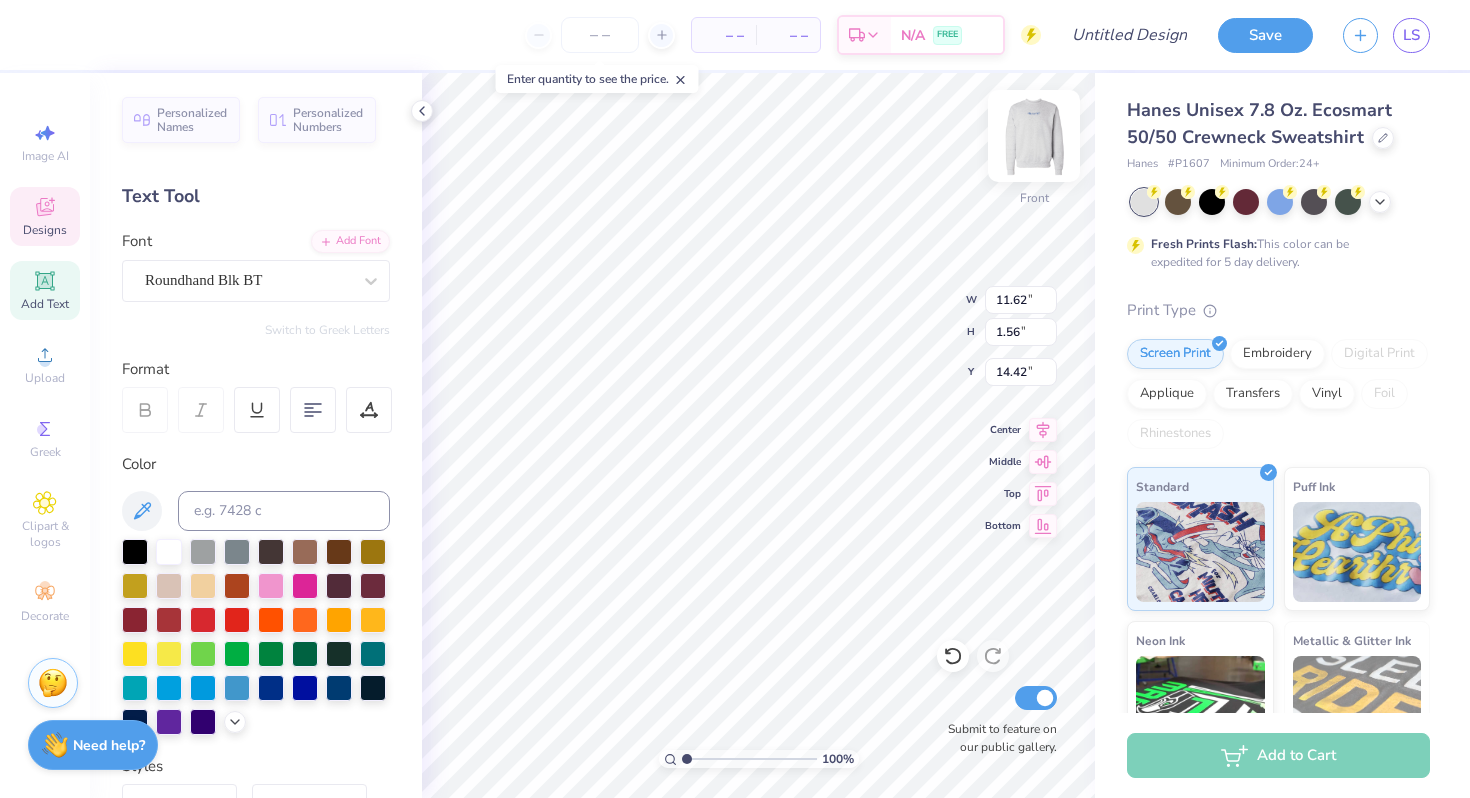 type on "Sigma Kappa" 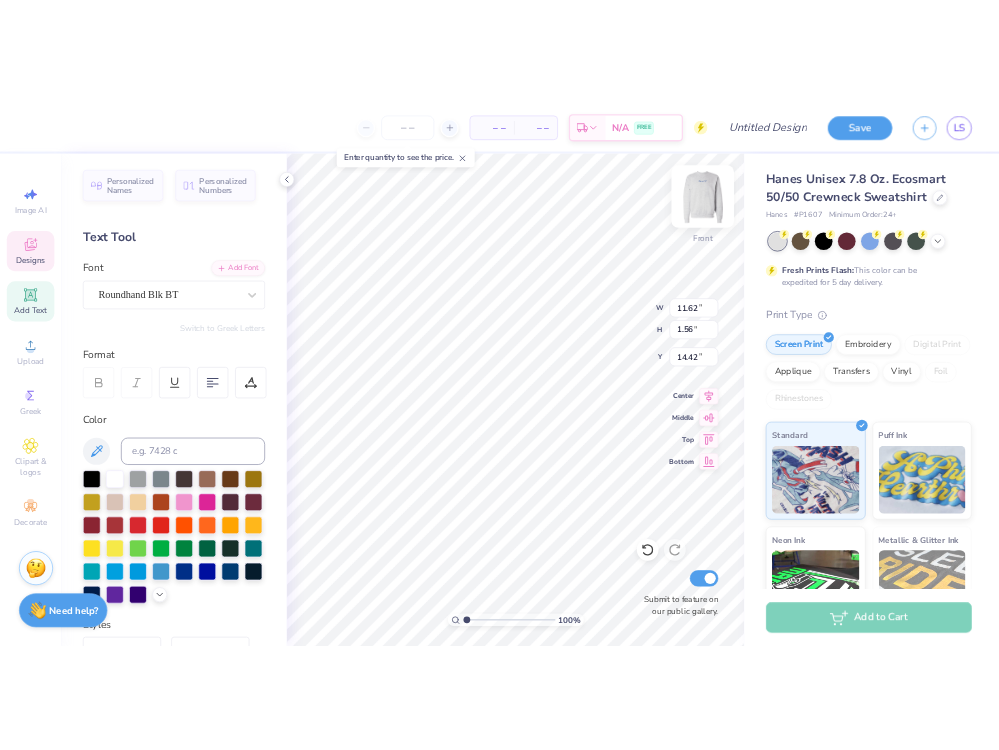 scroll, scrollTop: 0, scrollLeft: 3, axis: horizontal 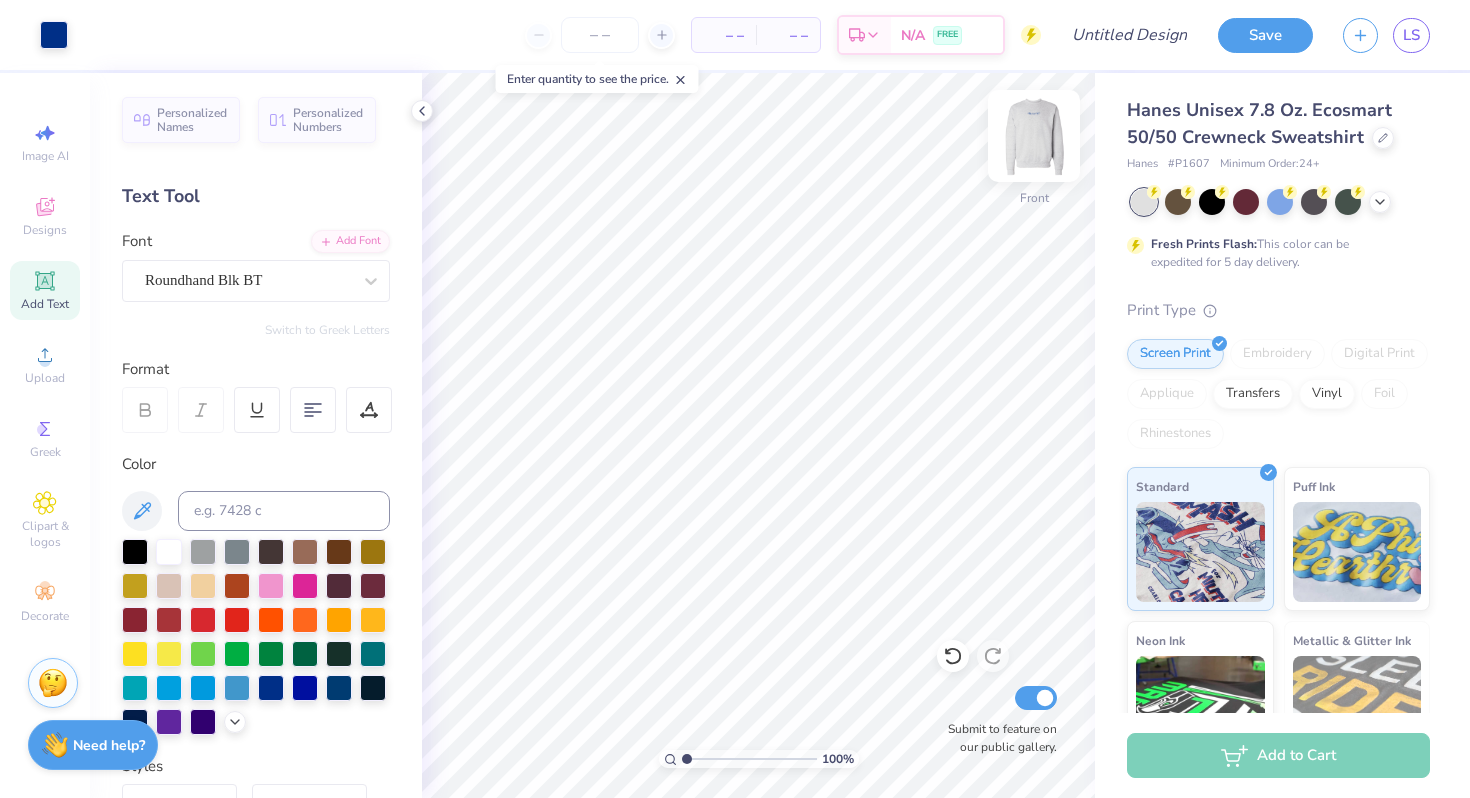 click at bounding box center (1034, 136) 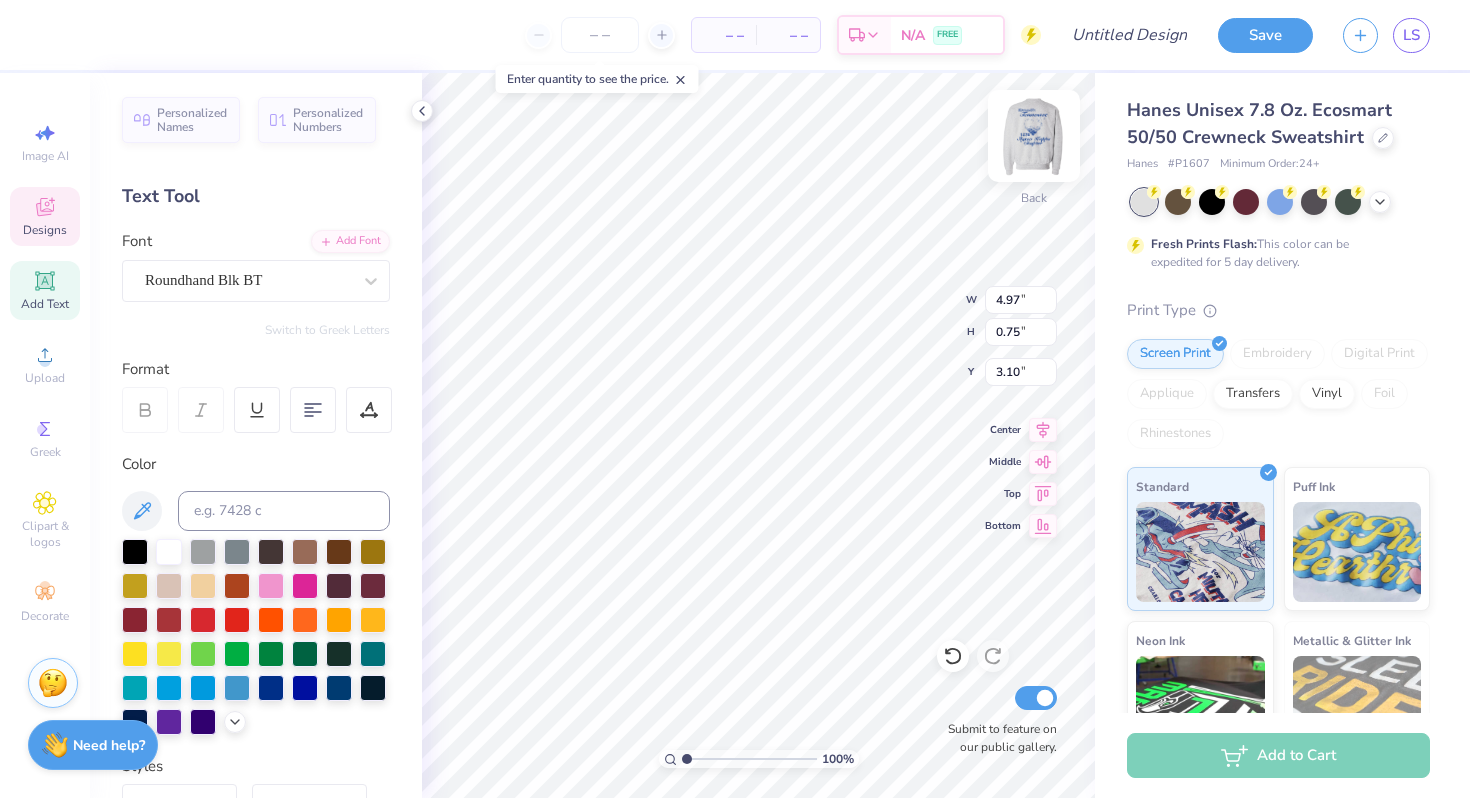 type on "3.00" 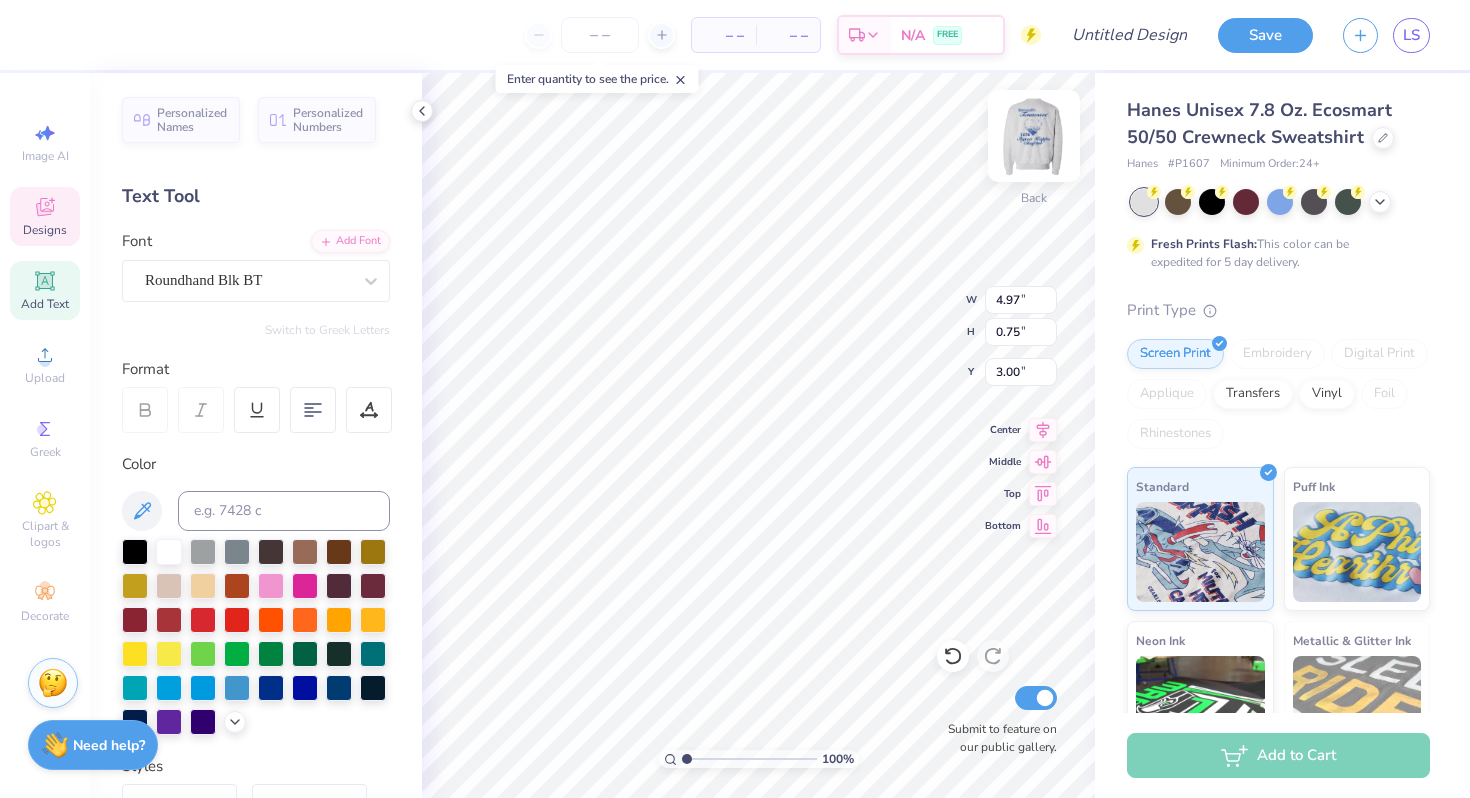 type on "7.75" 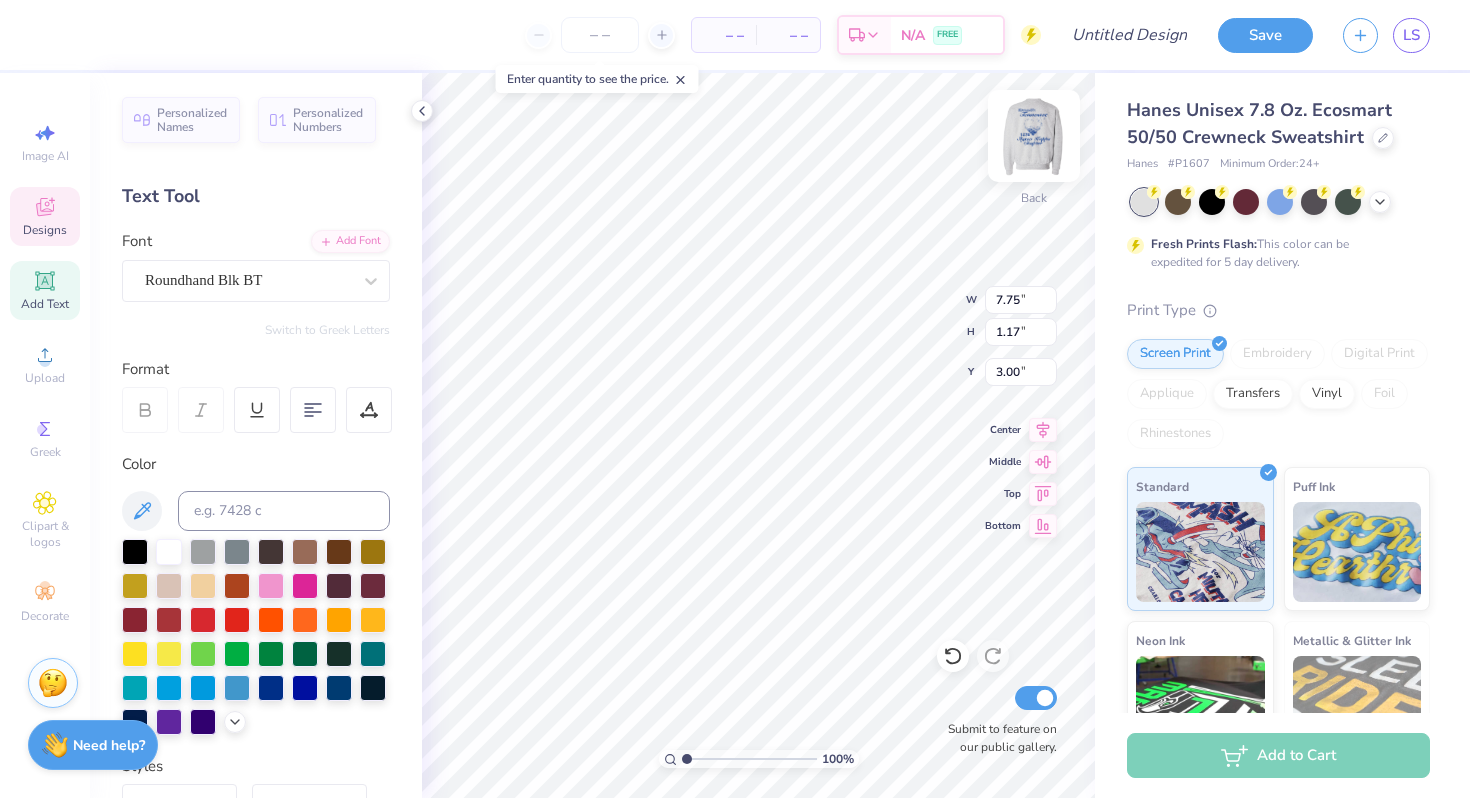type on "3.87" 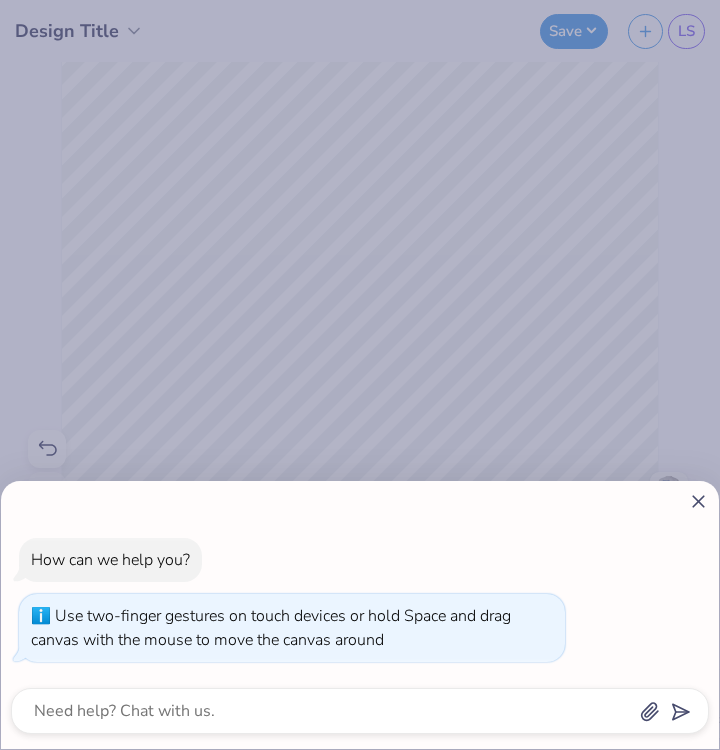 type on "3.69" 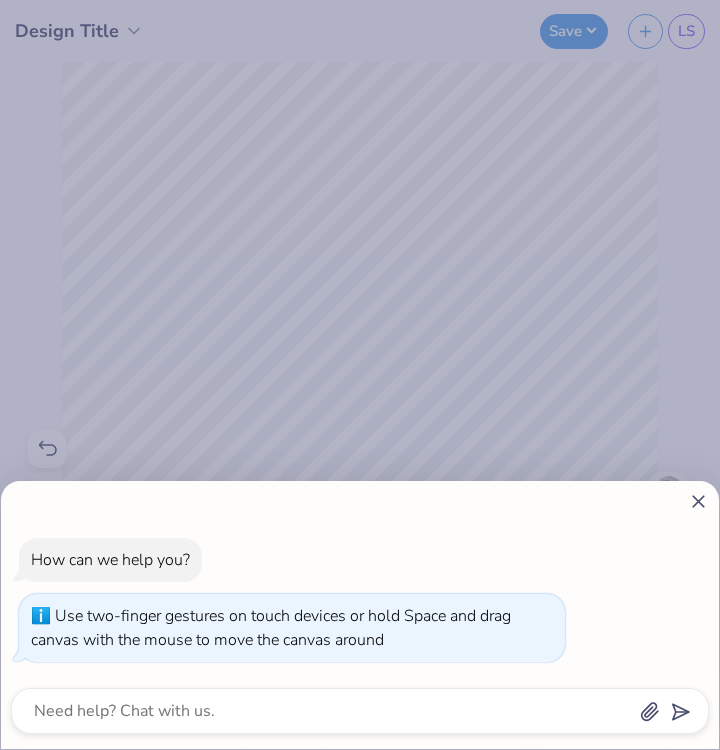 type on "x" 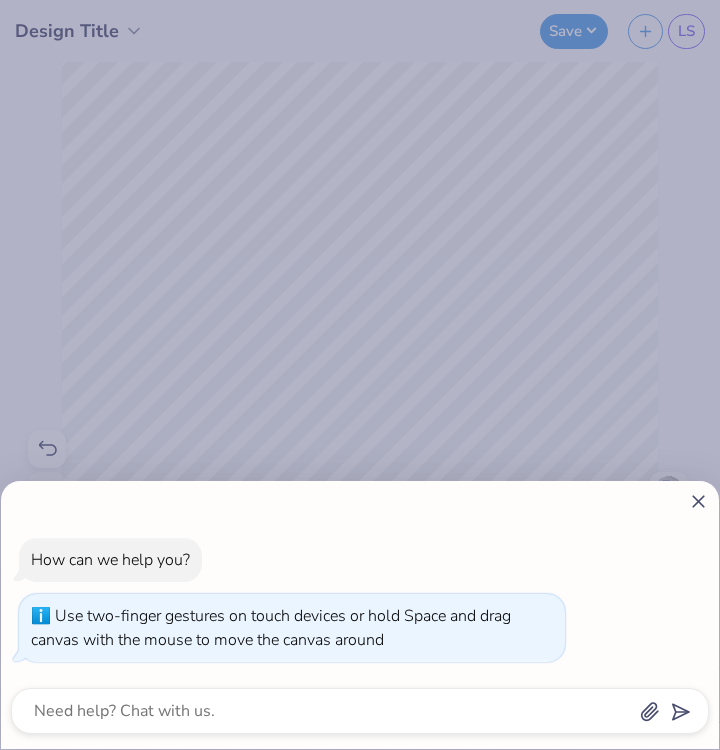 drag, startPoint x: 170, startPoint y: 498, endPoint x: 98, endPoint y: 487, distance: 72.835434 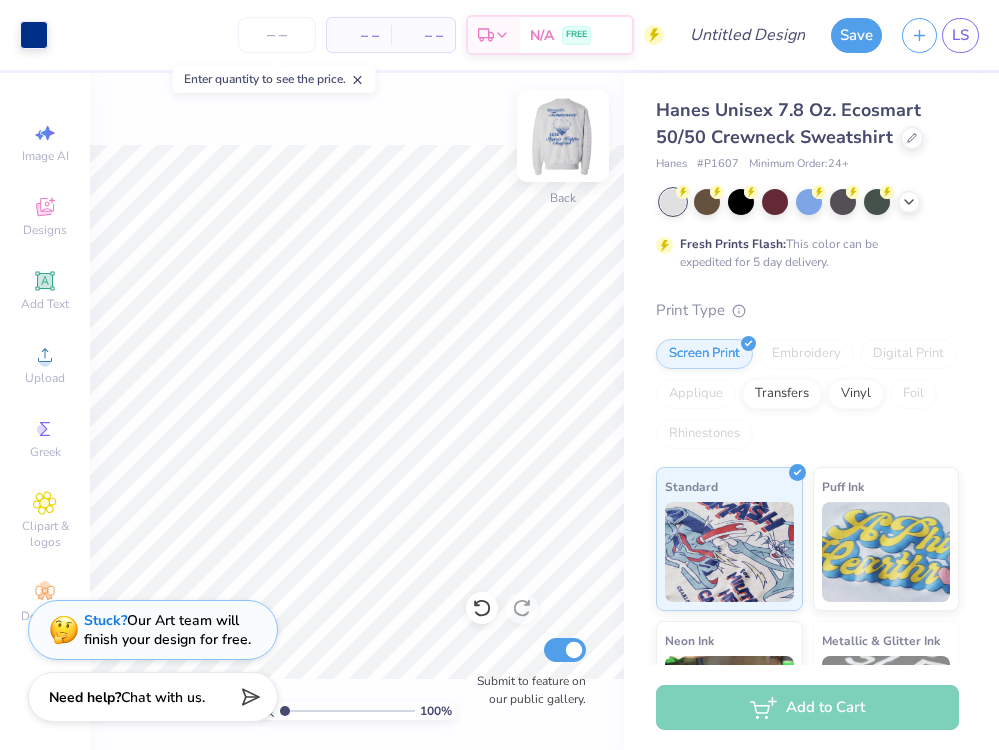 click at bounding box center (563, 136) 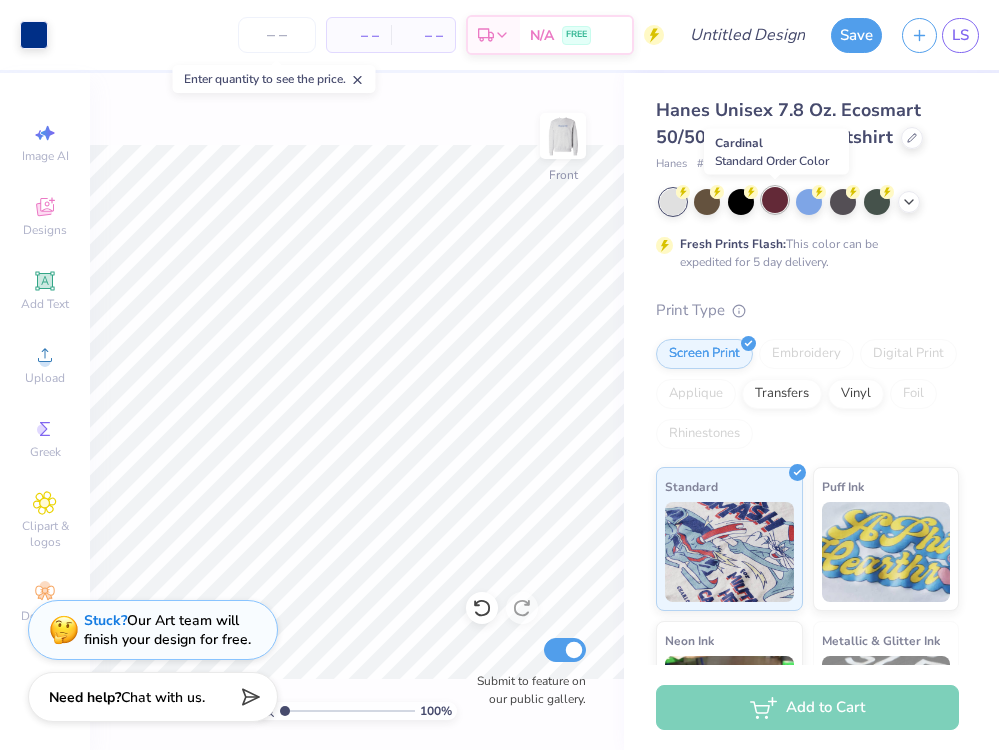 click at bounding box center (775, 200) 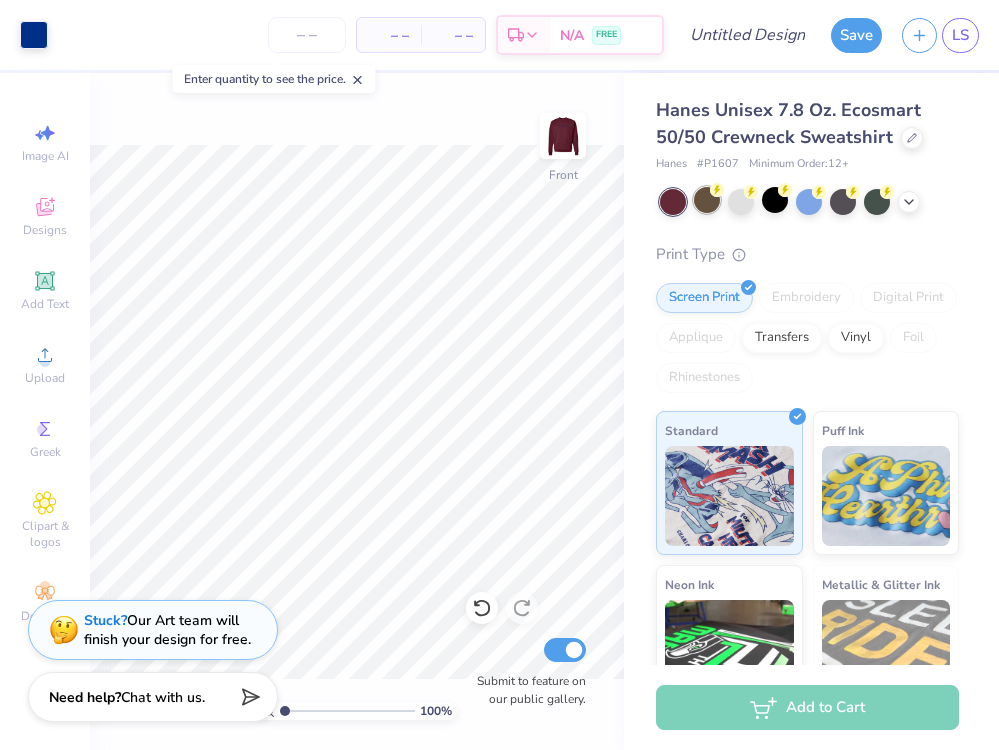 click at bounding box center [707, 200] 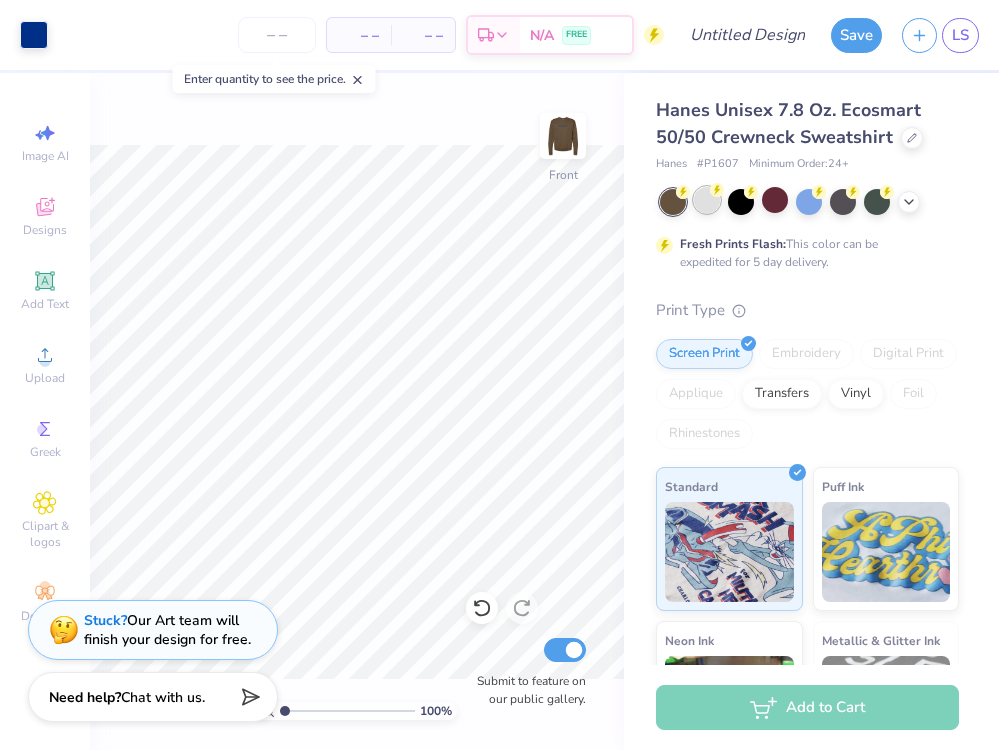 click at bounding box center (707, 200) 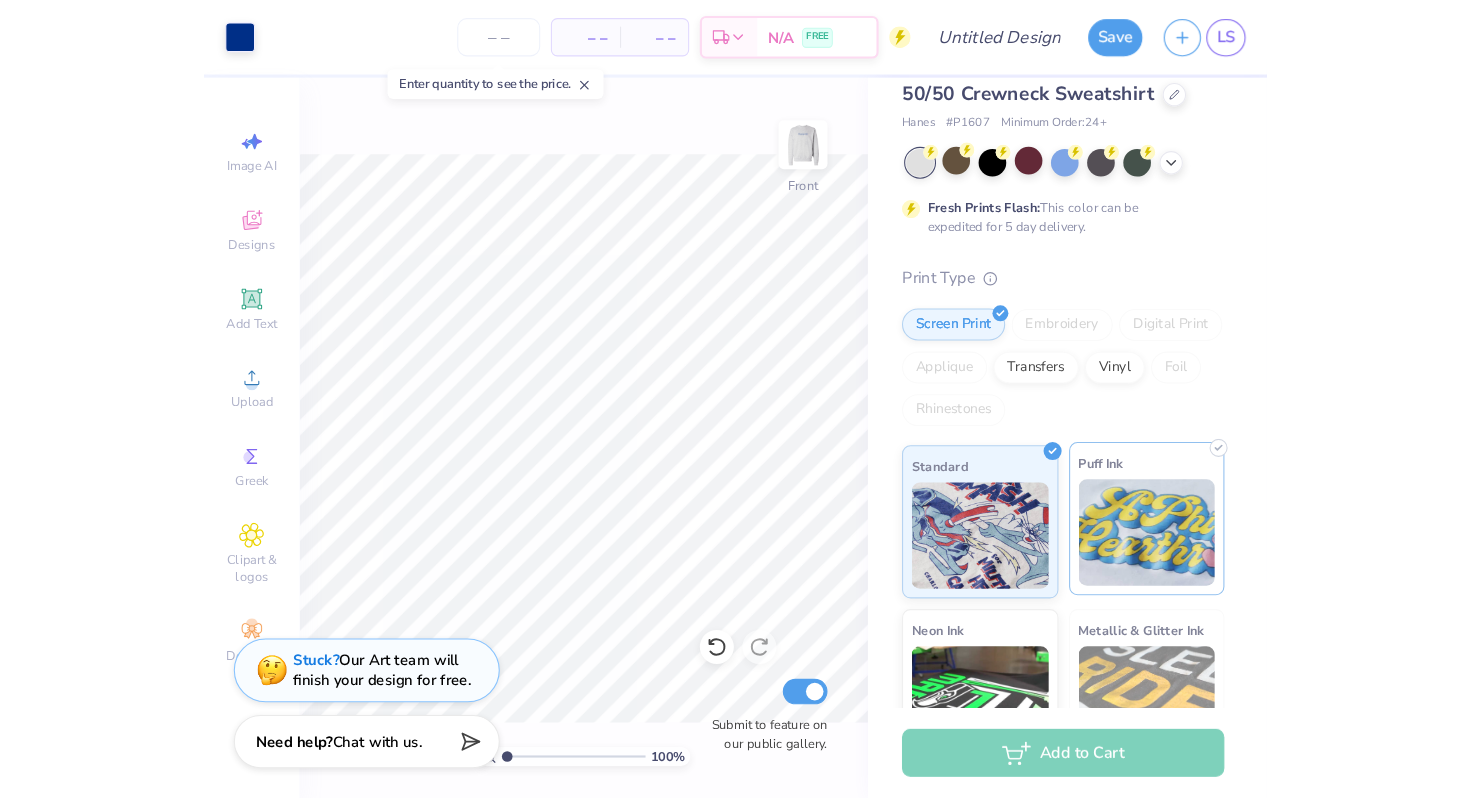 scroll, scrollTop: 0, scrollLeft: 0, axis: both 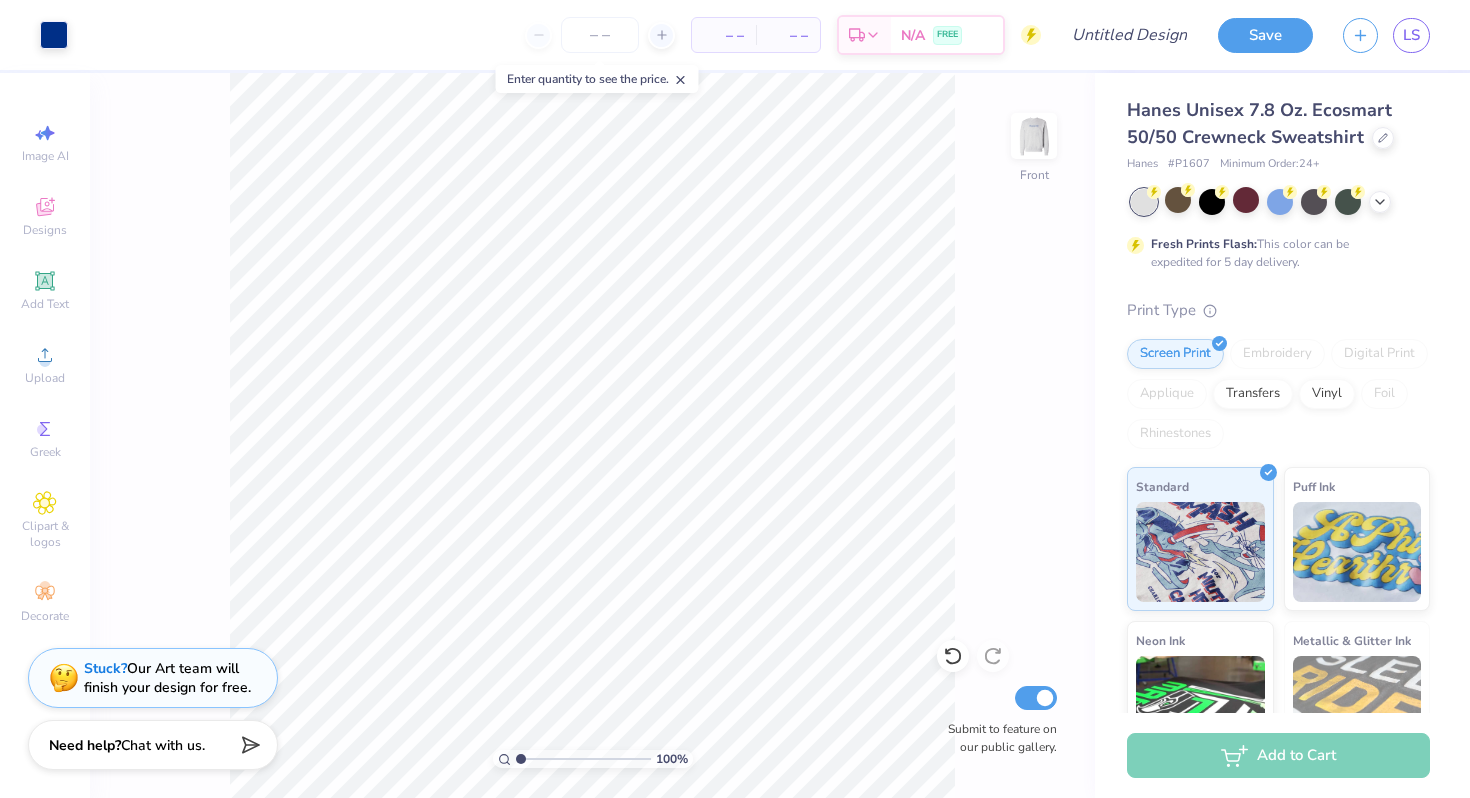 click at bounding box center (600, 35) 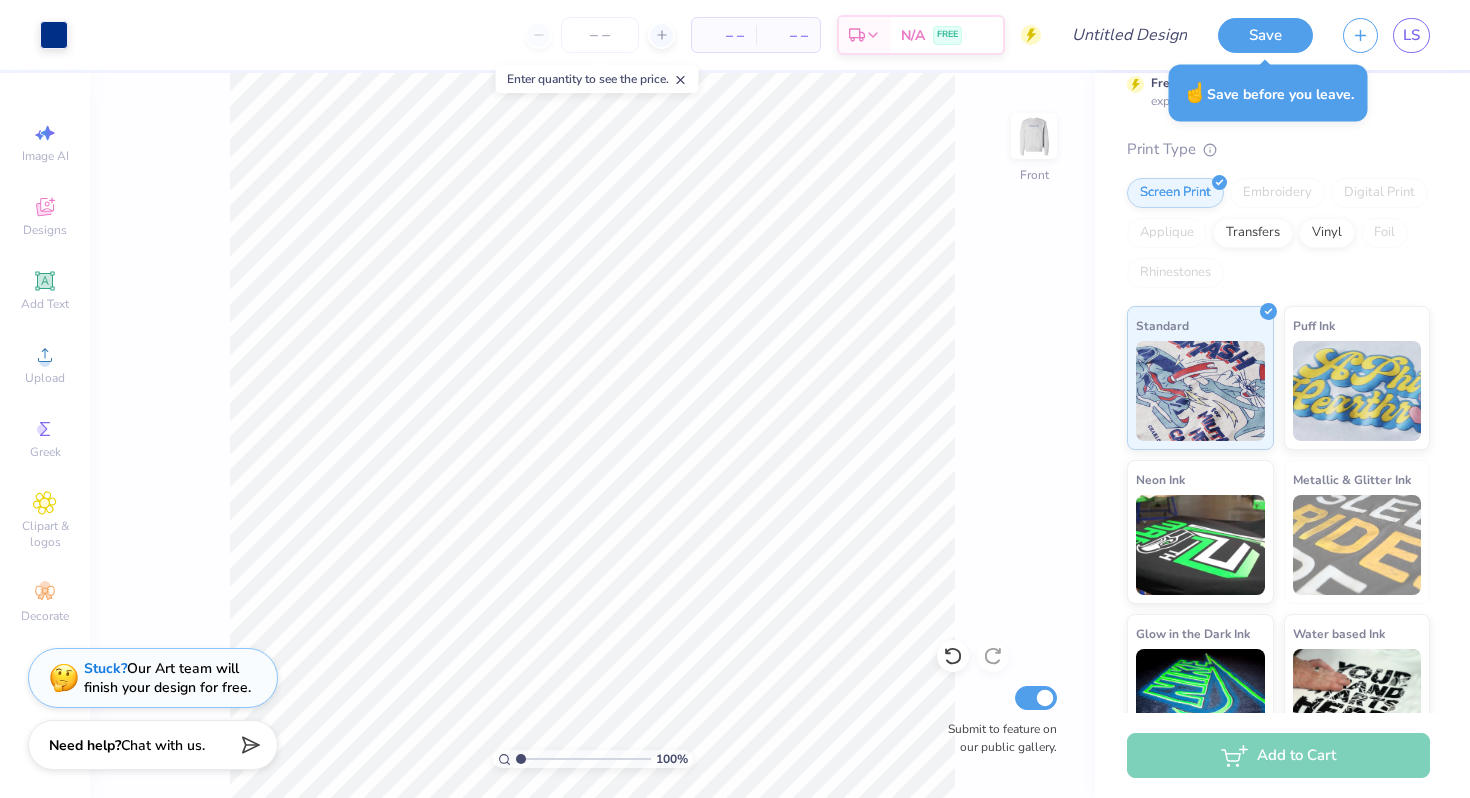 scroll, scrollTop: 90, scrollLeft: 0, axis: vertical 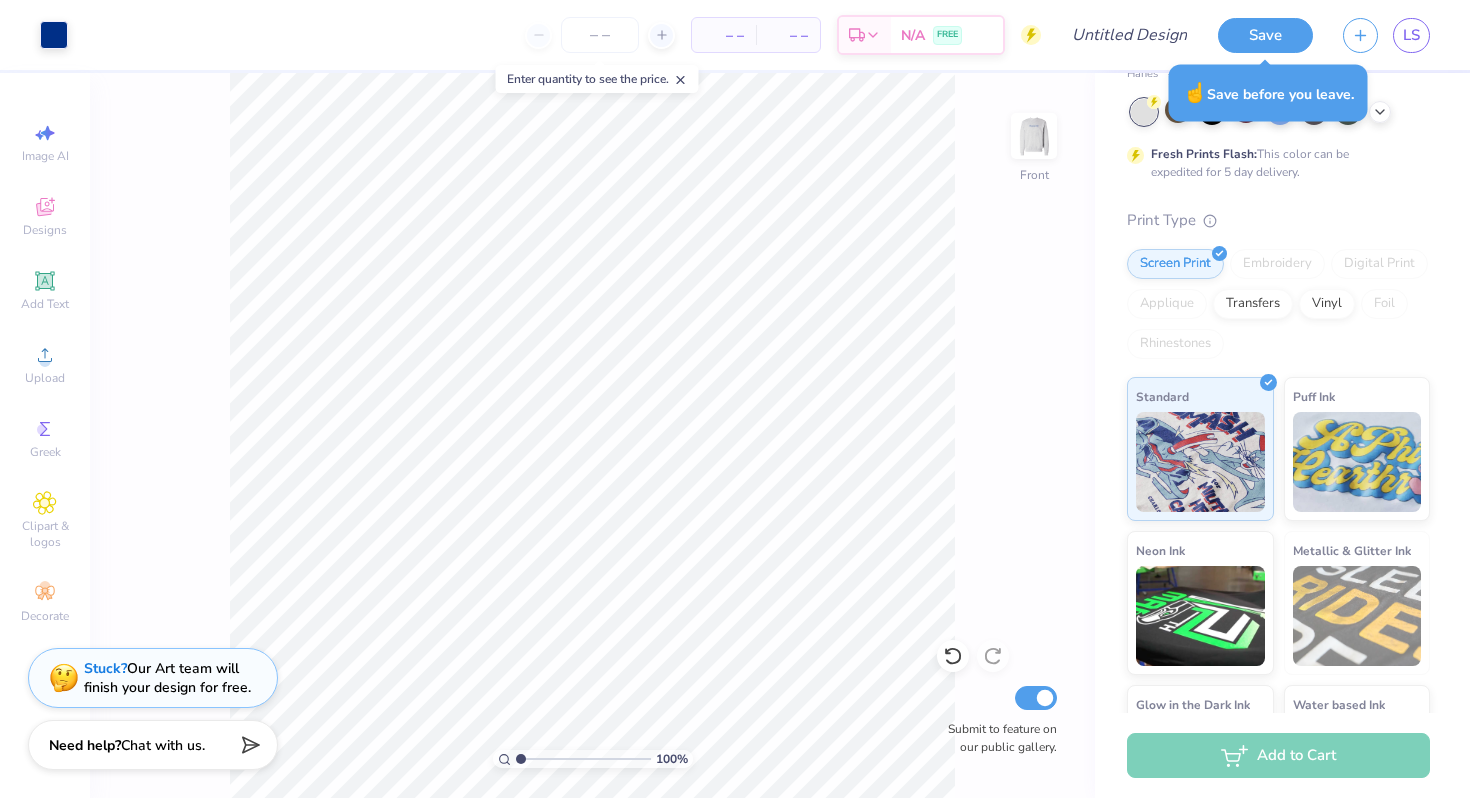 click on "Add to Cart" at bounding box center [1278, 755] 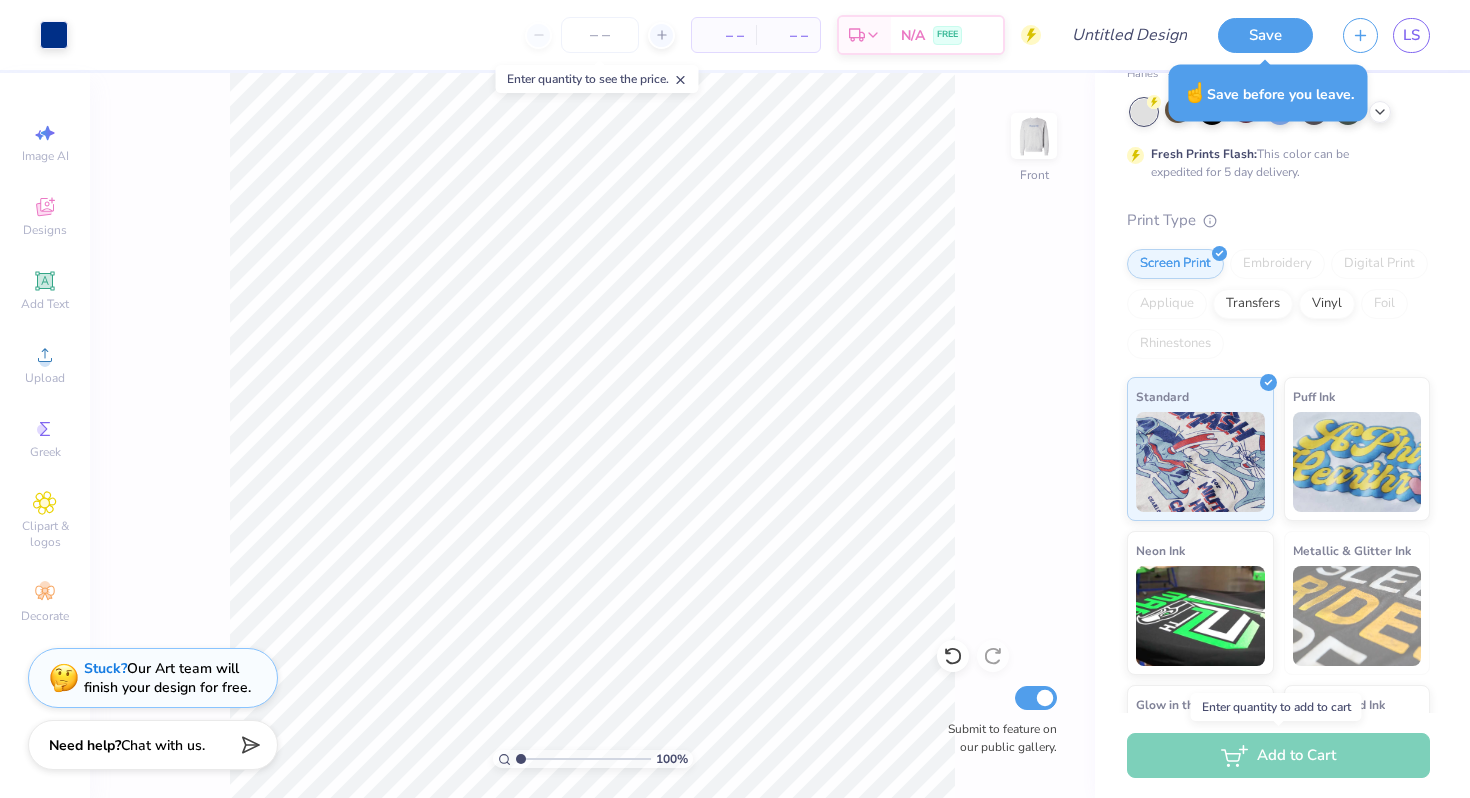 click on "Add to Cart" at bounding box center [1278, 755] 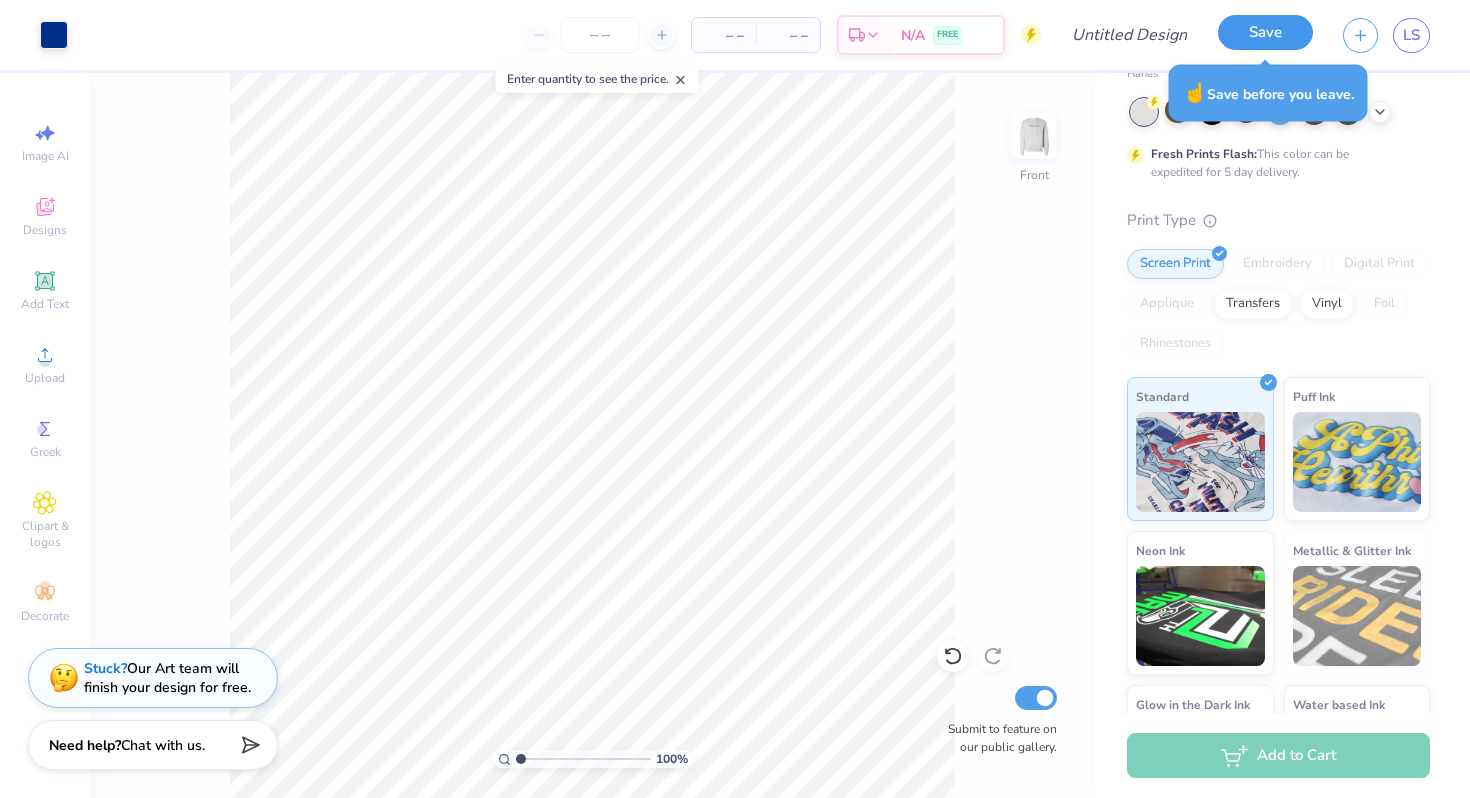click on "Save" at bounding box center (1265, 32) 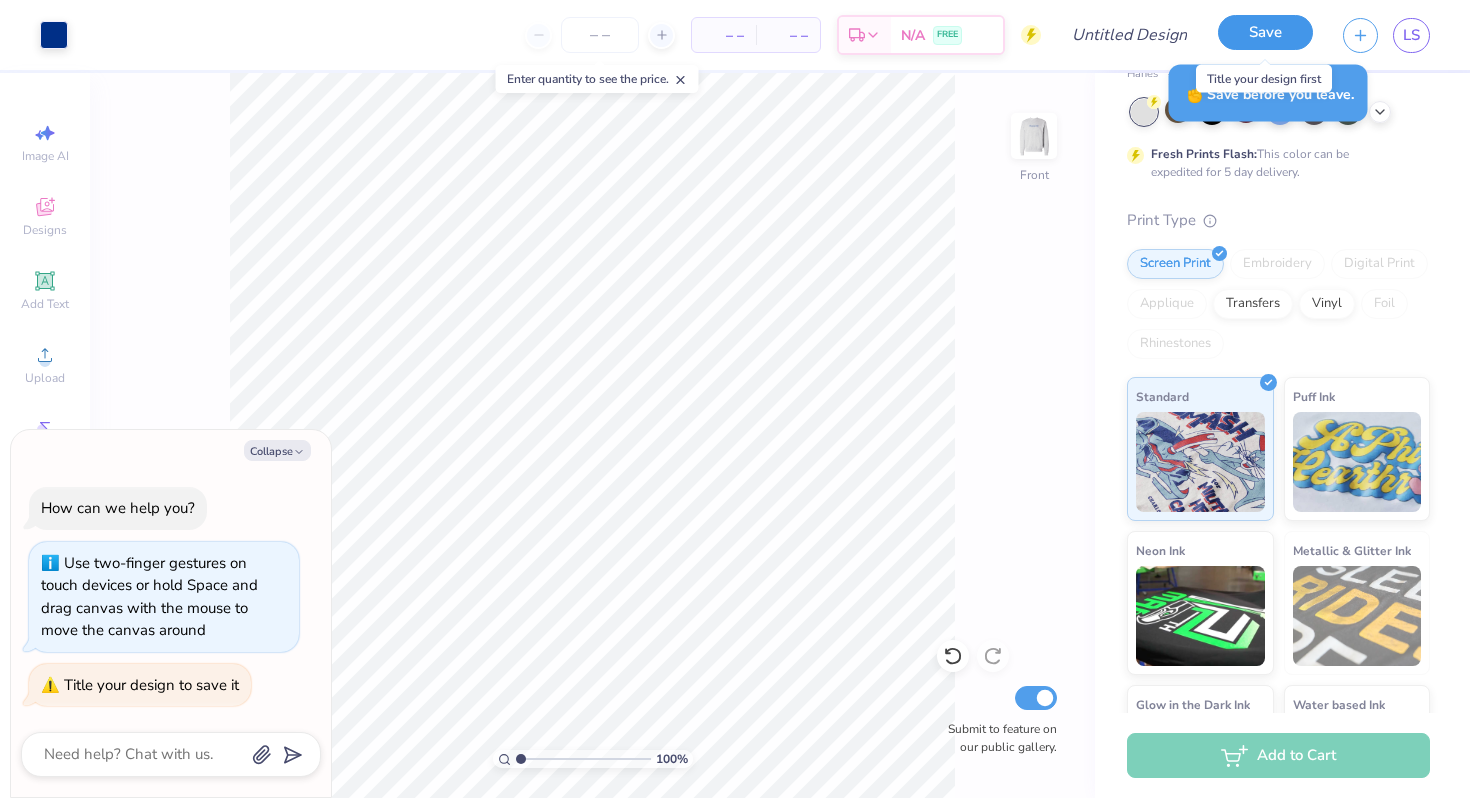 click on "Save" at bounding box center [1265, 32] 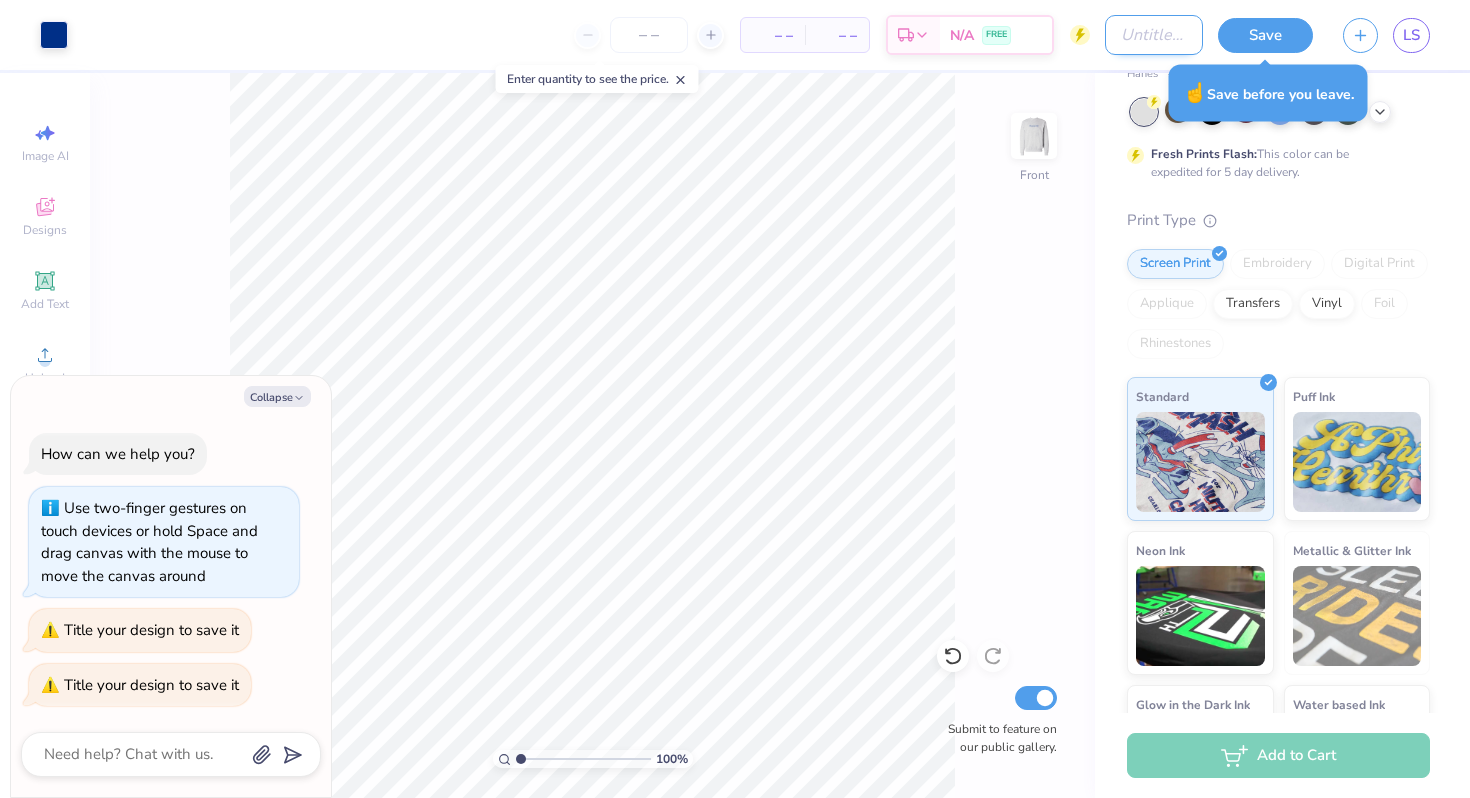 click on "Design Title" at bounding box center (1154, 35) 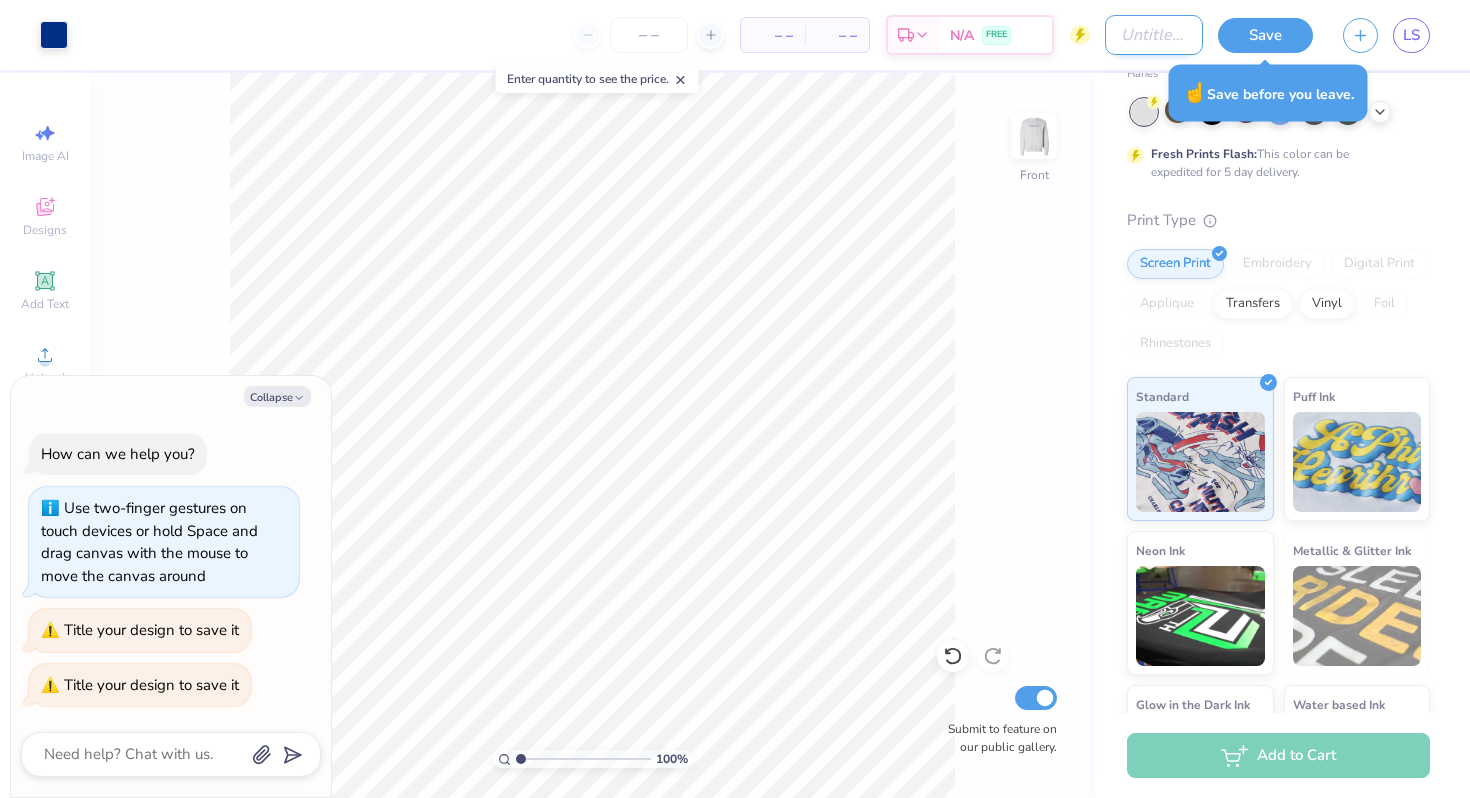 type on "x" 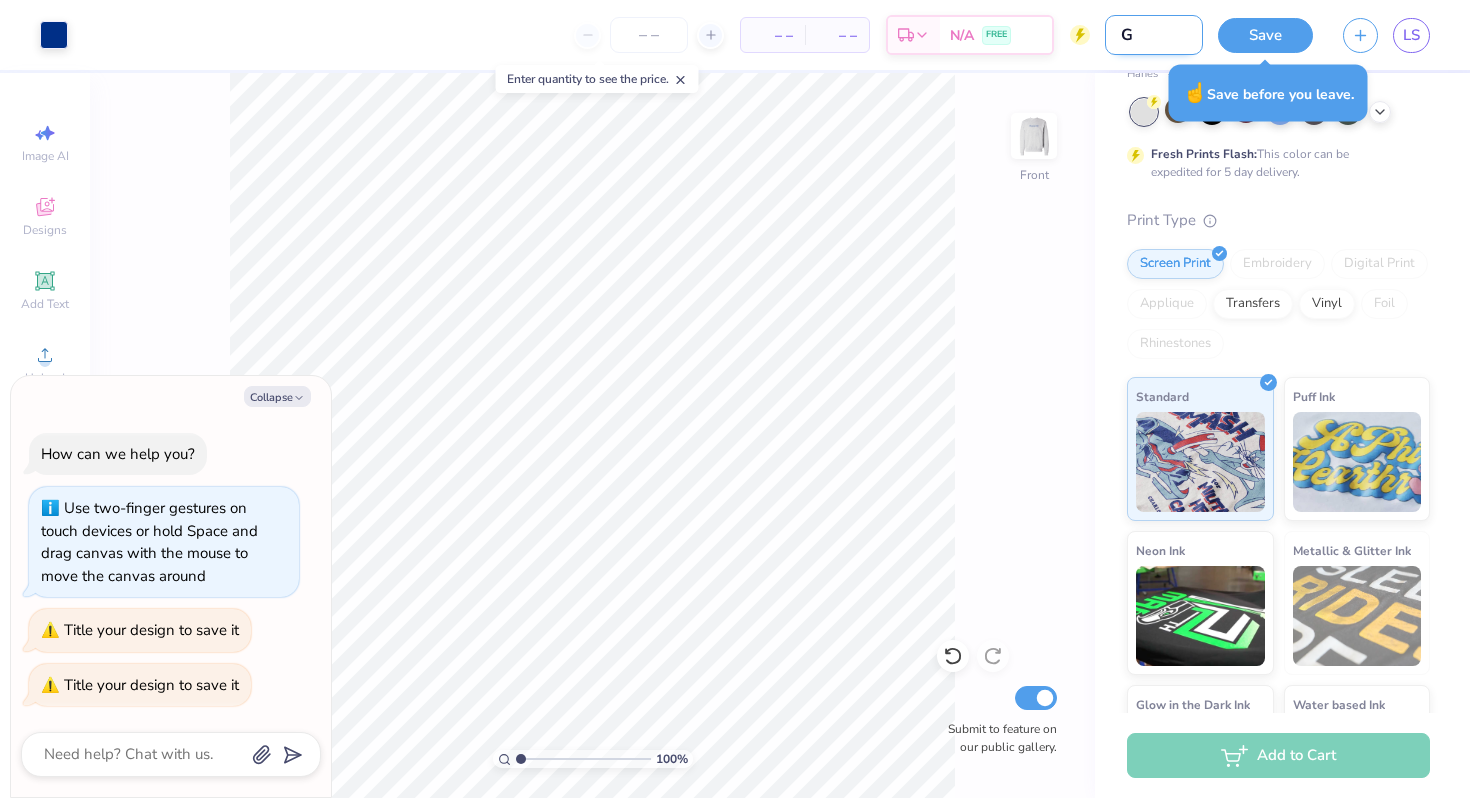 type on "x" 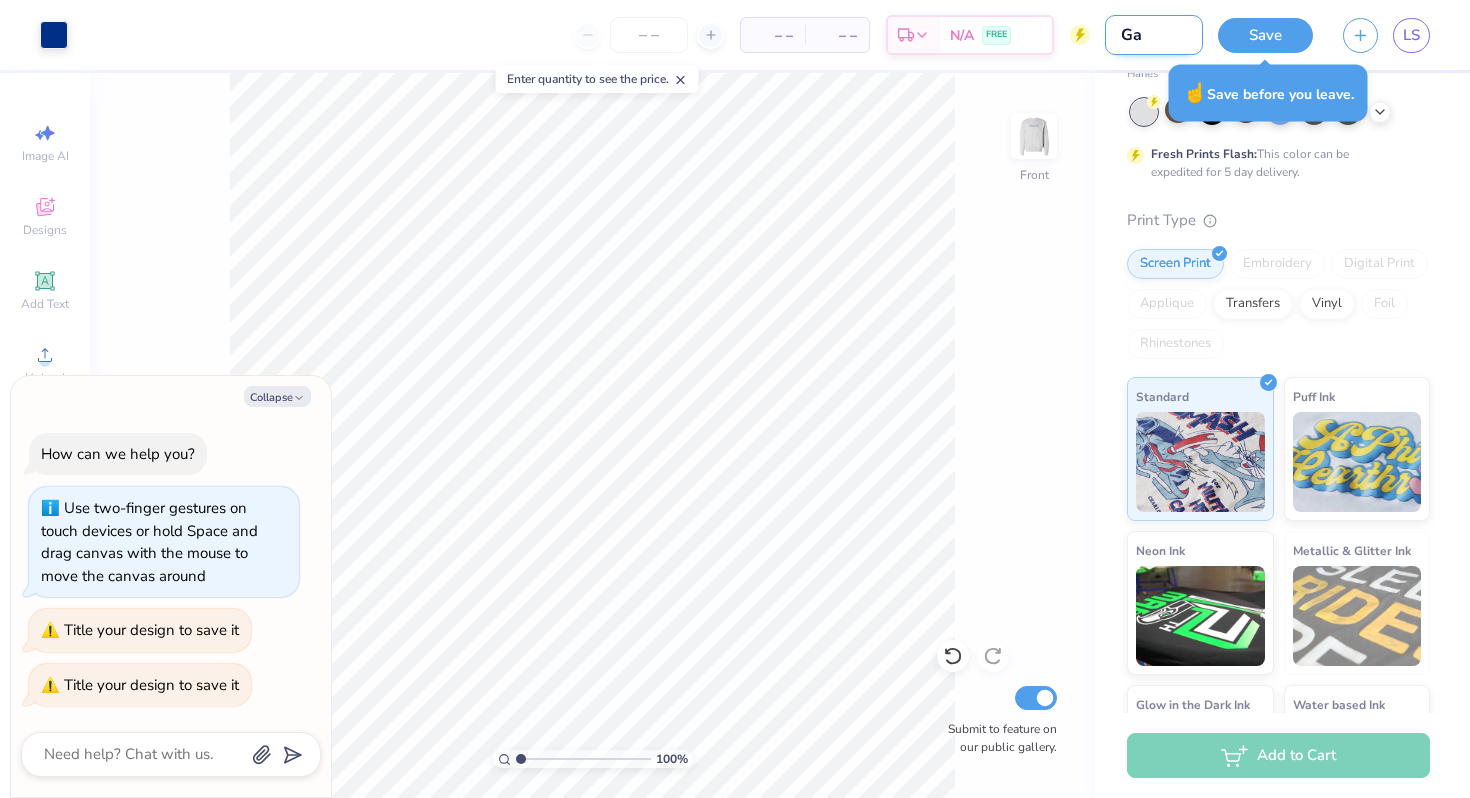 type on "Gam" 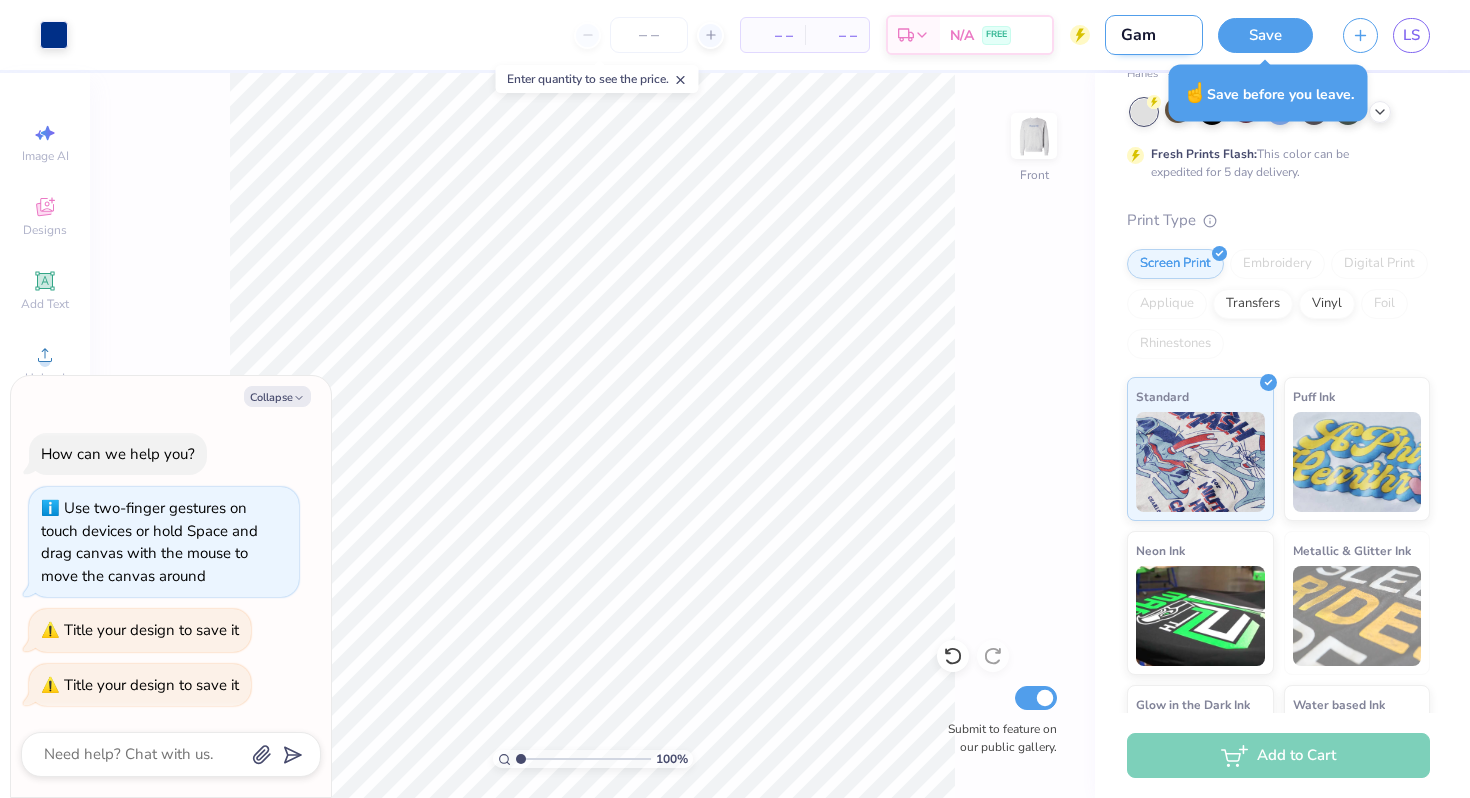 type on "x" 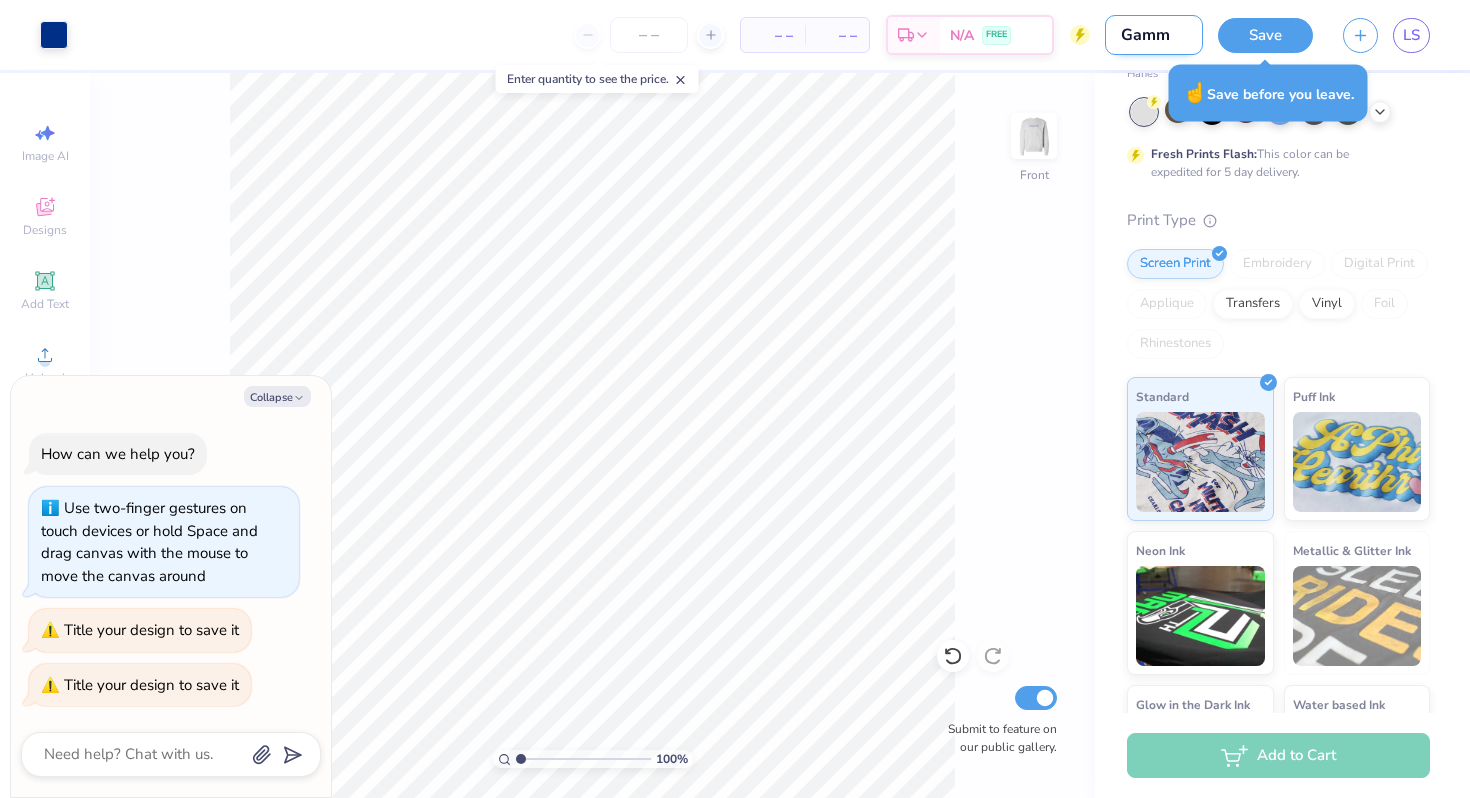 type on "Gamma" 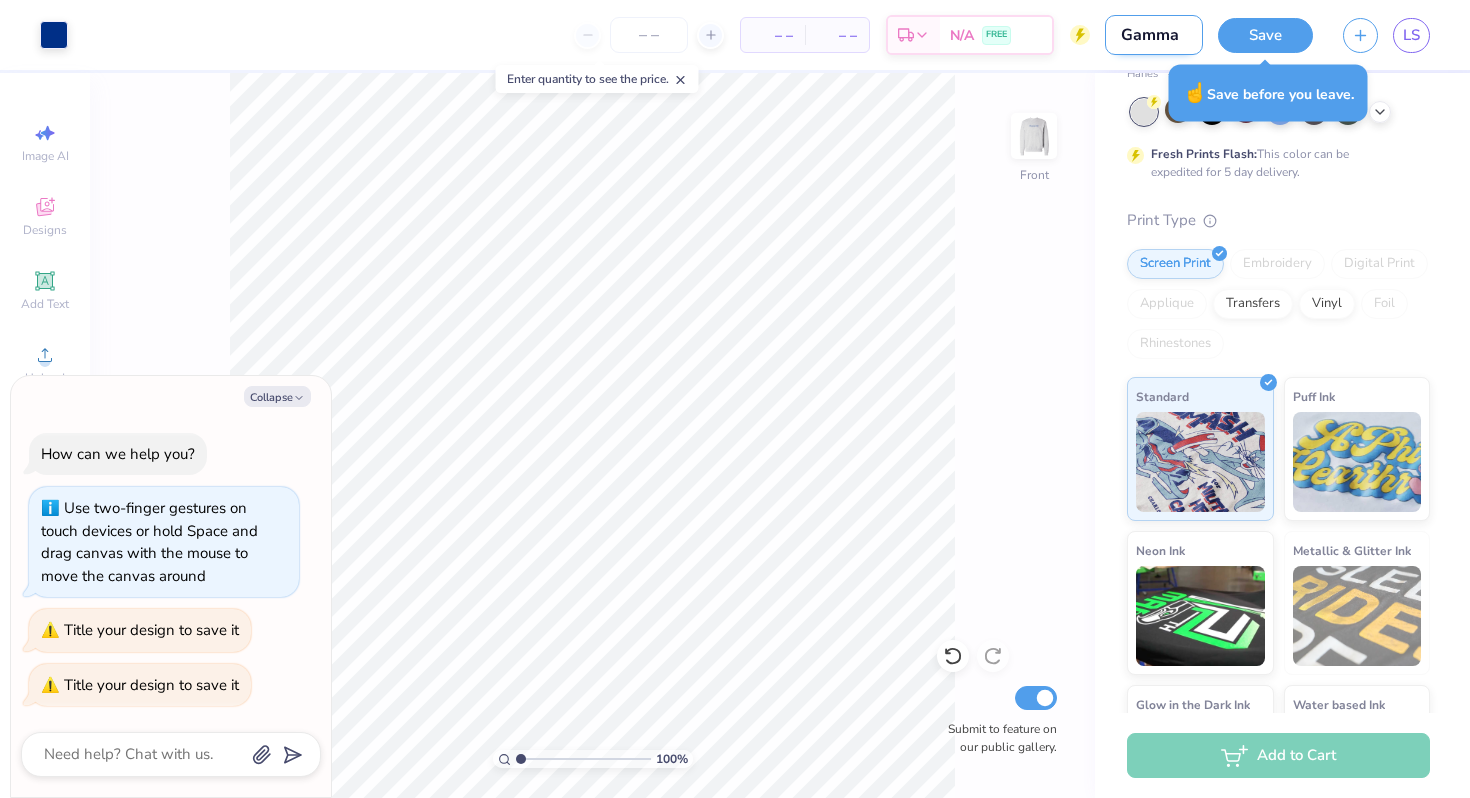 type on "x" 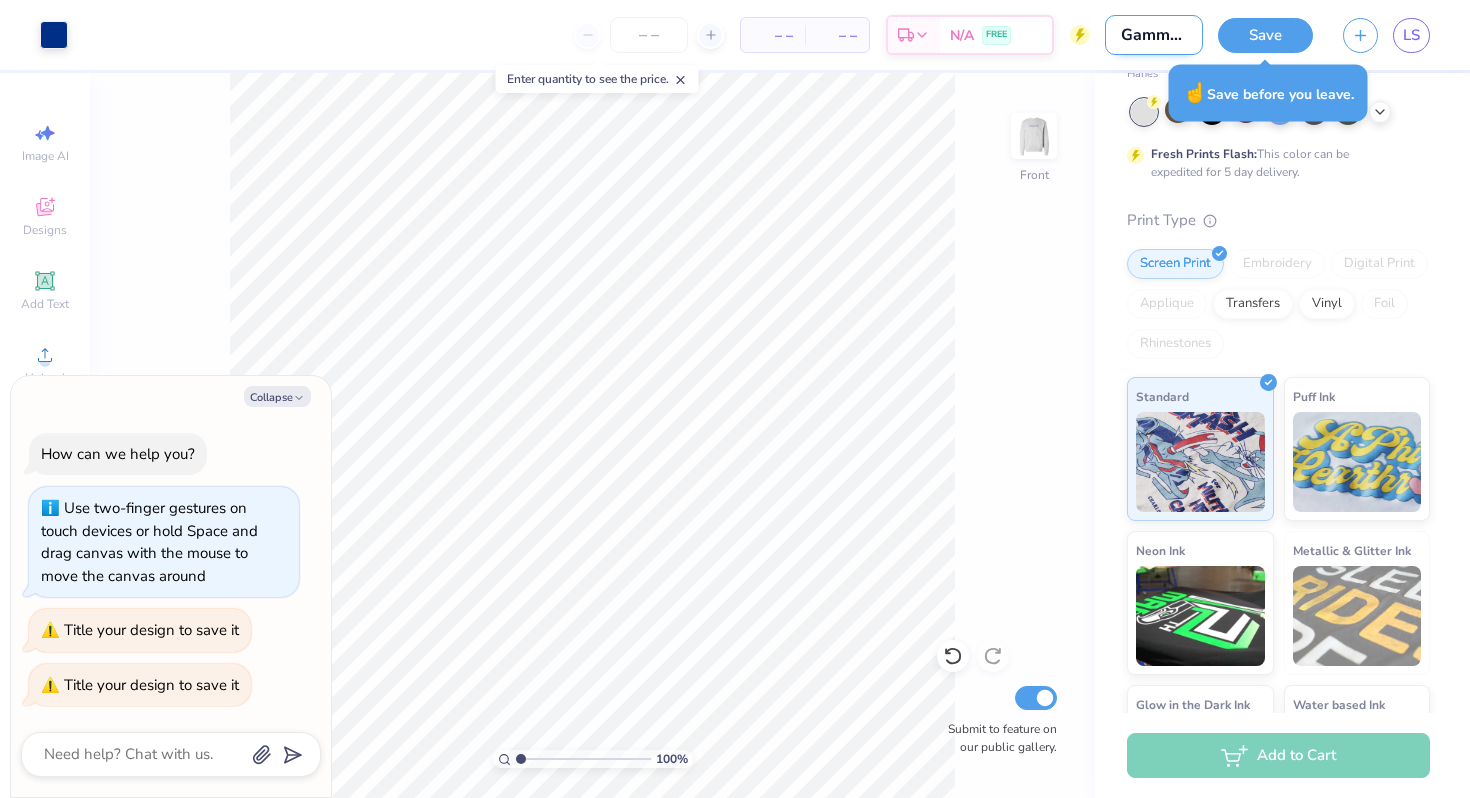 type on "x" 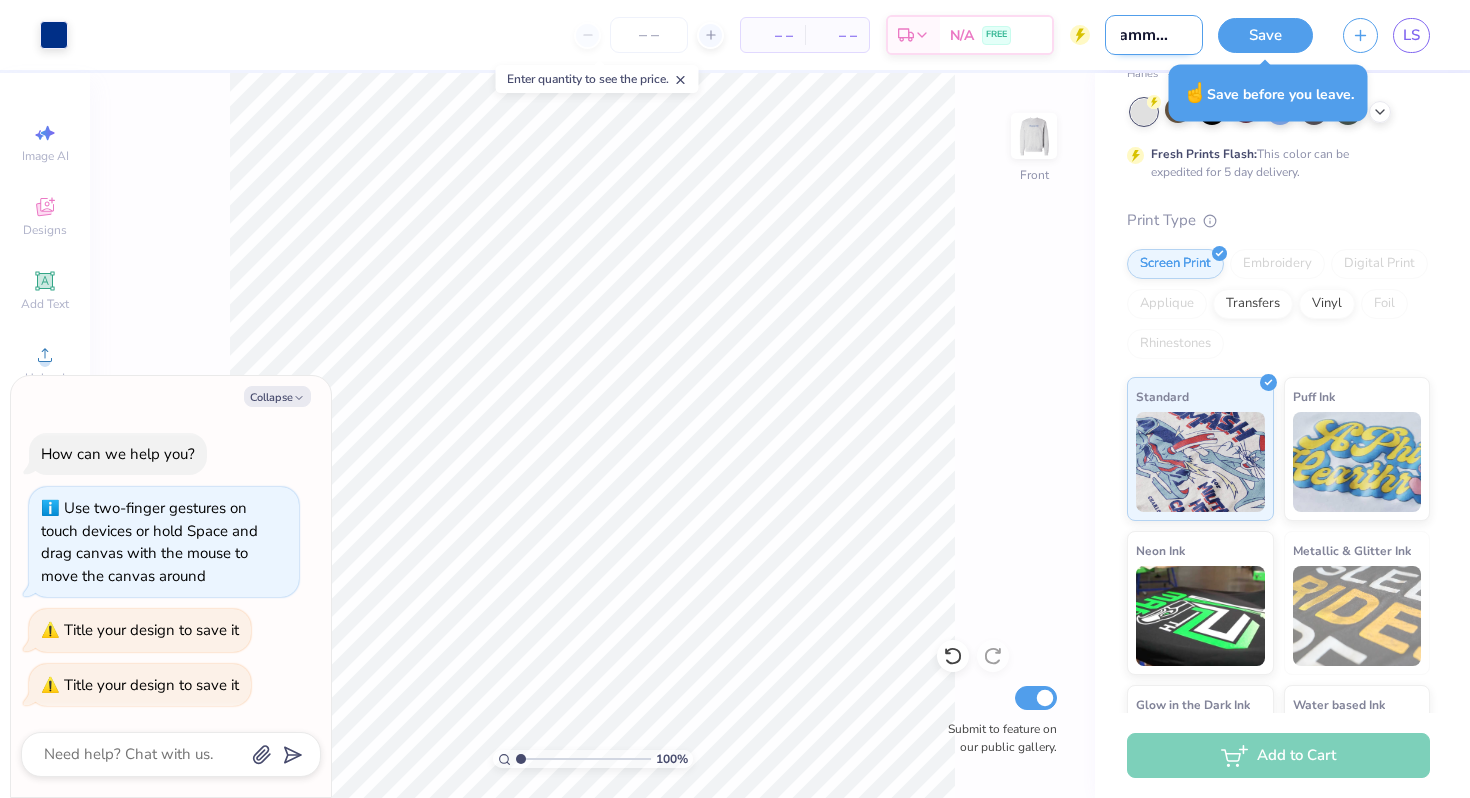 type on "GammaCHi" 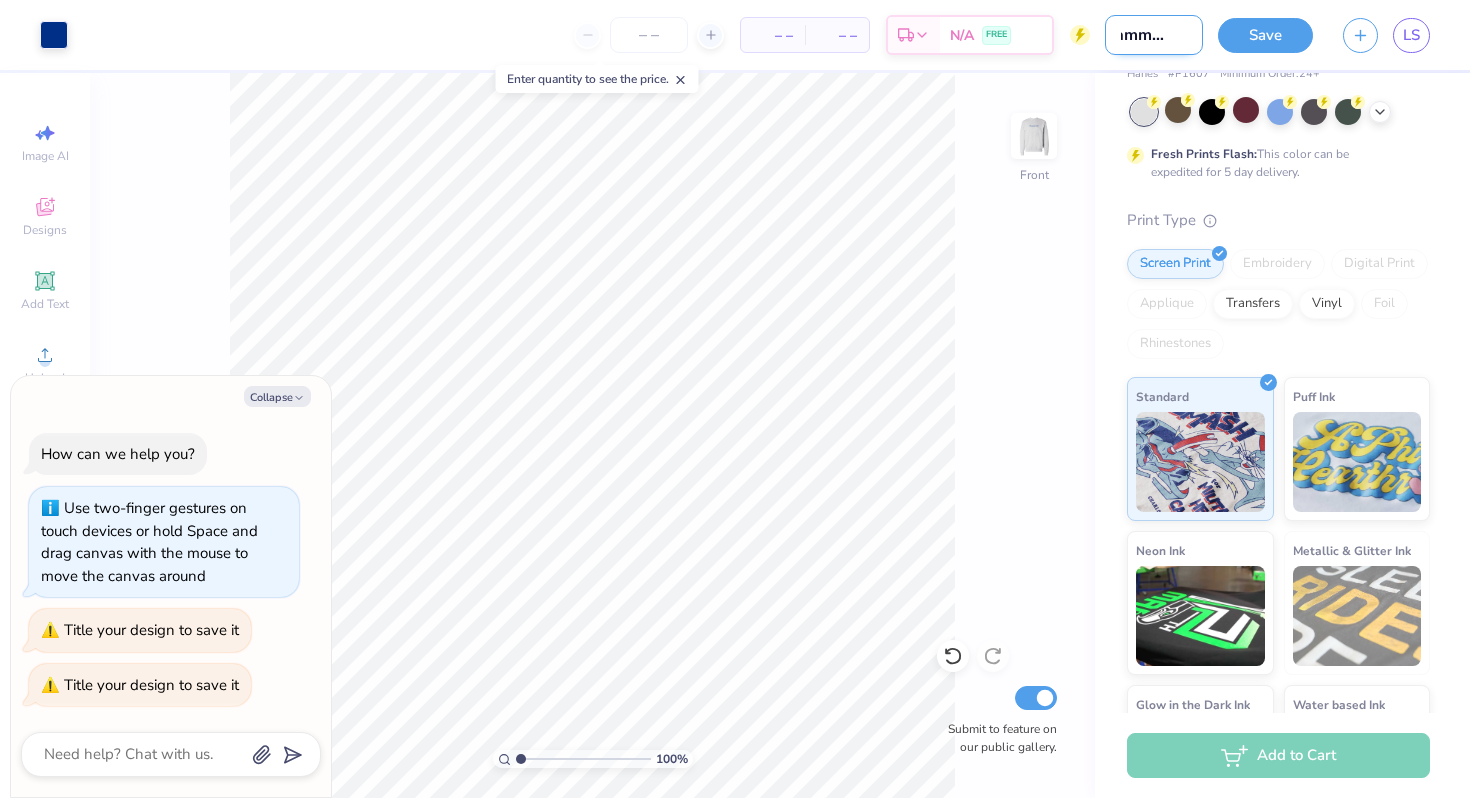 type on "GammaCHi" 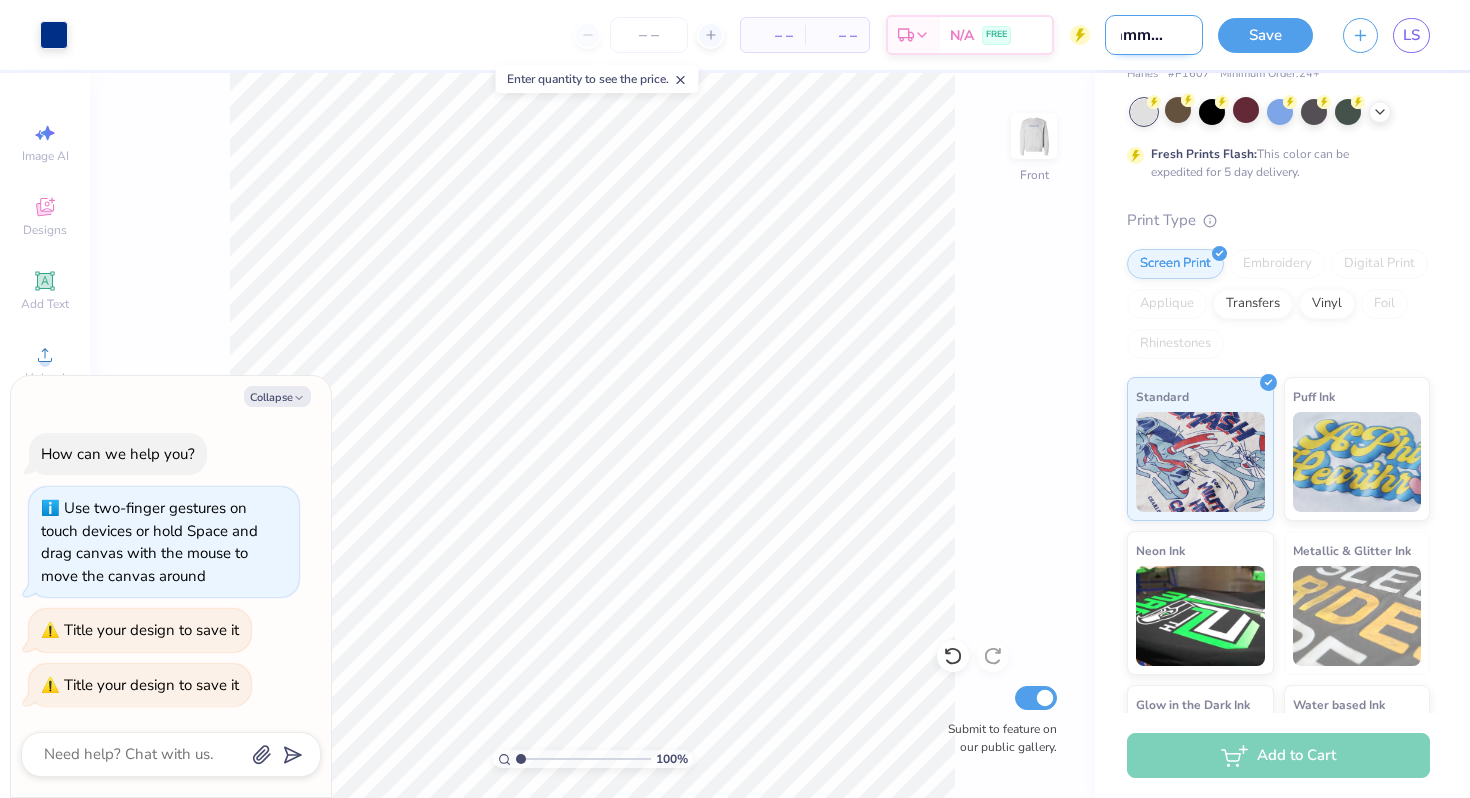 type on "x" 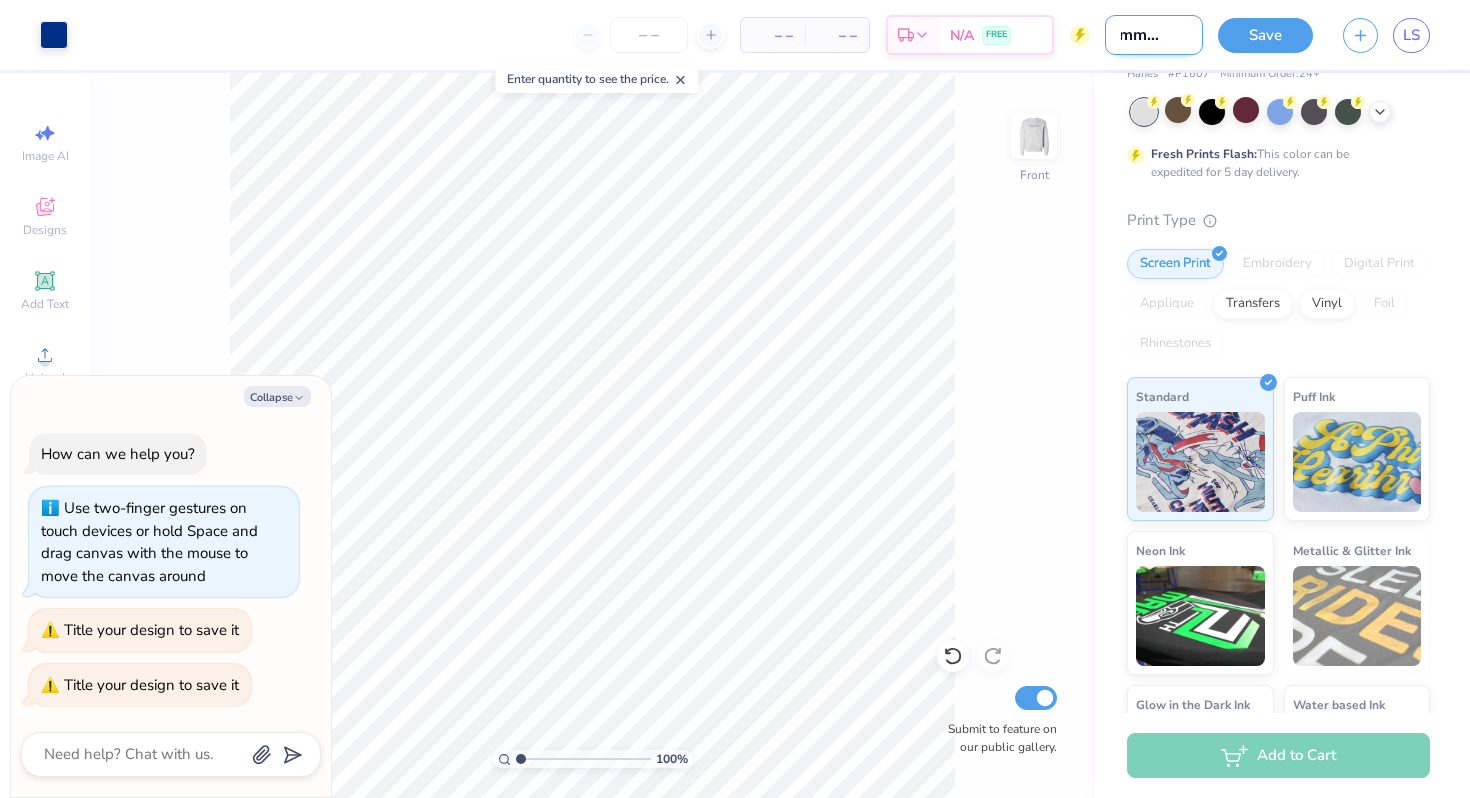 type on "x" 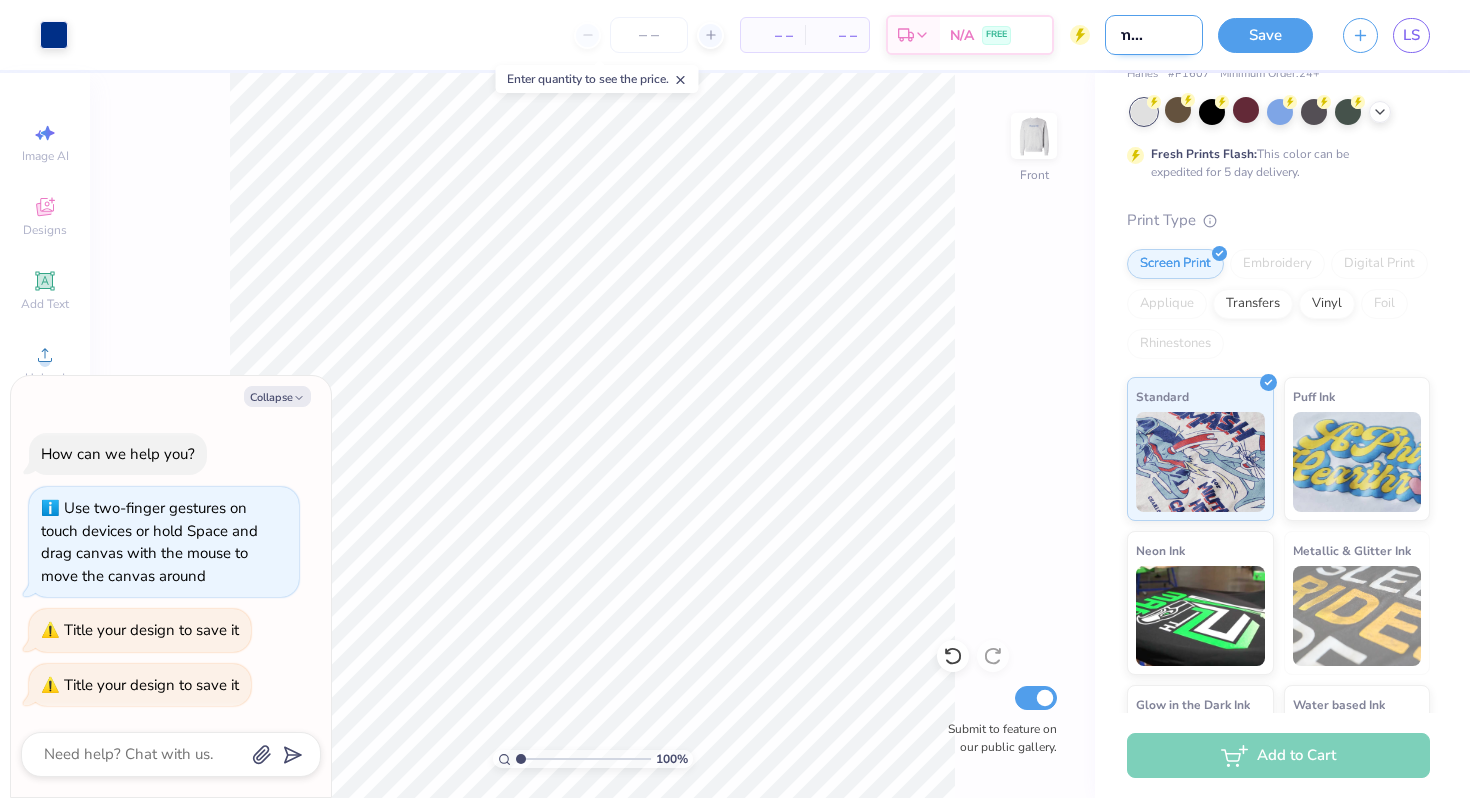 type on "x" 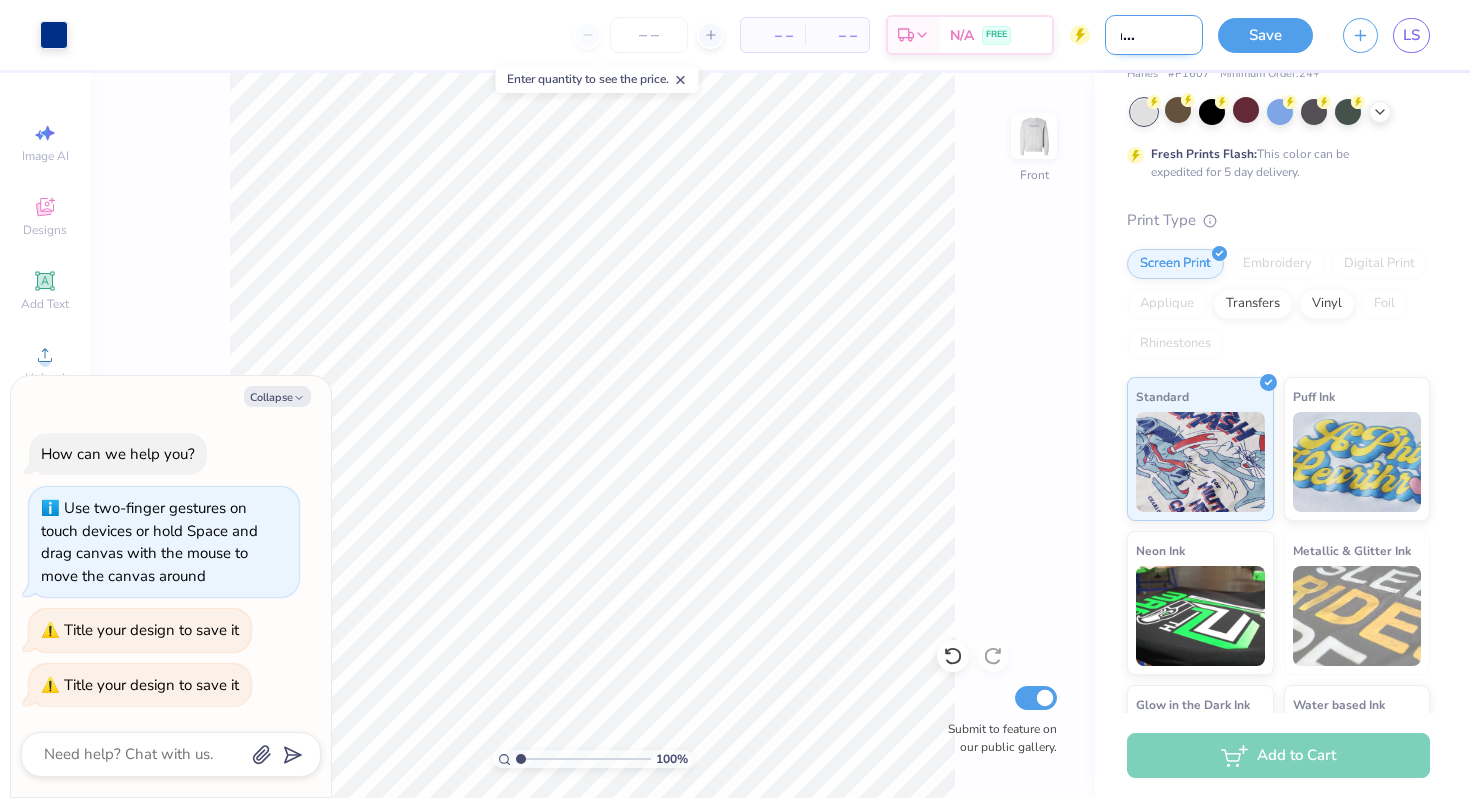 type on "x" 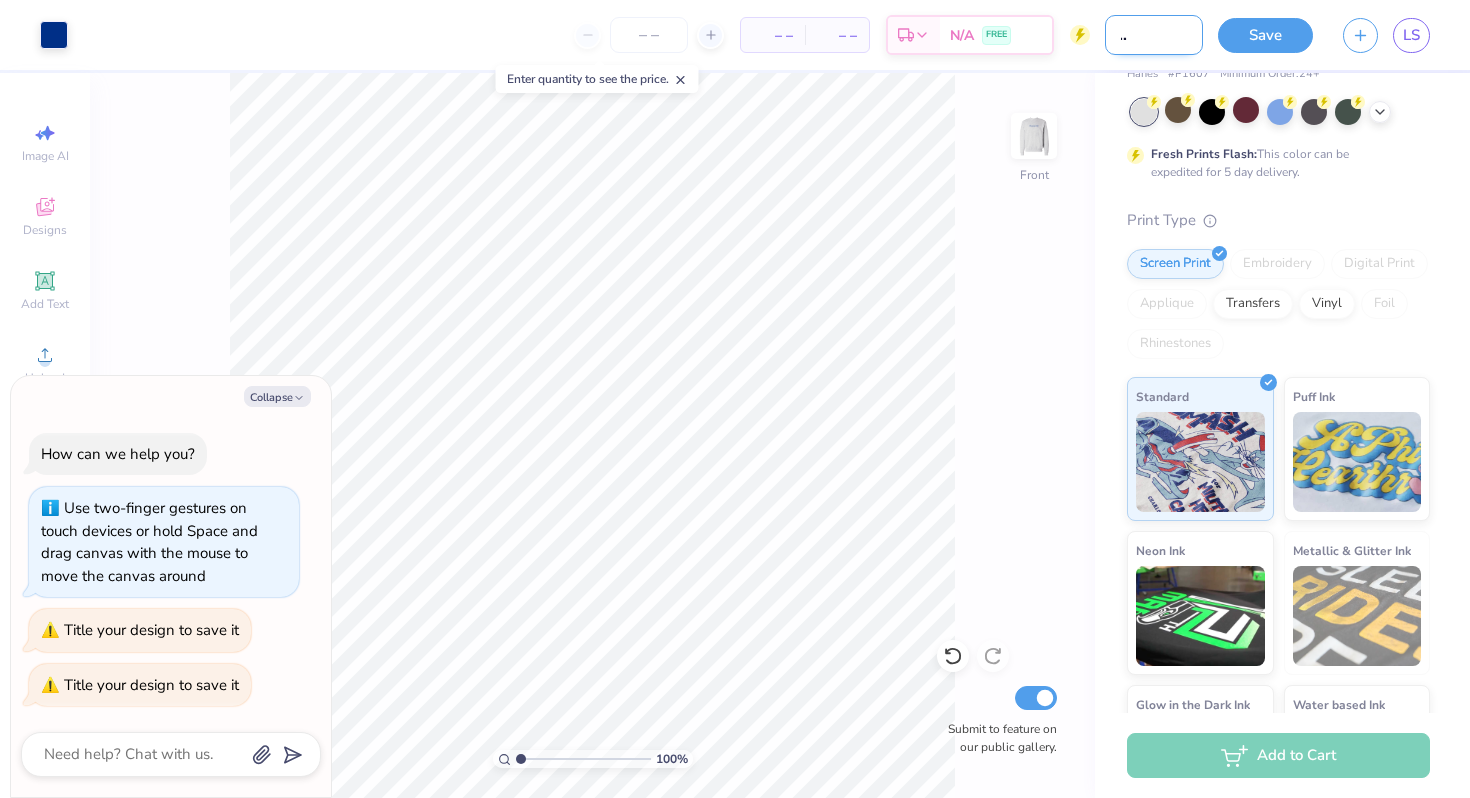 type on "x" 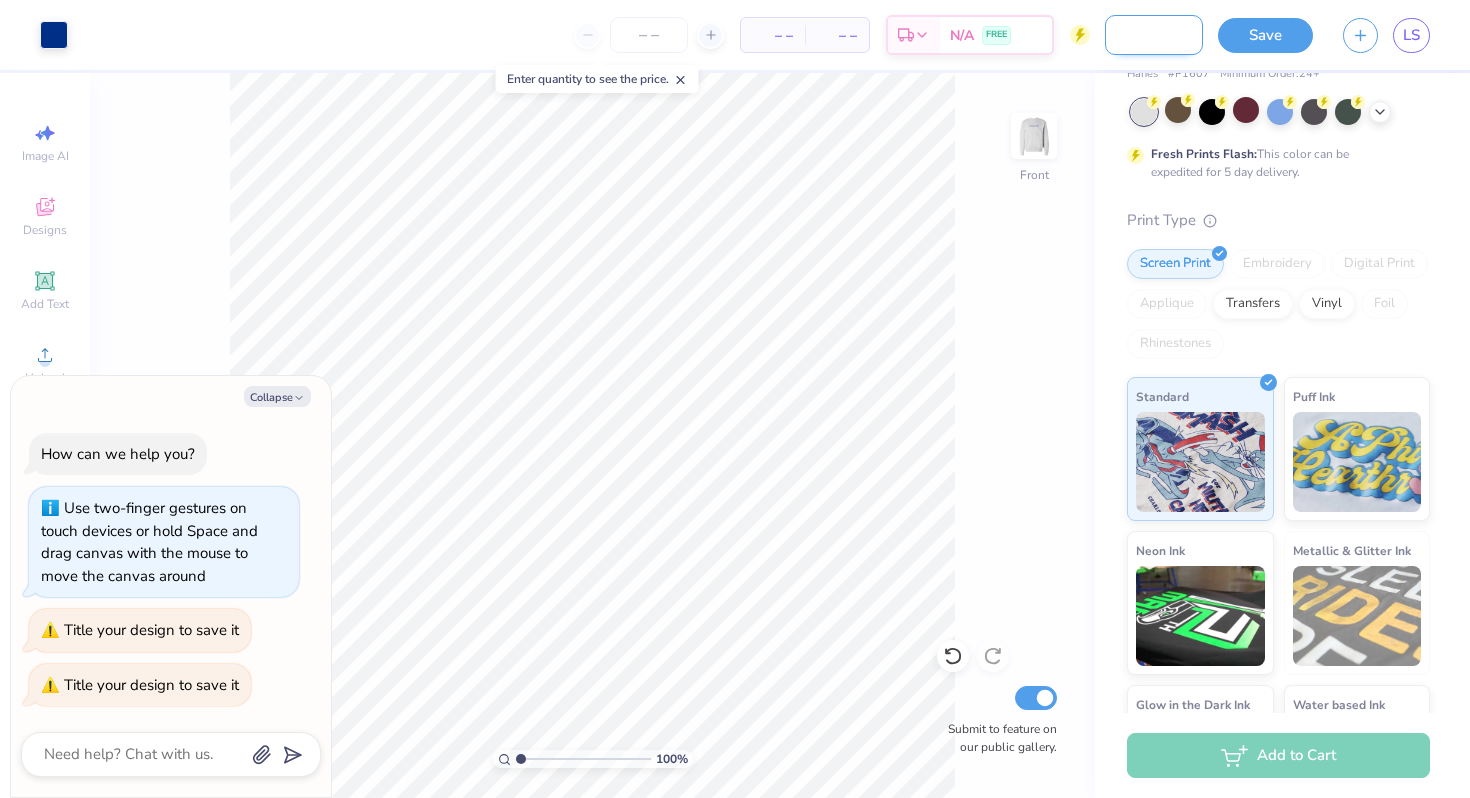 type on "x" 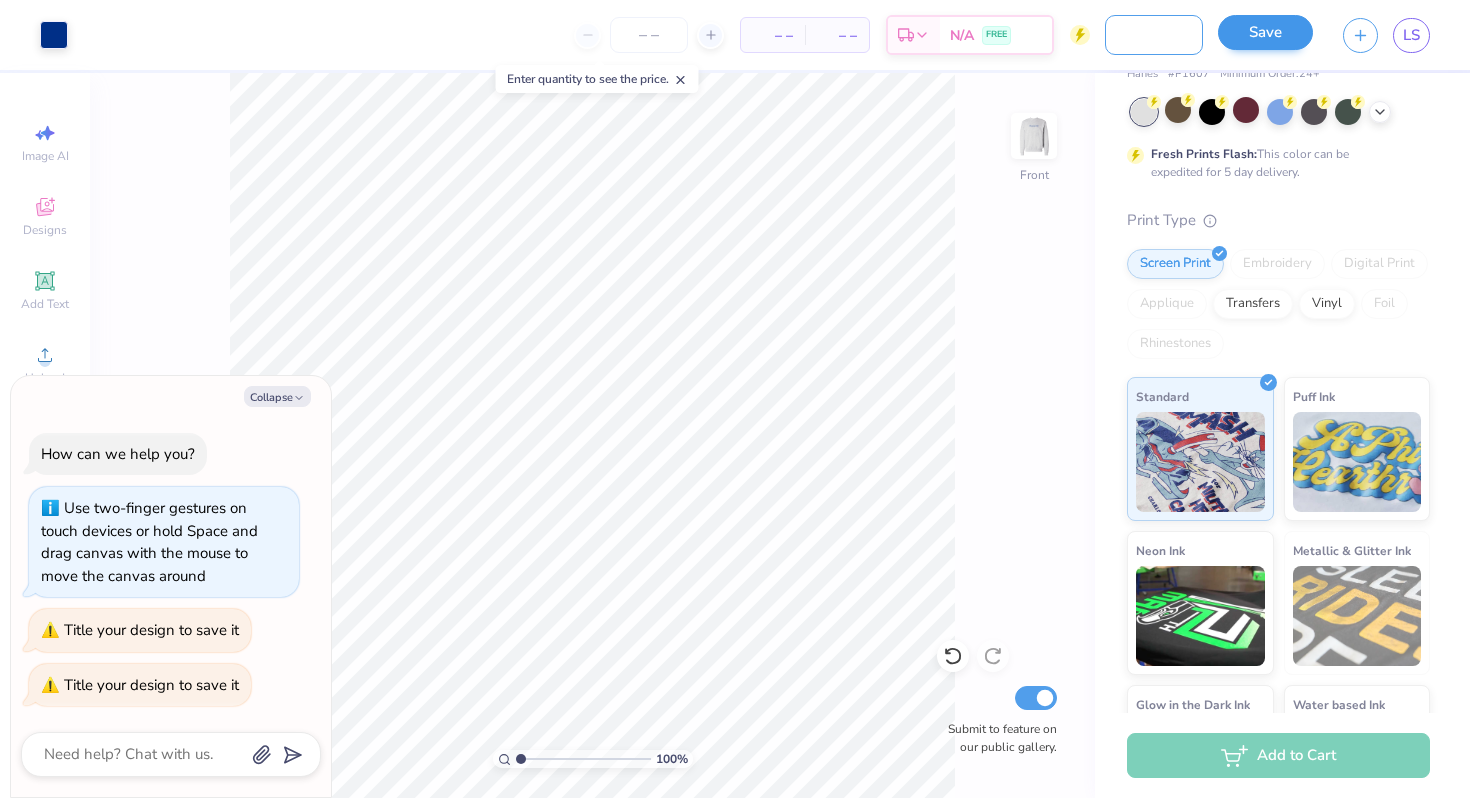 type on "GammaCHi present" 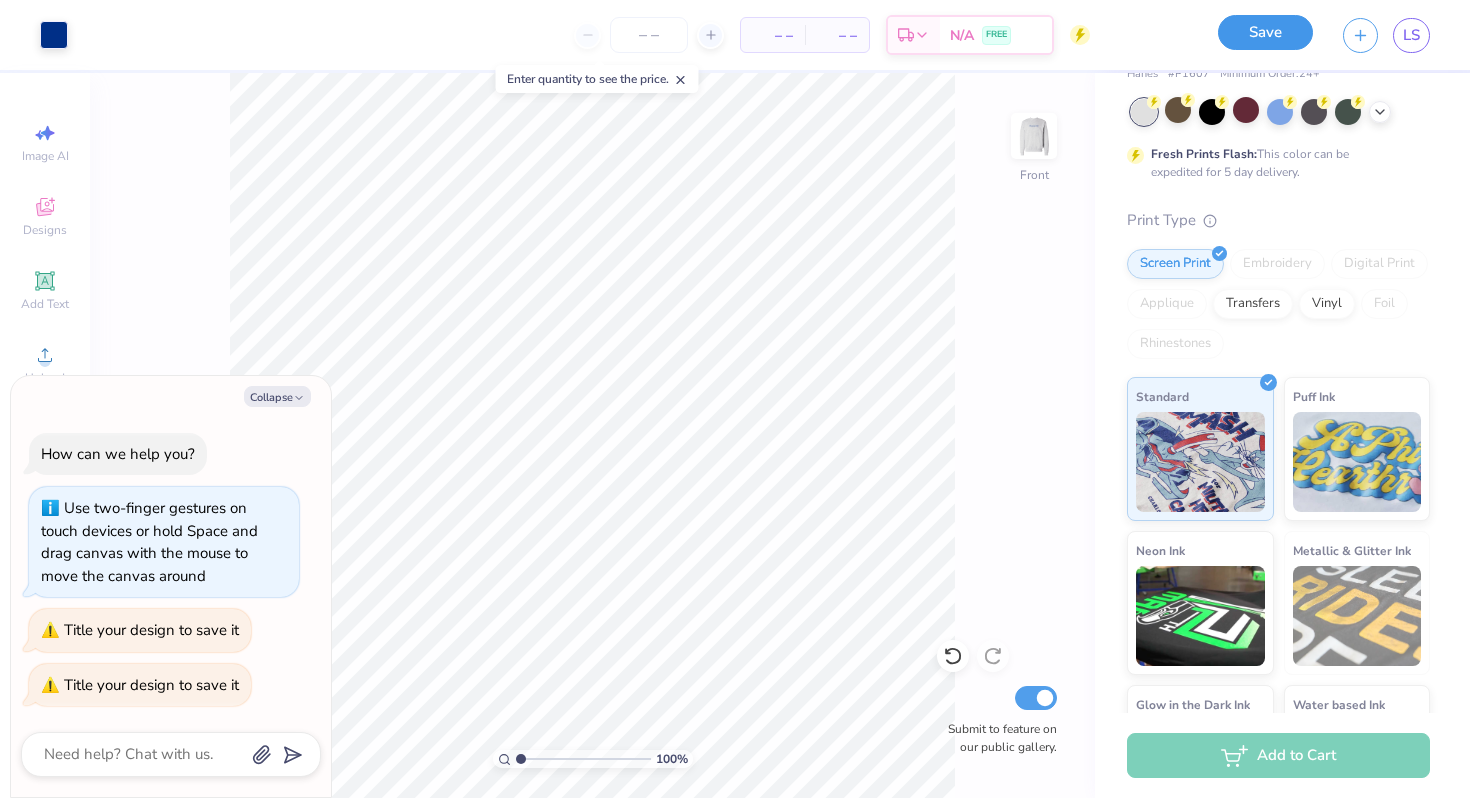 click on "Save" at bounding box center [1265, 32] 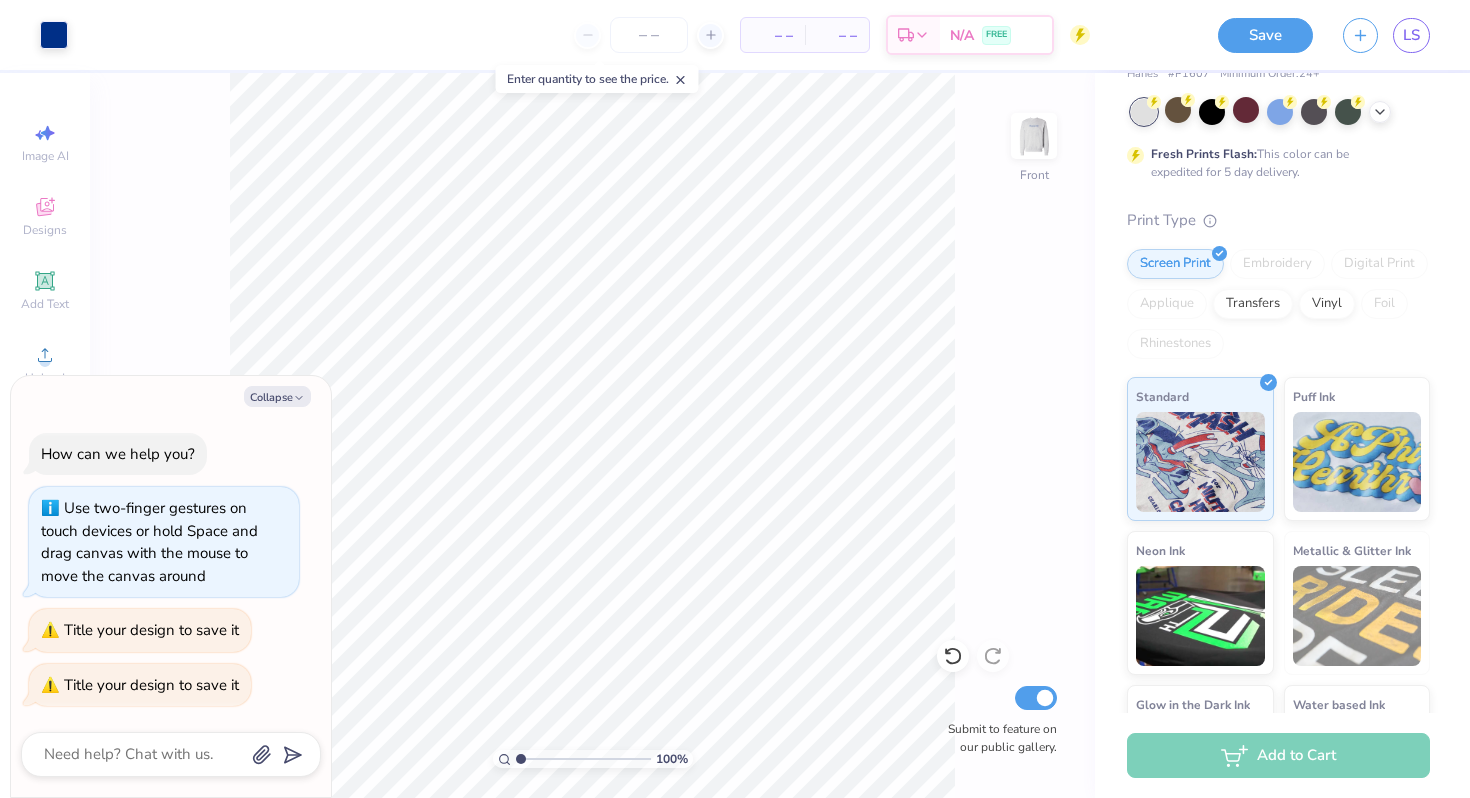scroll, scrollTop: 0, scrollLeft: 0, axis: both 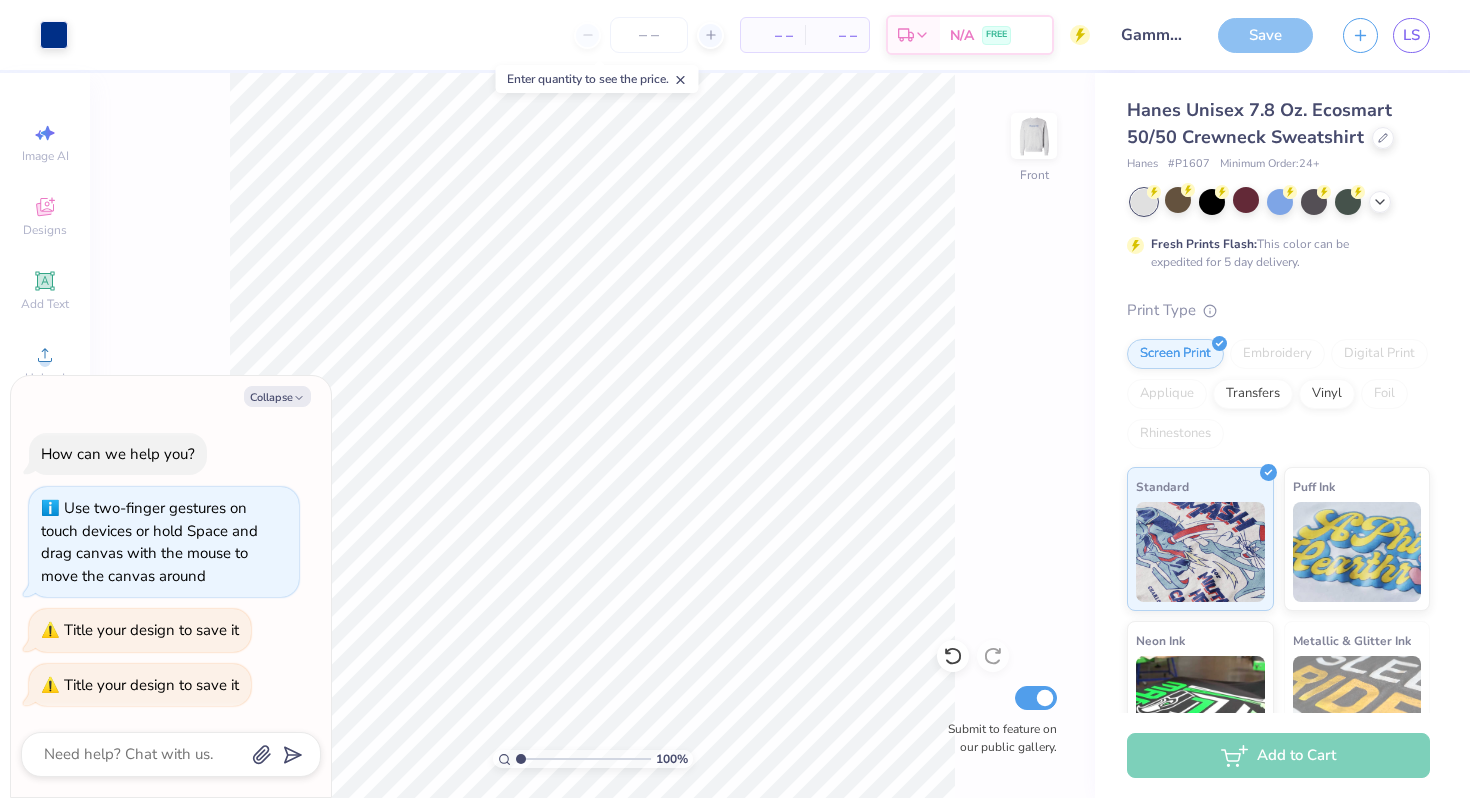 click on "Add to Cart" at bounding box center (1278, 755) 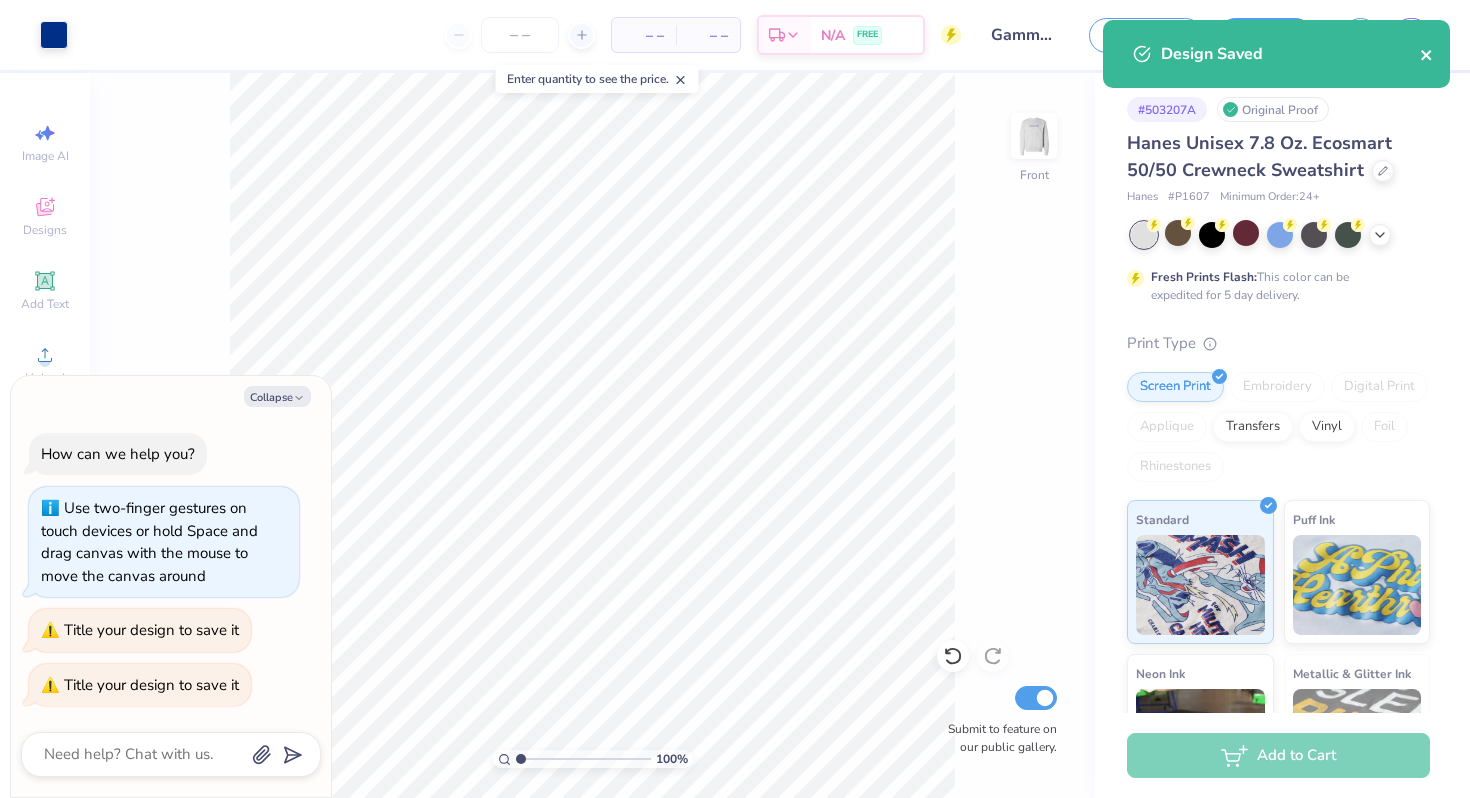 click 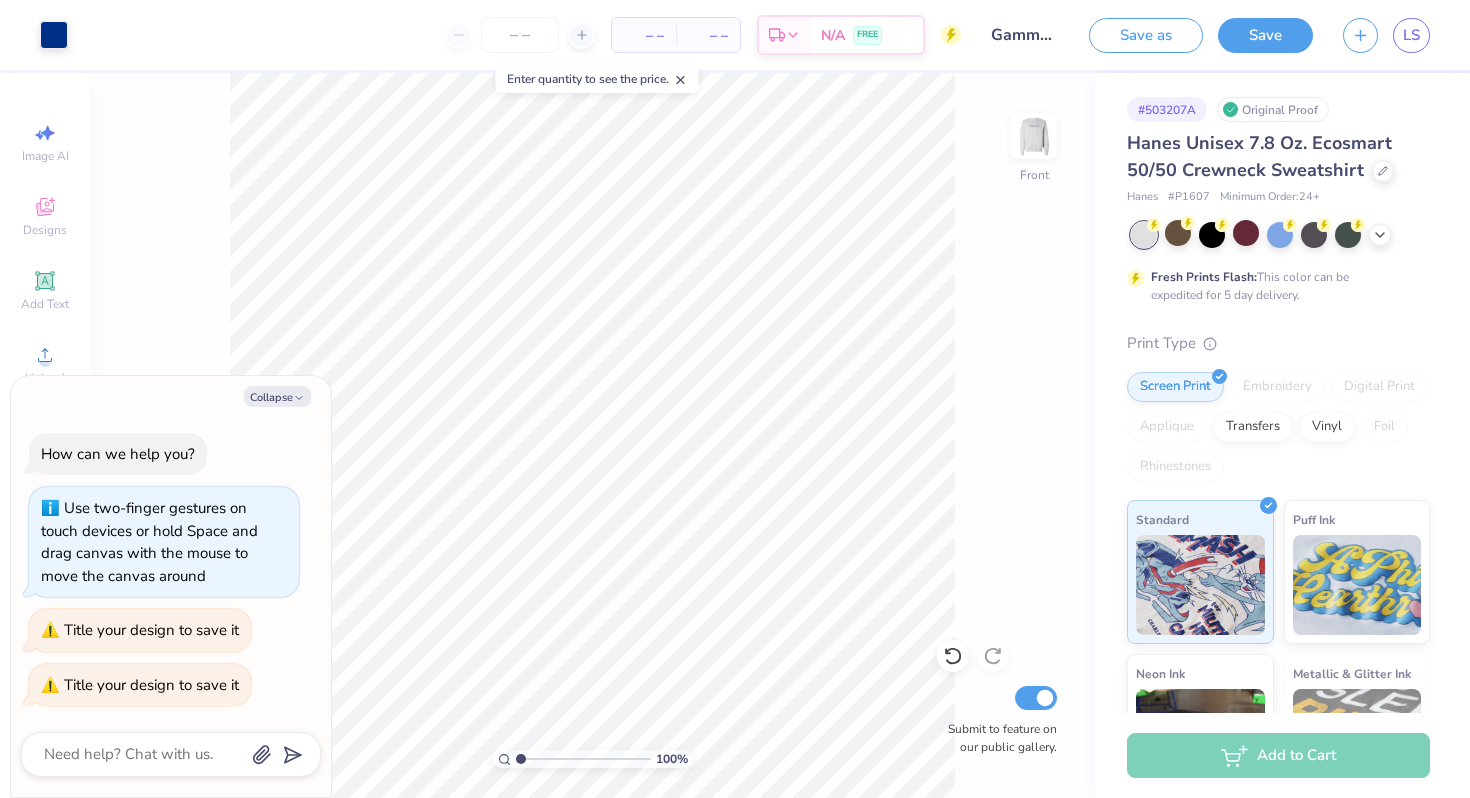 click on "Add to Cart" at bounding box center (1278, 755) 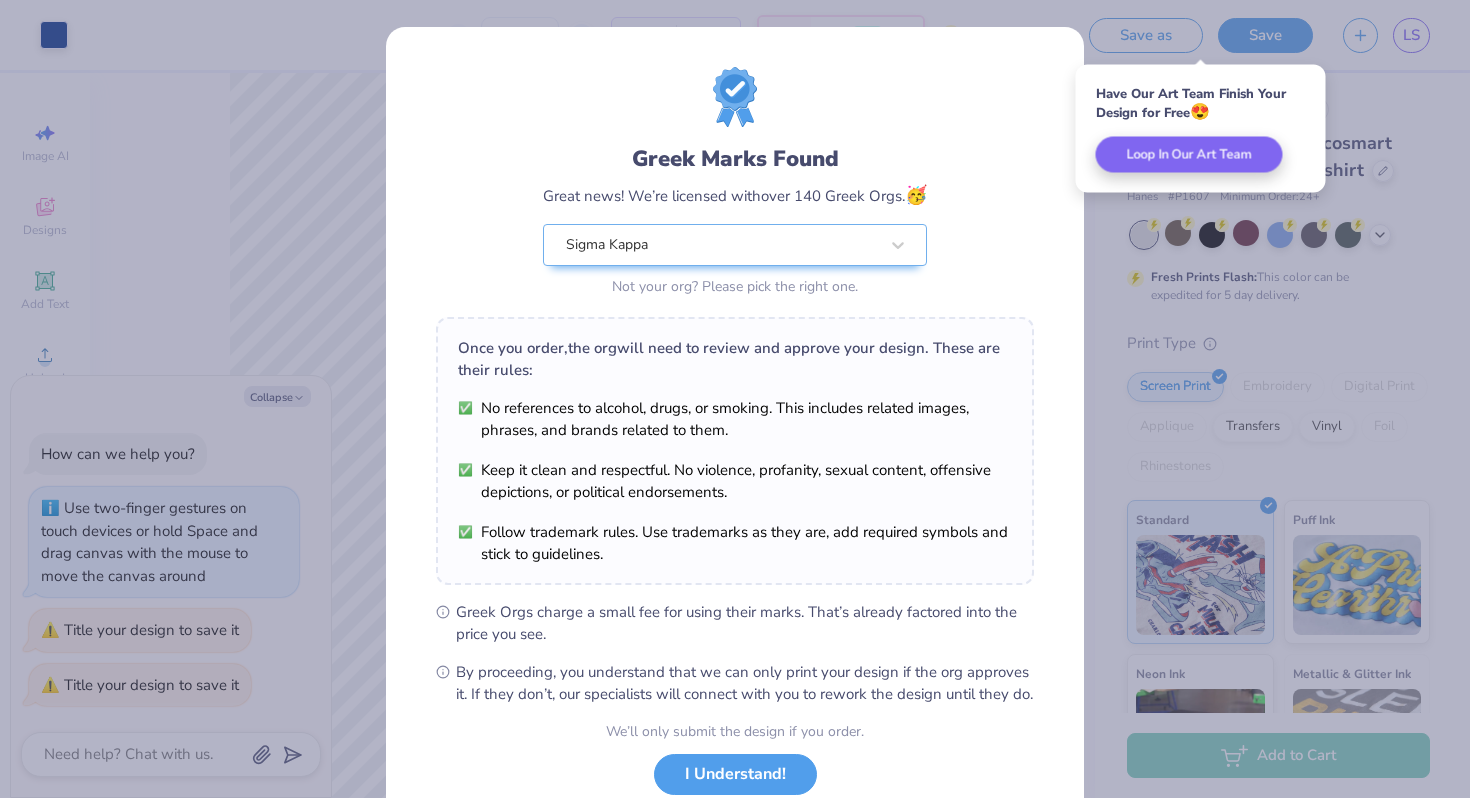 click on "Greek Marks Found Great news! We’re licensed with  over 140 Greek Orgs. 🥳 Sigma Kappa Not your org? Please pick the right one." at bounding box center (735, 184) 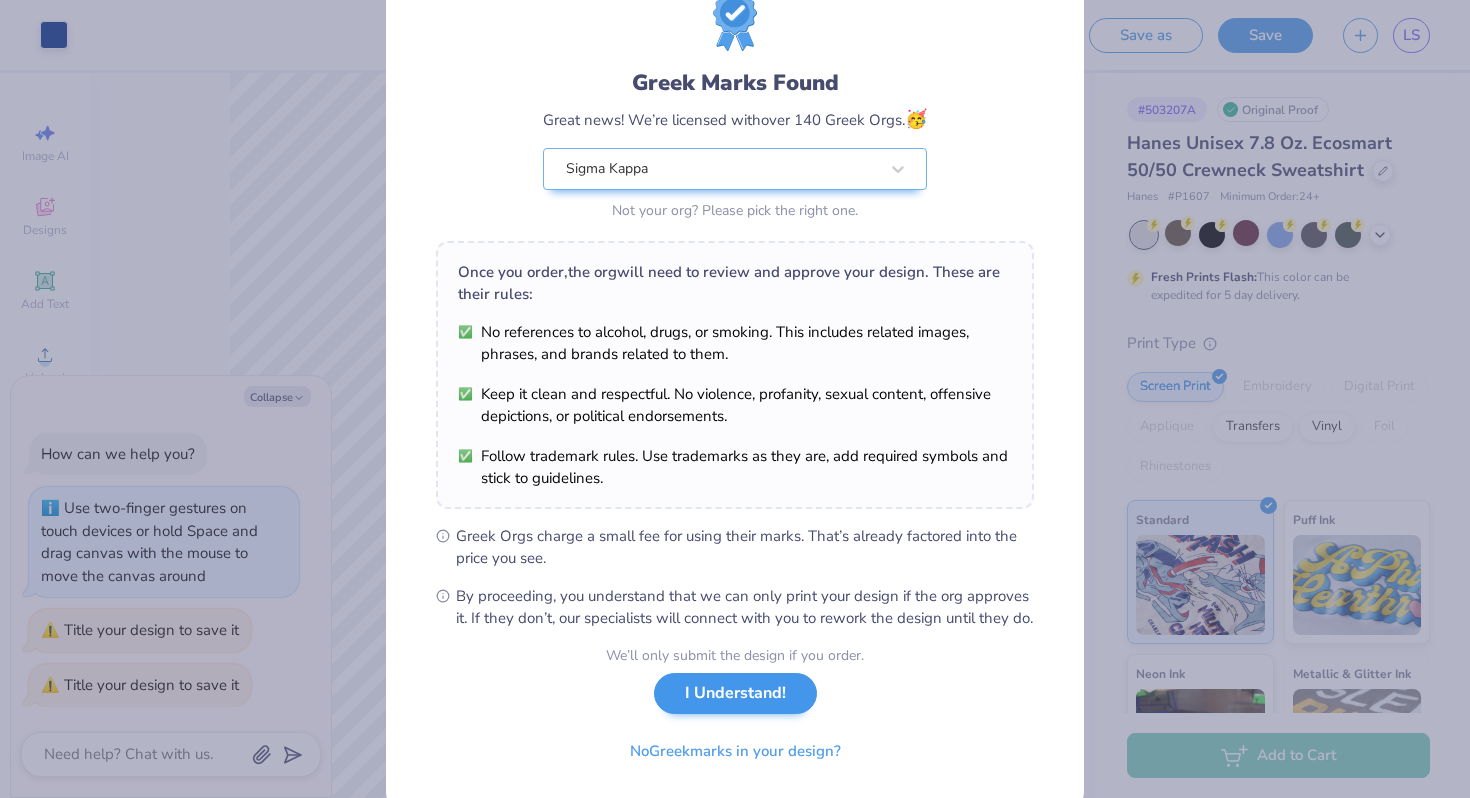 scroll, scrollTop: 82, scrollLeft: 0, axis: vertical 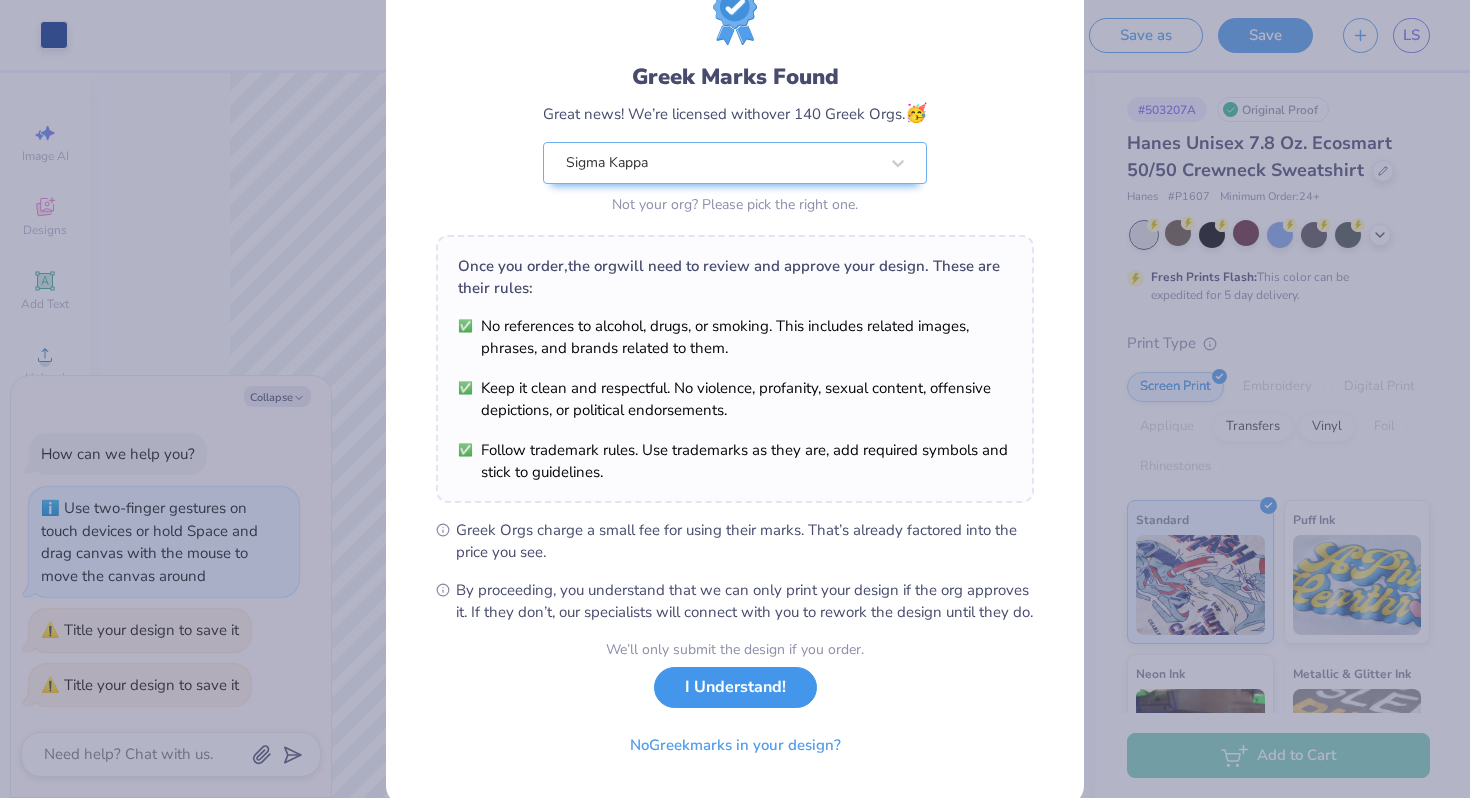 click on "I Understand!" at bounding box center [735, 687] 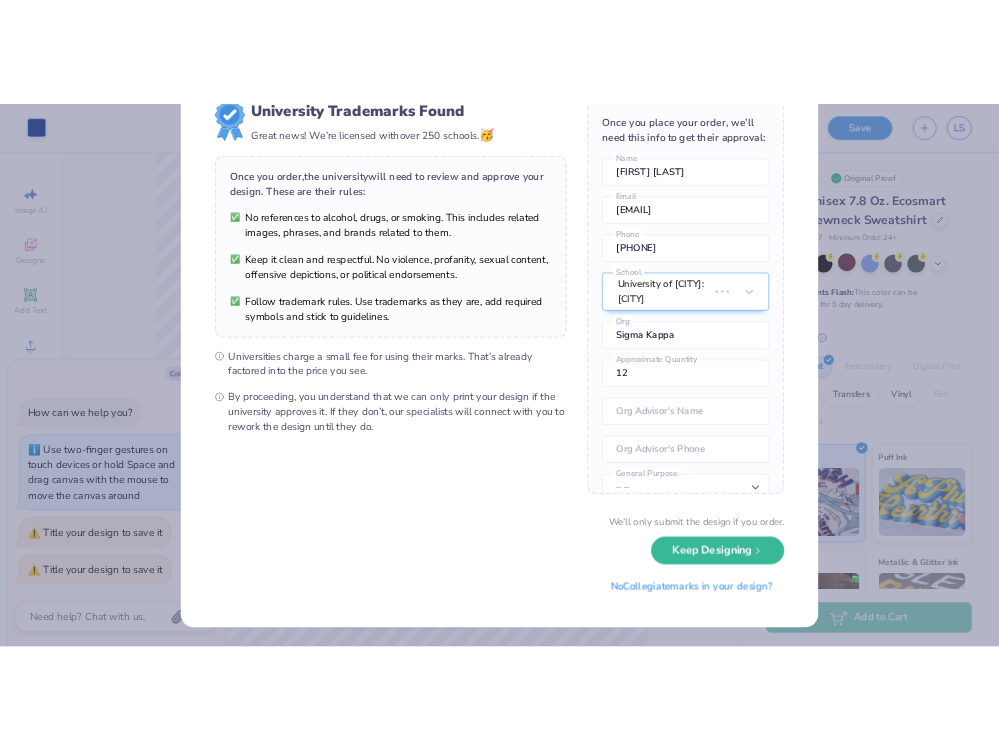 scroll, scrollTop: 0, scrollLeft: 0, axis: both 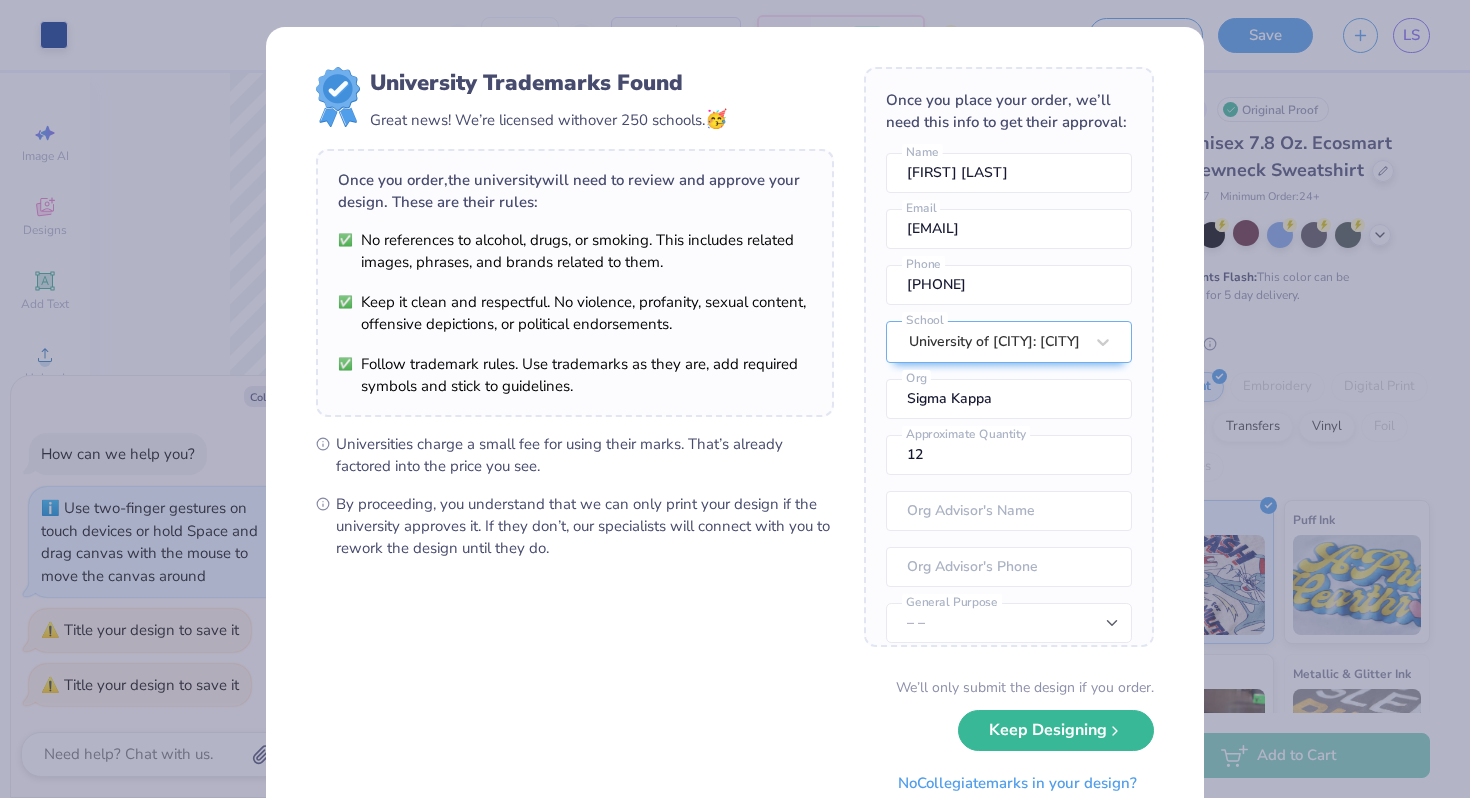 click on "University Trademarks Found Great news! We’re licensed with  over 250 schools. 🥳 Once you order,  the university  will need to review and approve your design. These are their rules: No references to alcohol, drugs, or smoking. This includes related images, phrases, and brands related to them. Keep it clean and respectful. No violence, profanity, sexual content, offensive depictions, or political endorsements. Follow trademark rules. Use trademarks as they are, add required symbols and stick to guidelines. Universities charge a small fee for using their marks. That’s already factored into the price you see. By proceeding, you understand that we can only print your design if the university approves it. If they don’t, our specialists will connect with you to rework the design until they do. Once you place your order, we’ll need this info to get their approval: [FIRST] [LAST] Name [EMAIL] Email [PHONE] Phone University of [CITY]: [CITY] School Sigma Kappa Org 12 Approximate Quantity" at bounding box center [735, 435] 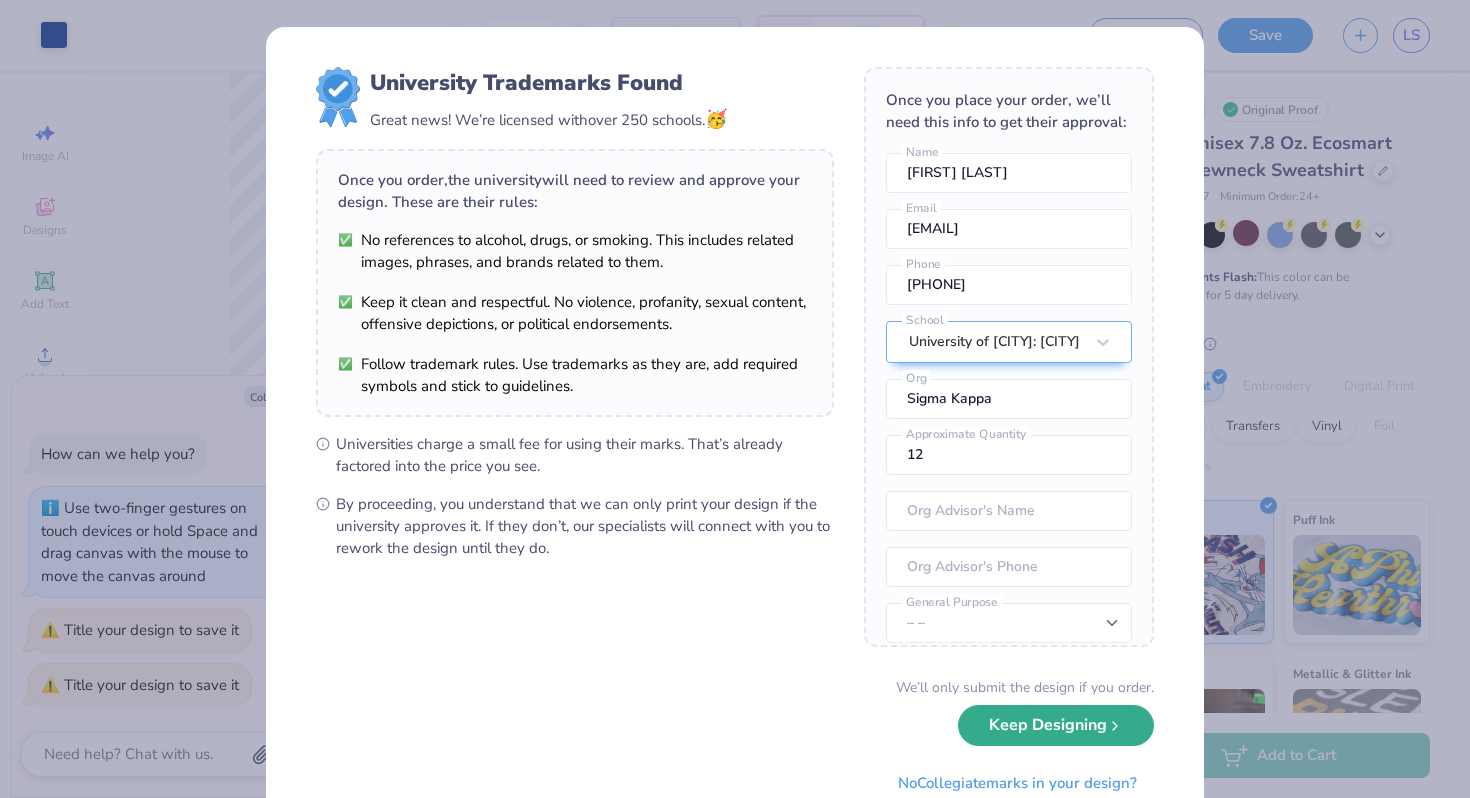 click on "Keep Designing" at bounding box center [1056, 725] 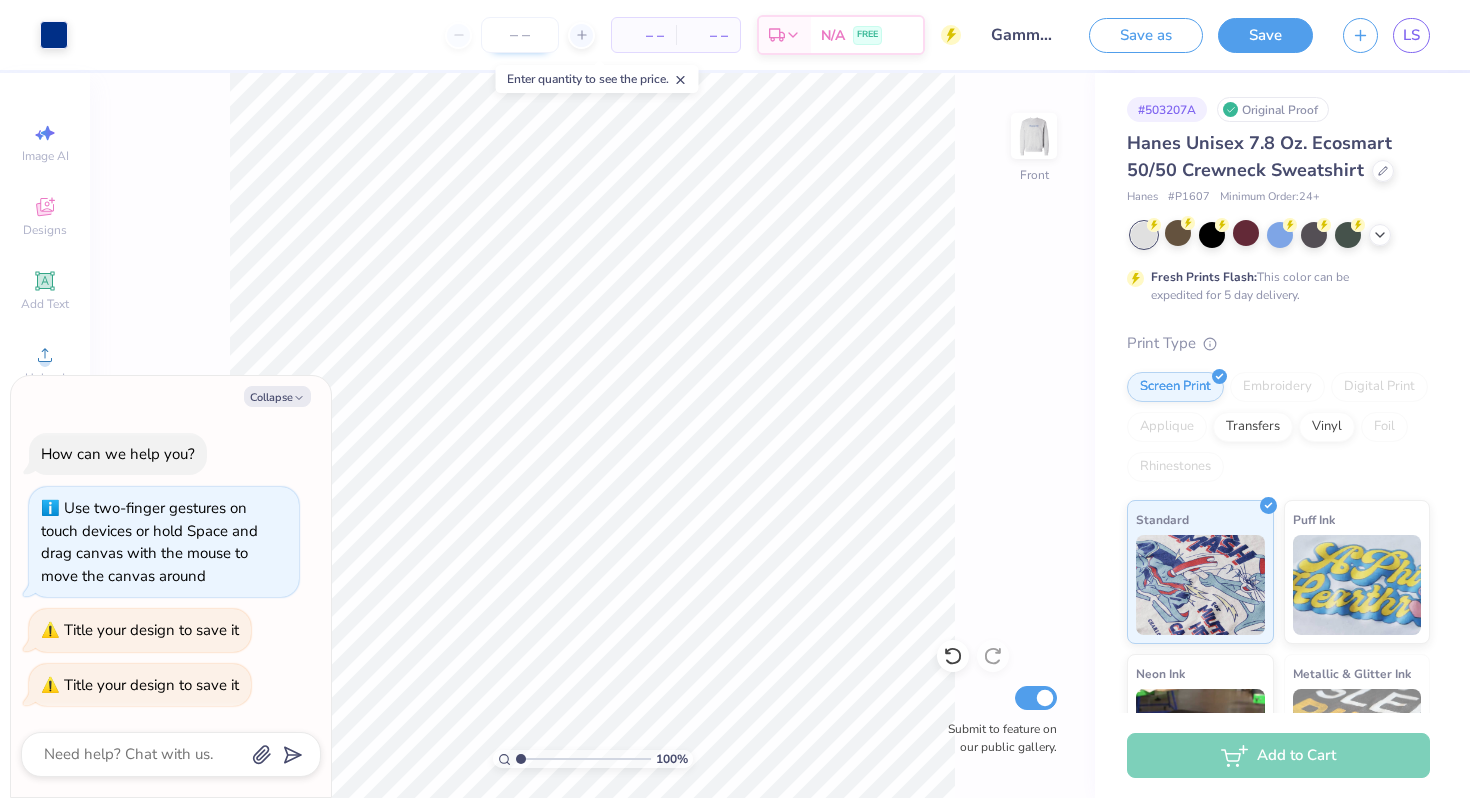 type on "x" 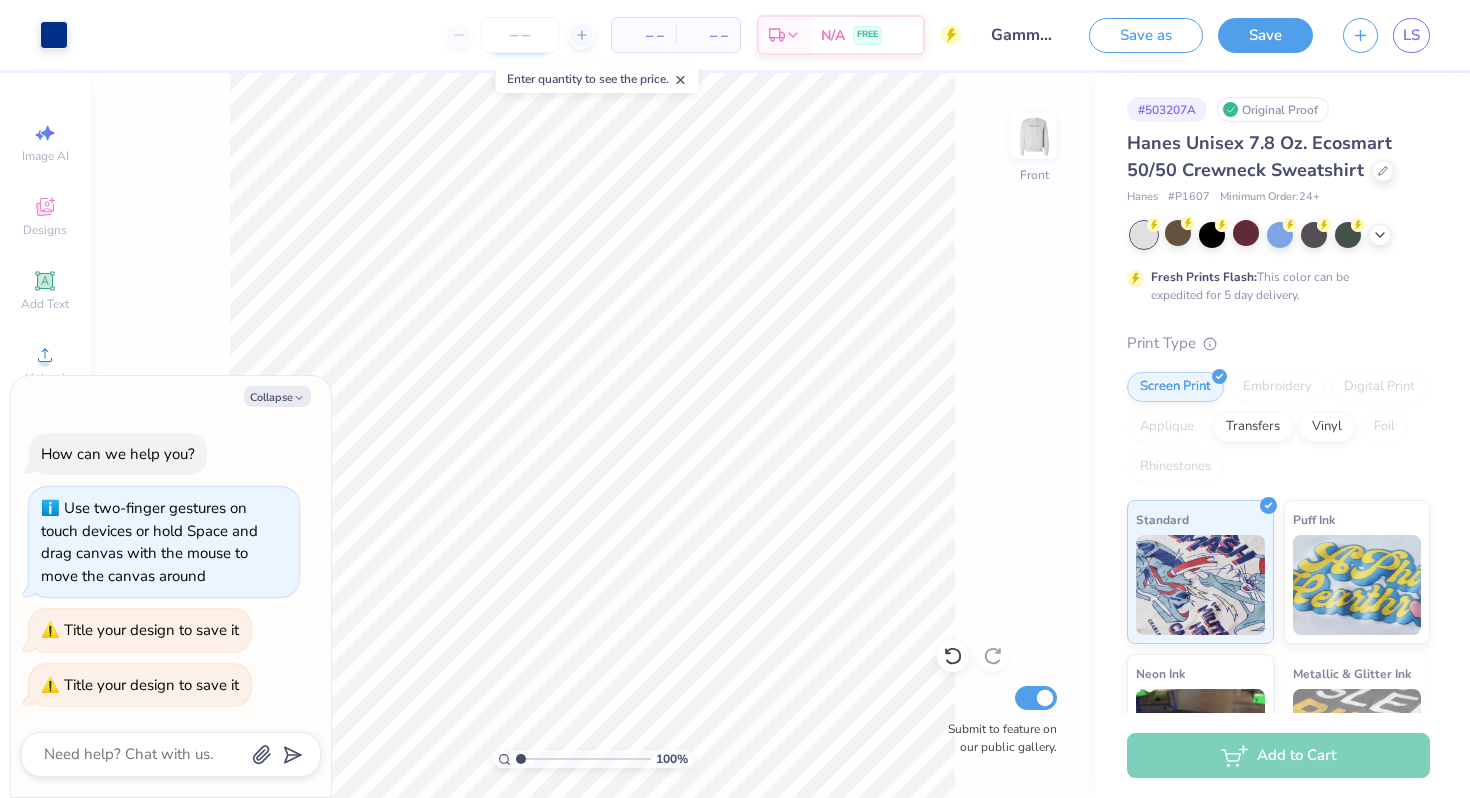 click at bounding box center [520, 35] 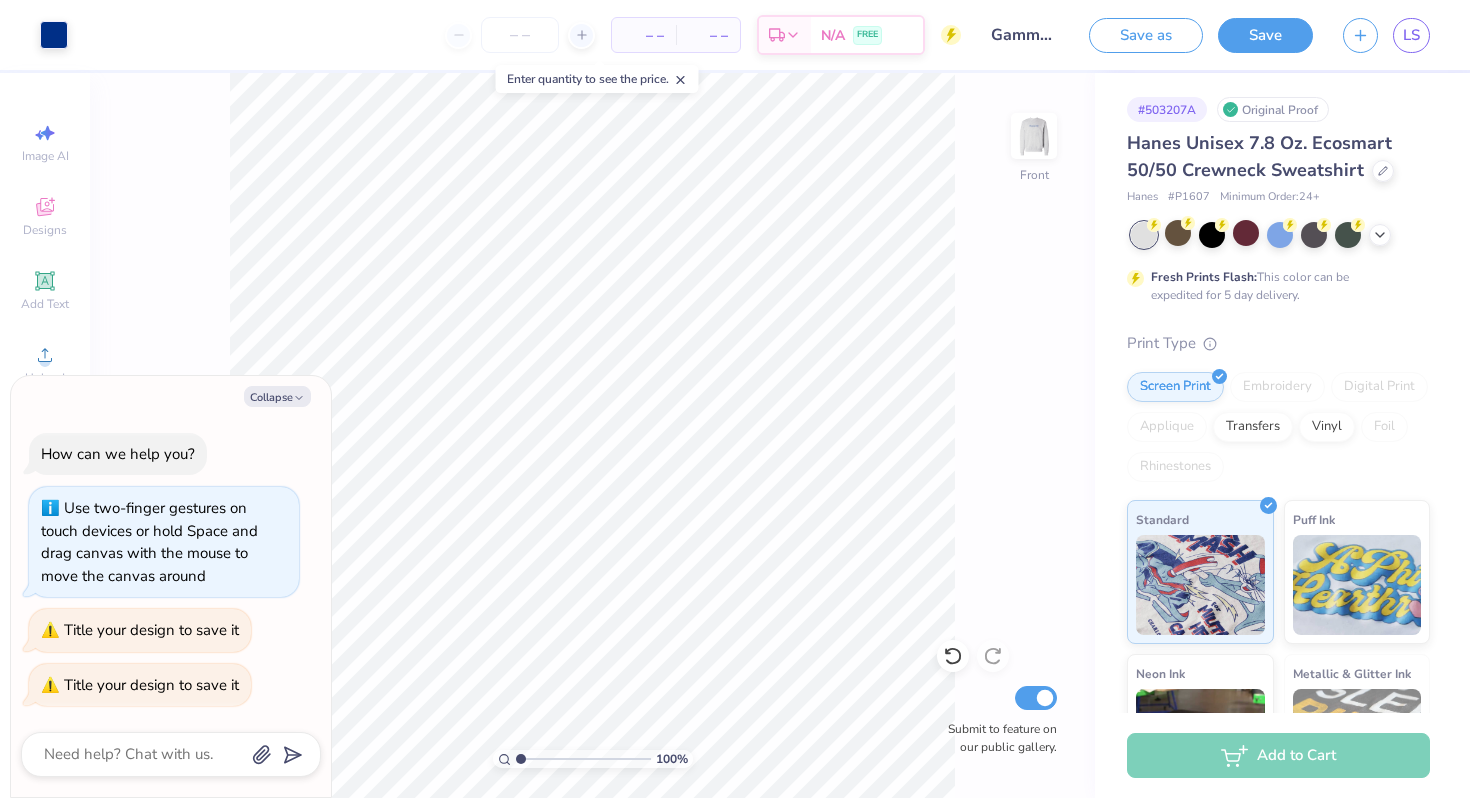 click on "– – Per Item – – Total Est.  Delivery N/A FREE" at bounding box center (522, 35) 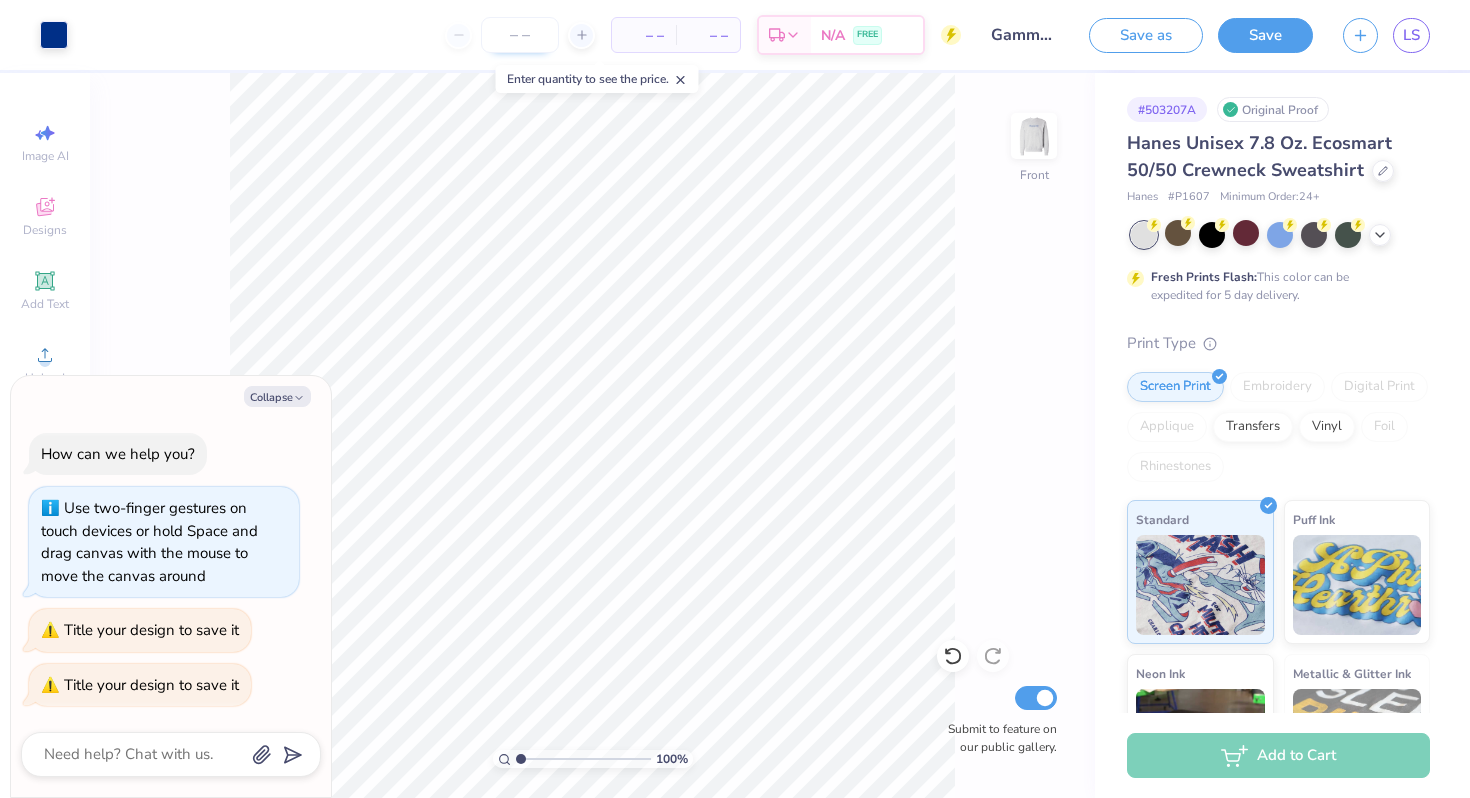 click at bounding box center (520, 35) 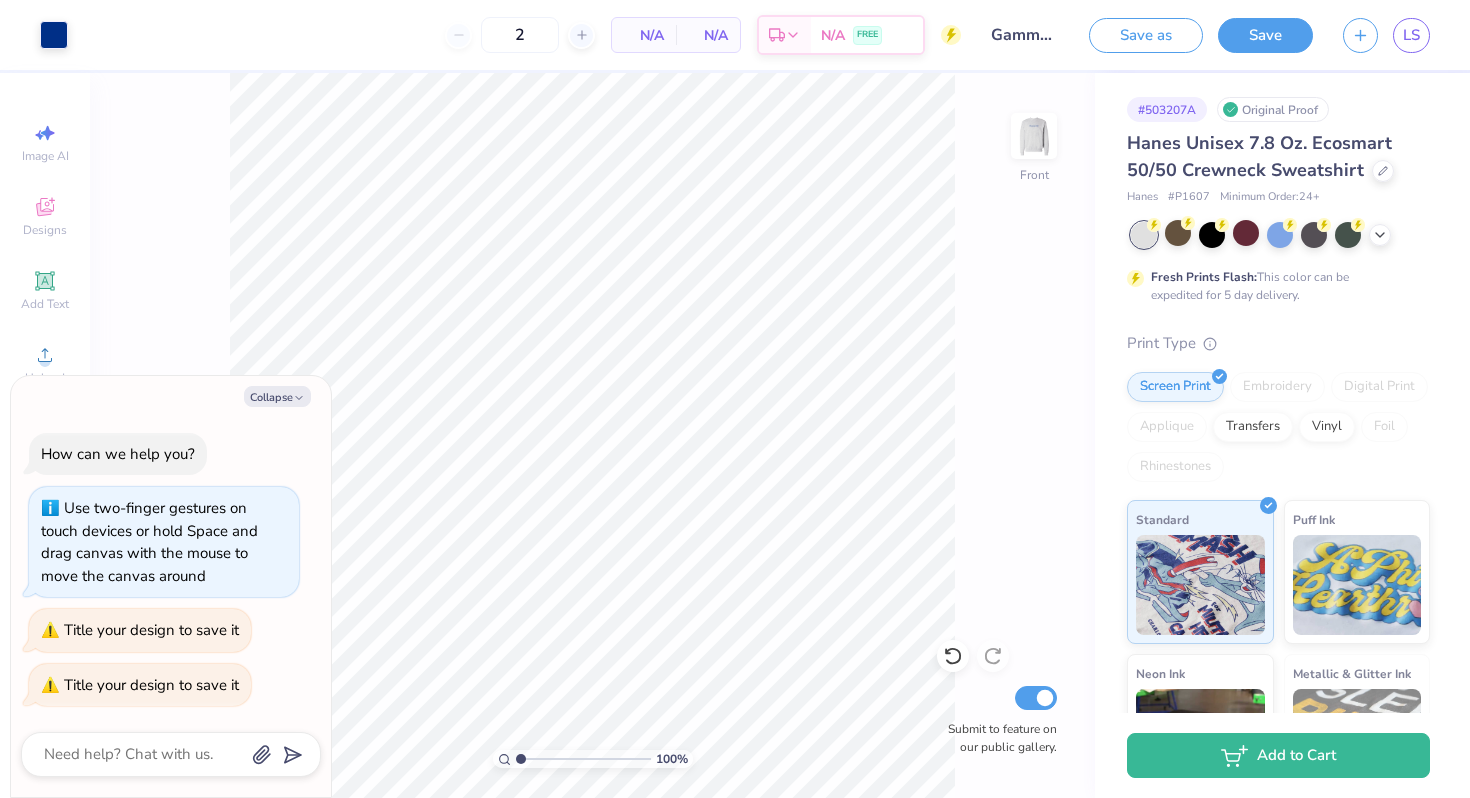 type on "12" 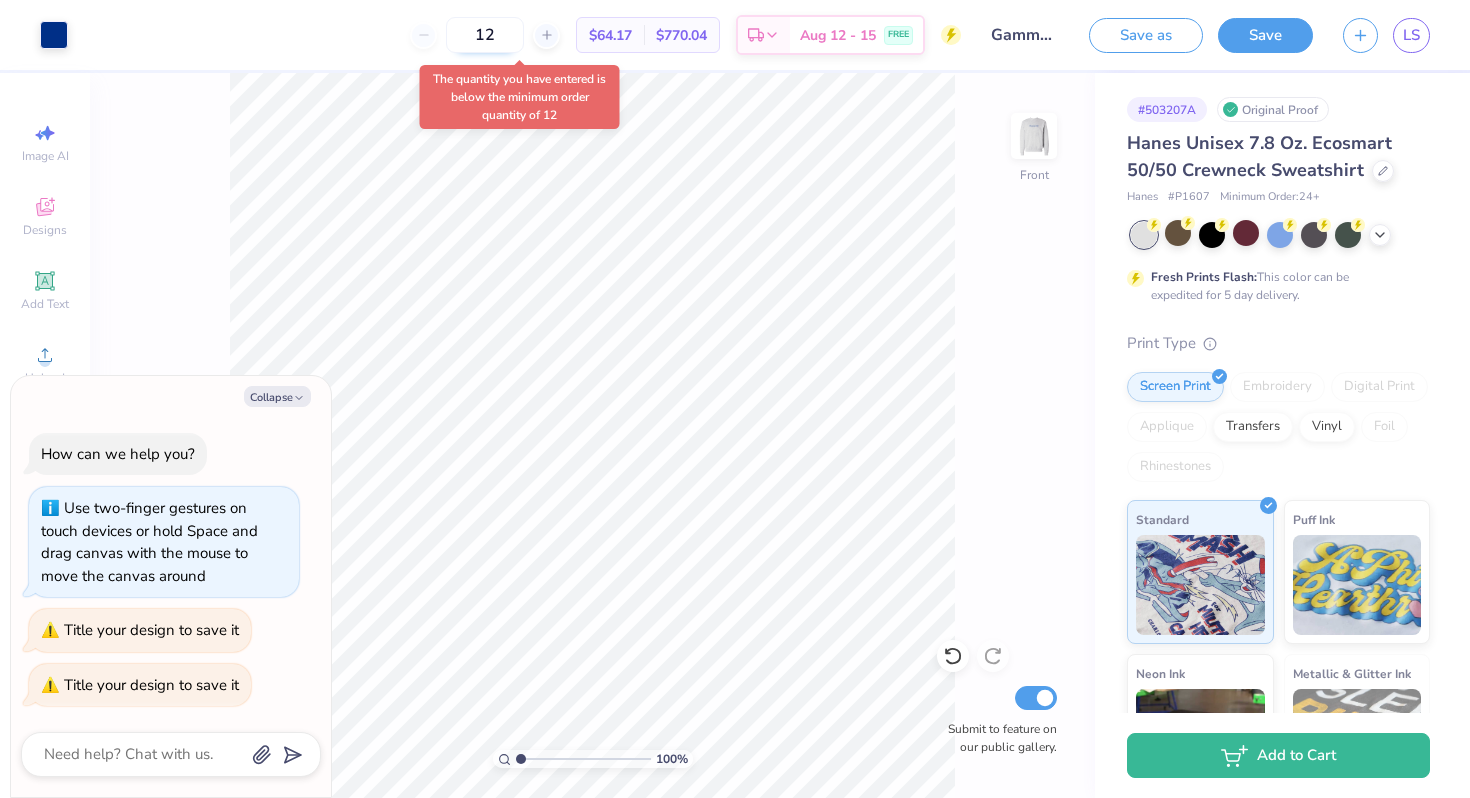 click on "12" at bounding box center [485, 35] 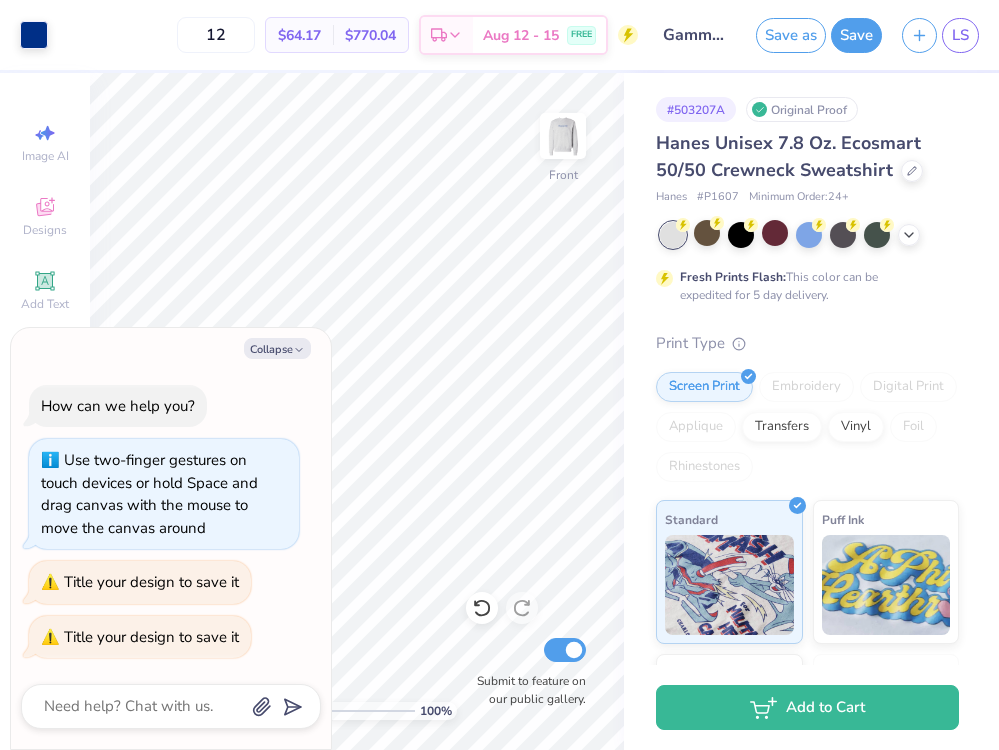 type on "x" 